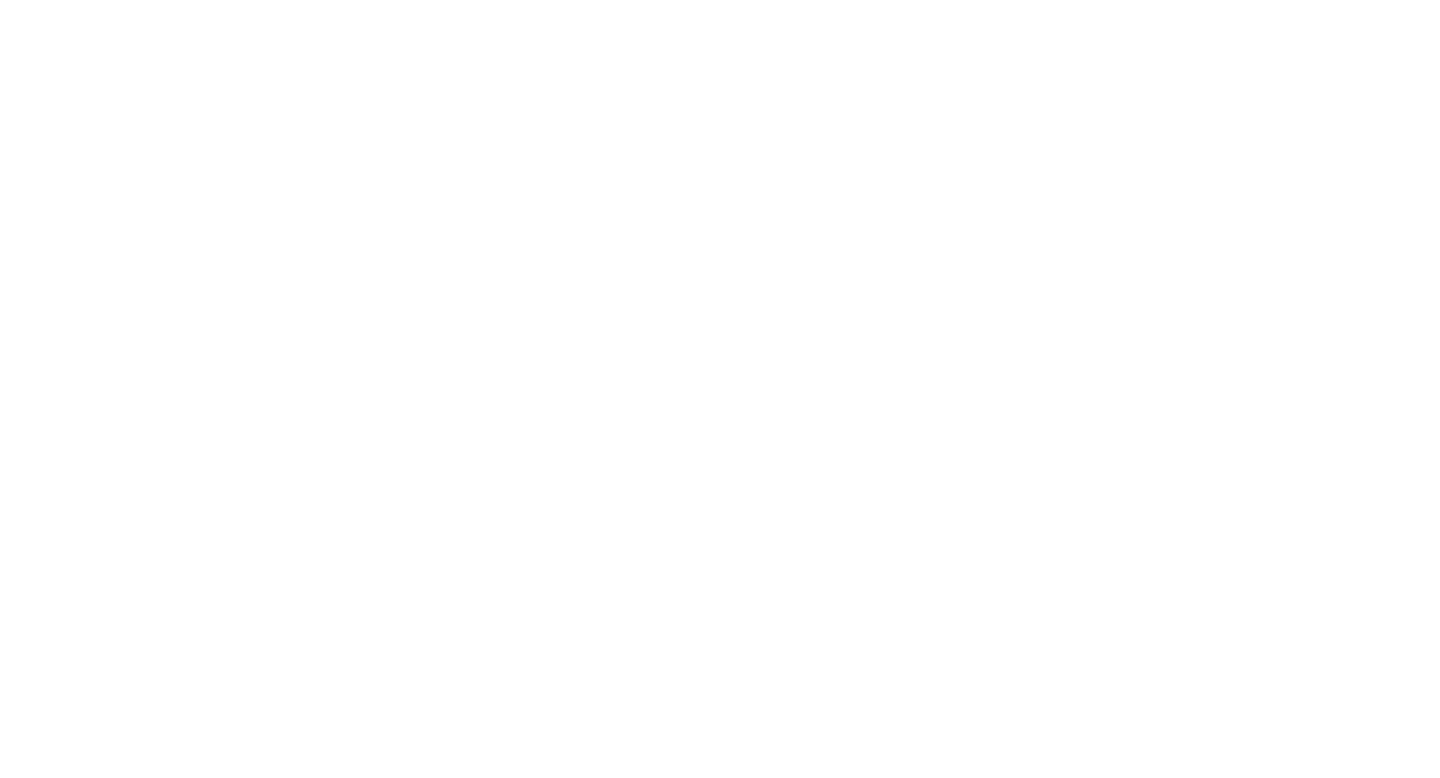 scroll, scrollTop: 0, scrollLeft: 0, axis: both 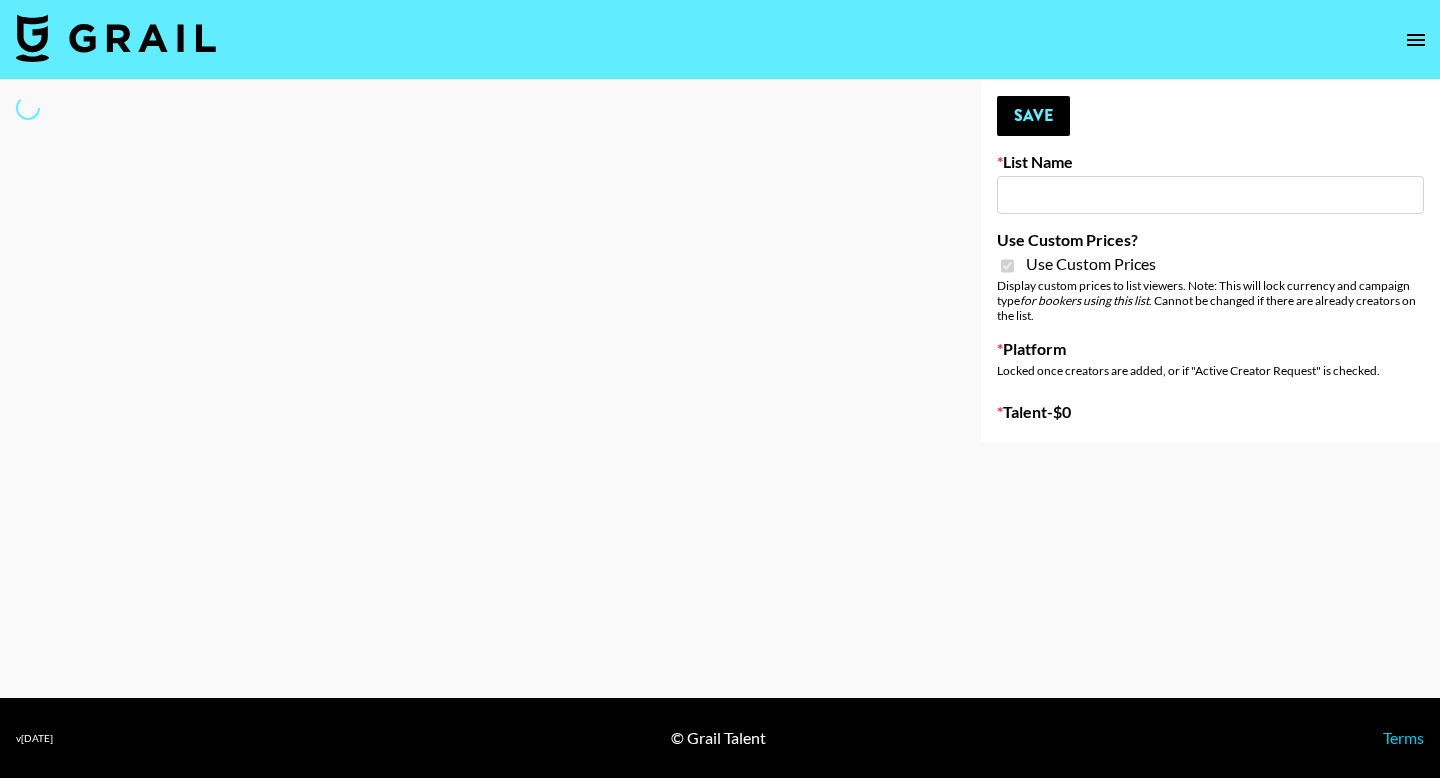 type on "Soapbox ([DATE])" 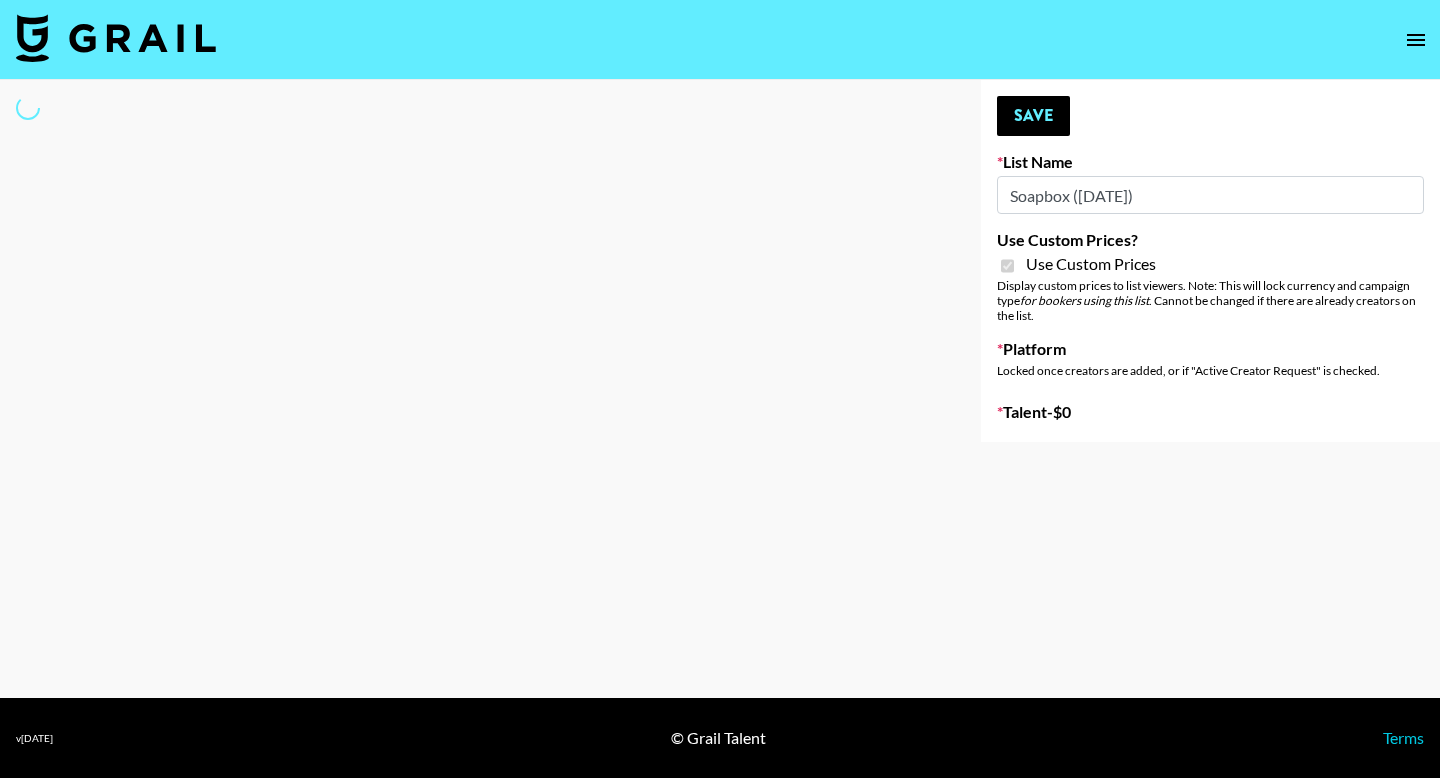 select on "Brand" 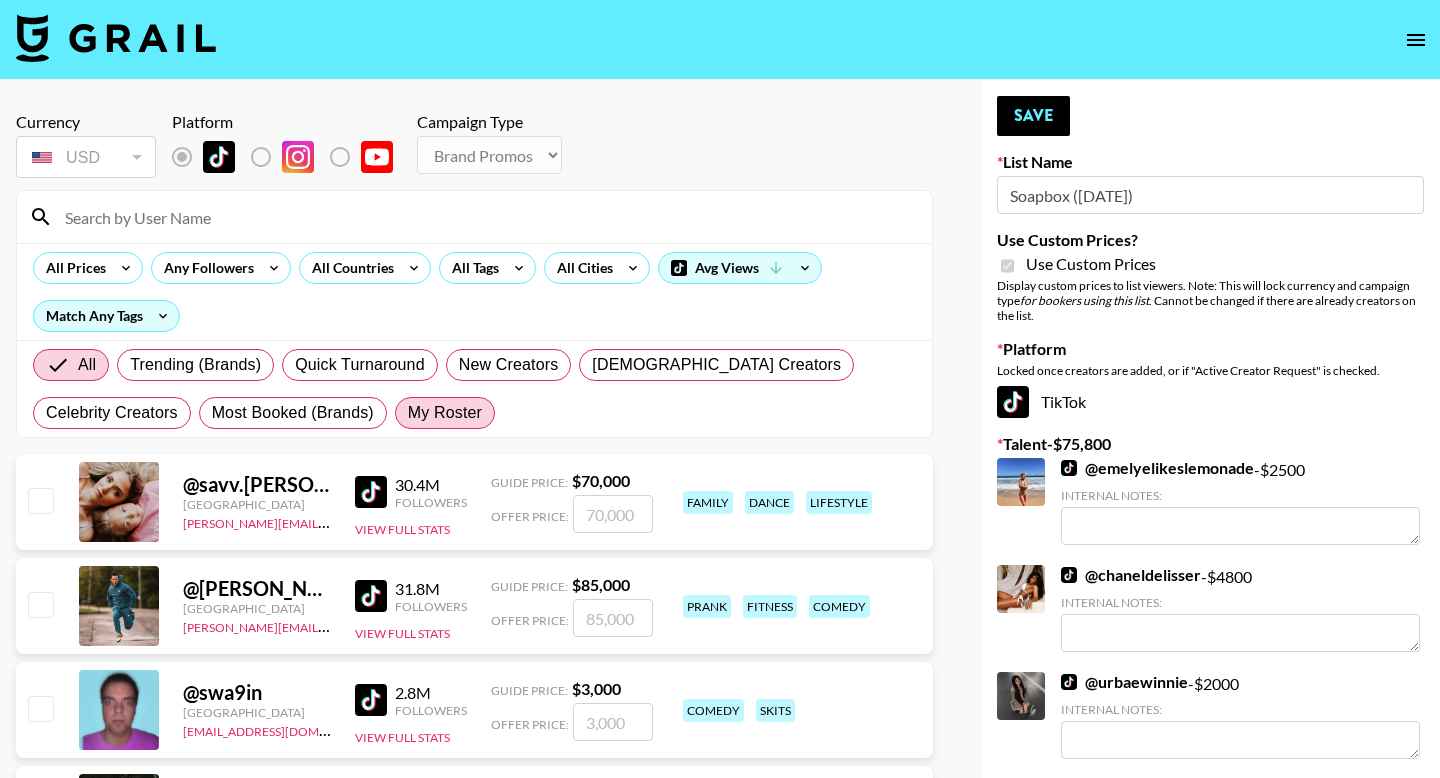 click on "My Roster" at bounding box center [445, 413] 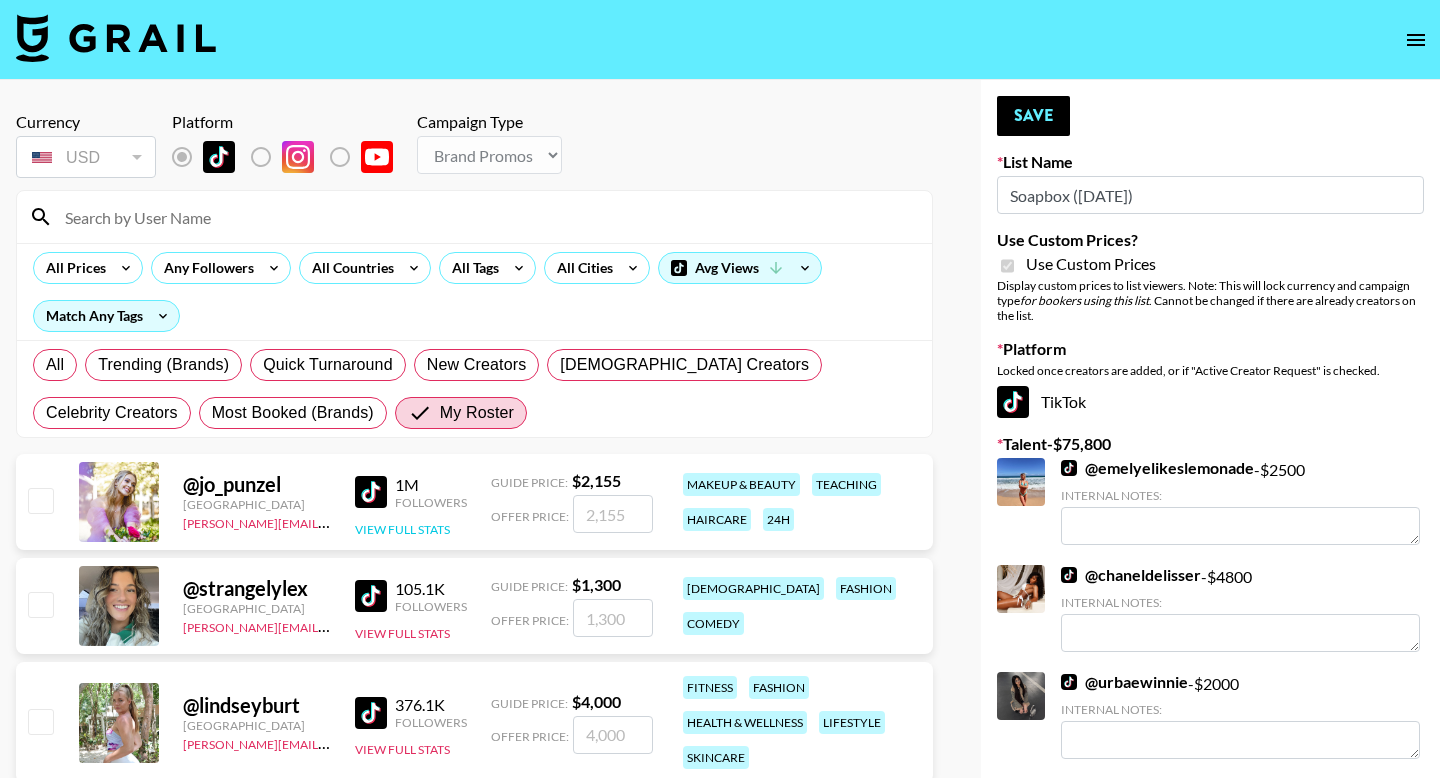 click on "View Full Stats" at bounding box center [402, 529] 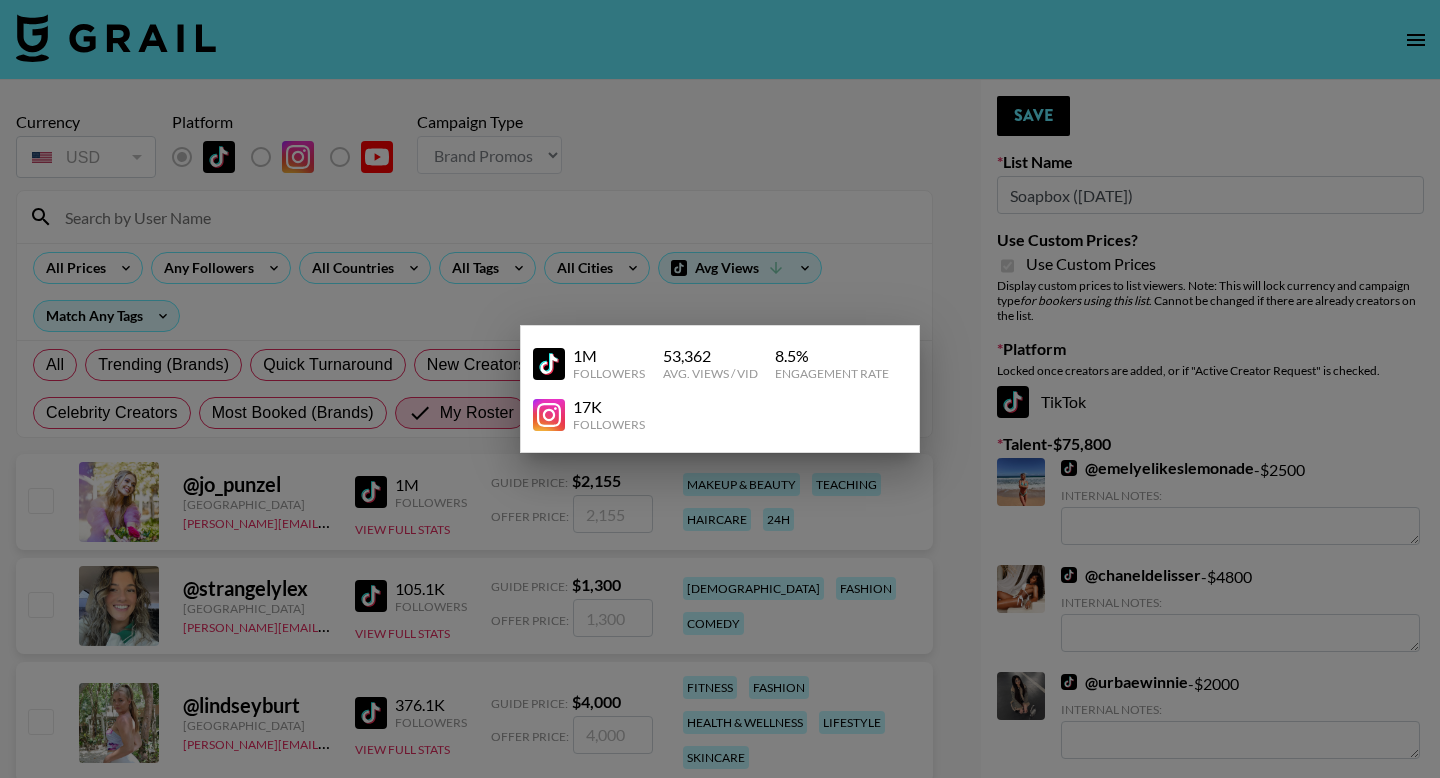 click at bounding box center [720, 389] 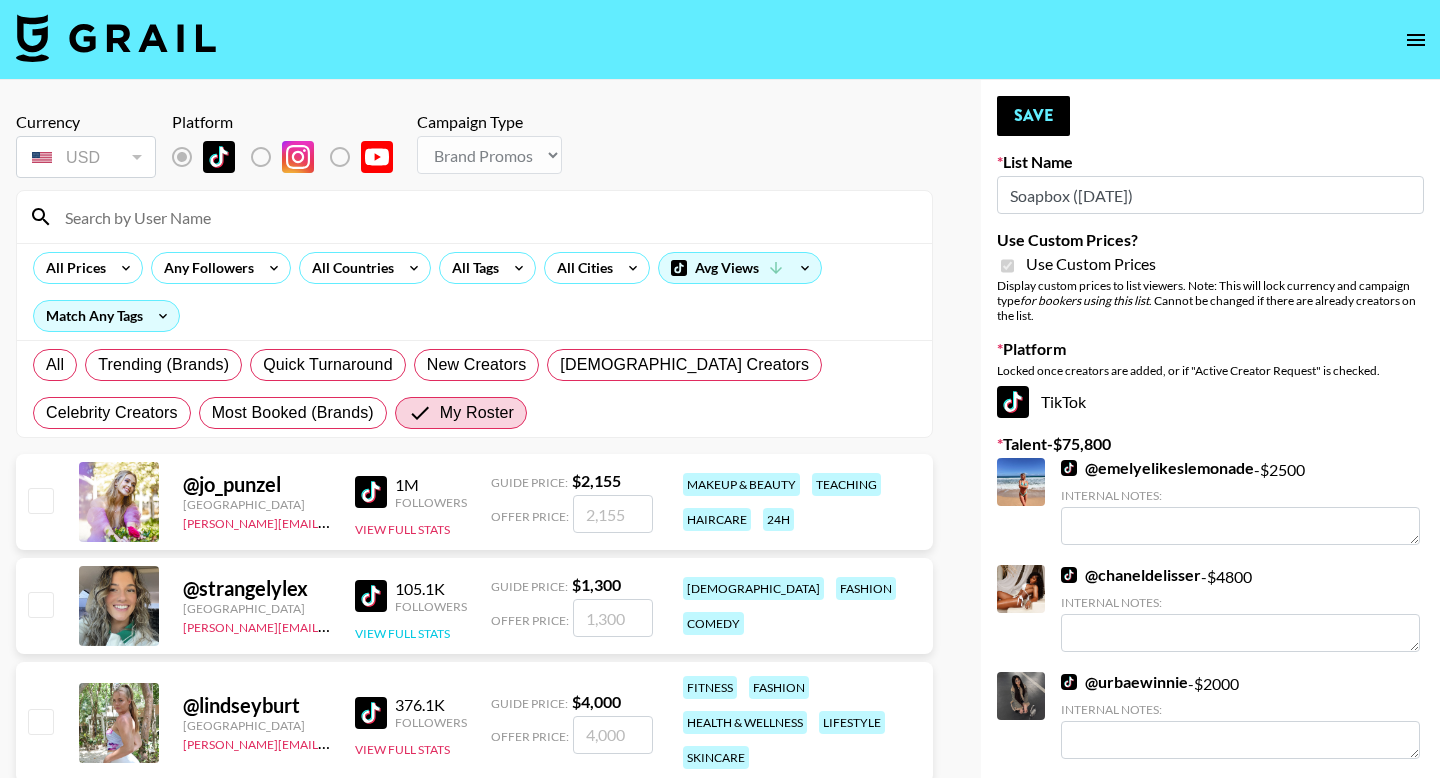 click on "View Full Stats" at bounding box center (402, 633) 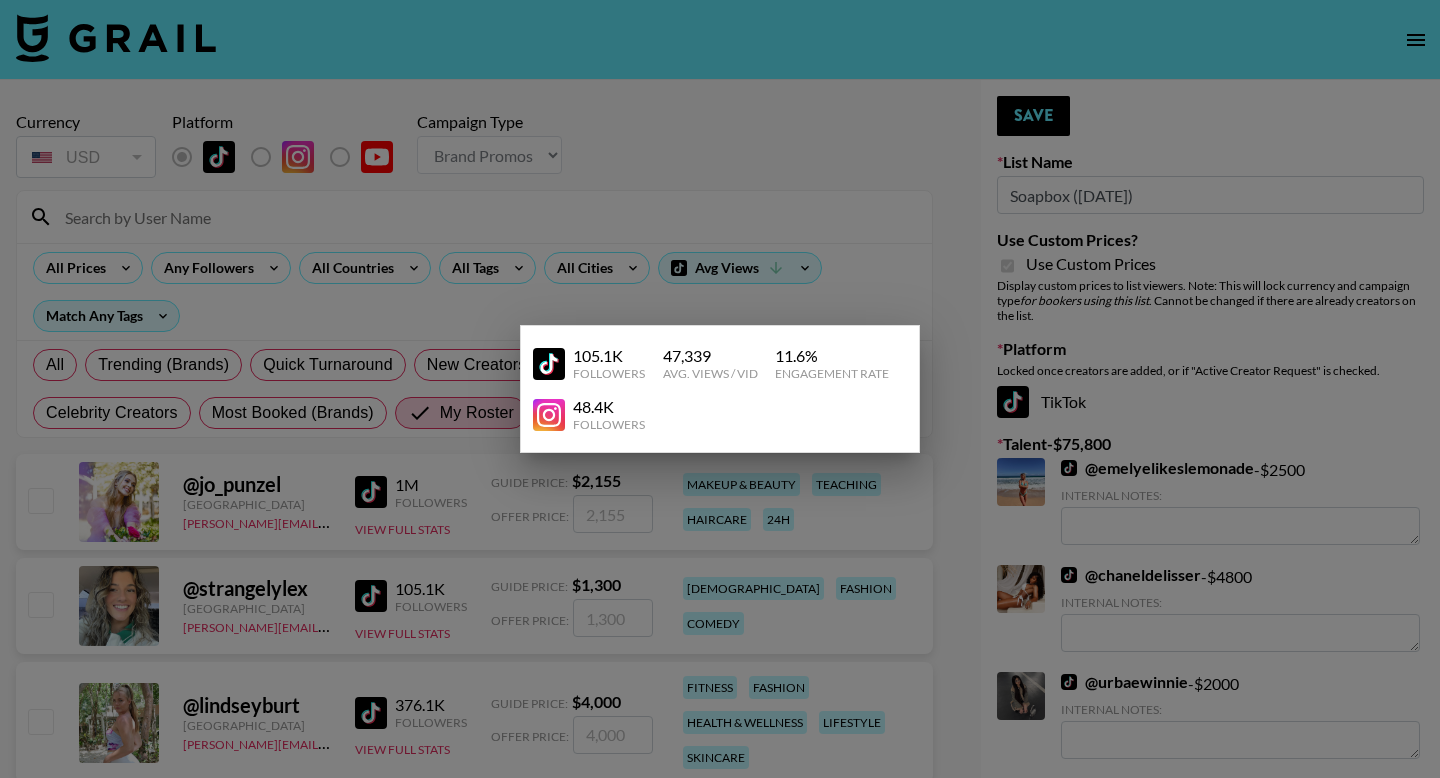 click at bounding box center [720, 389] 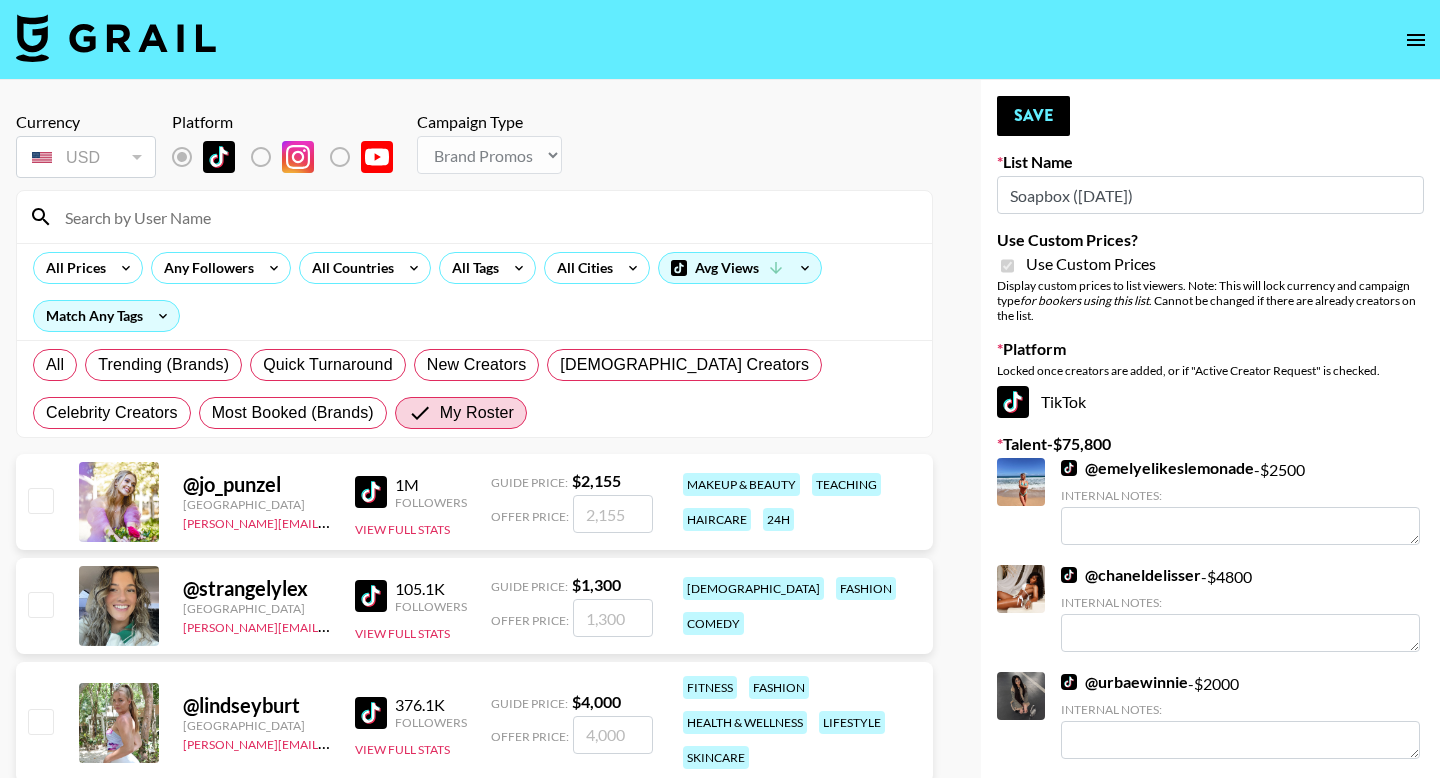 click on "376.1K Followers View Full Stats" at bounding box center [411, 722] 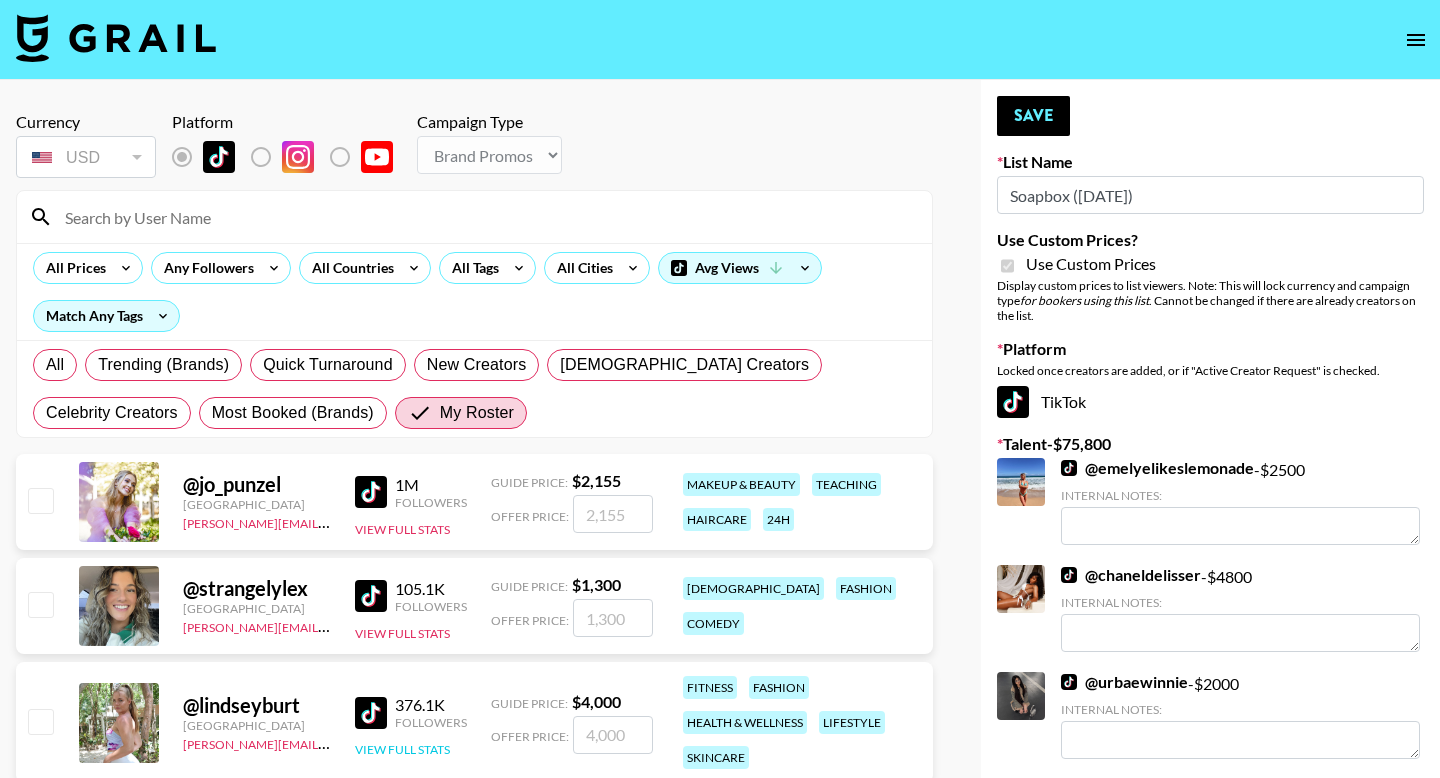 click on "View Full Stats" at bounding box center (402, 749) 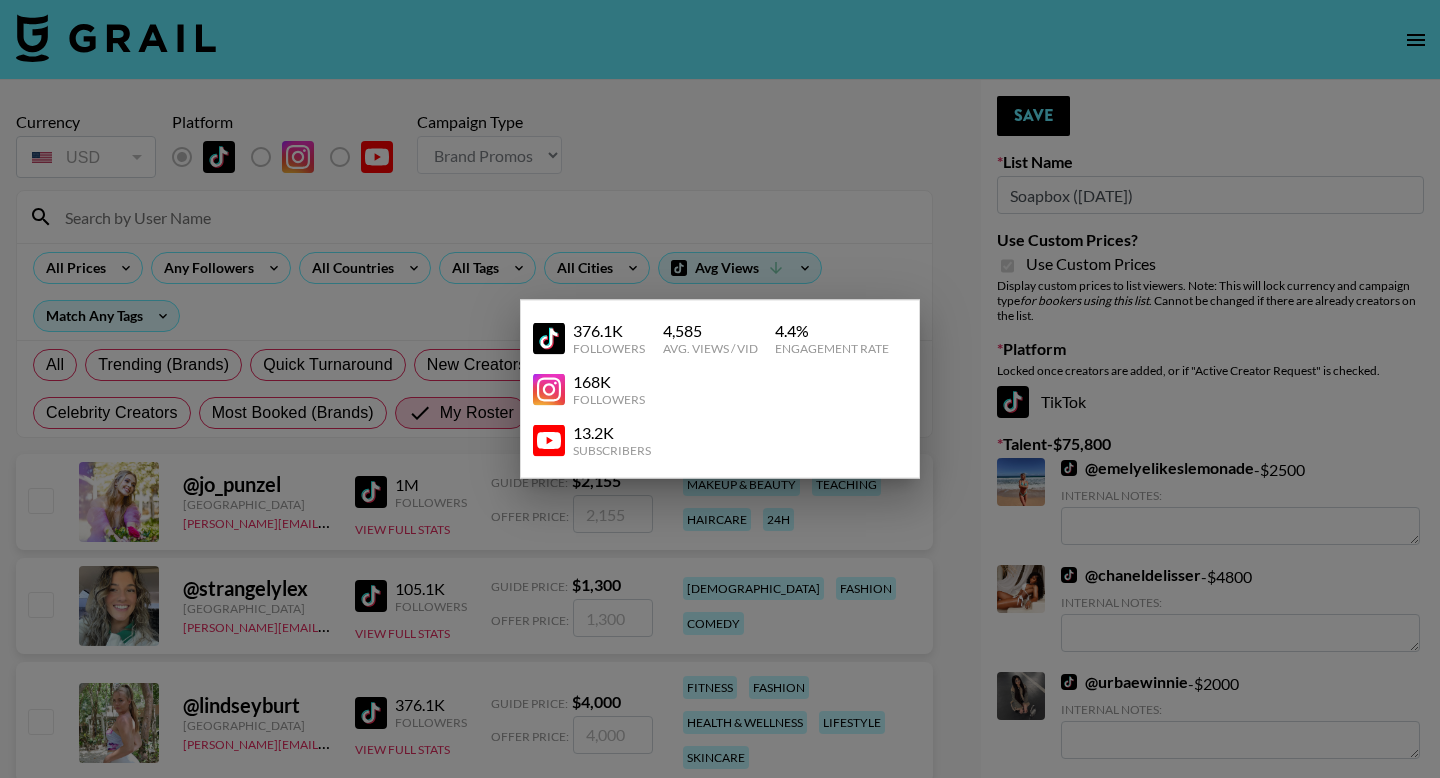 click at bounding box center (720, 389) 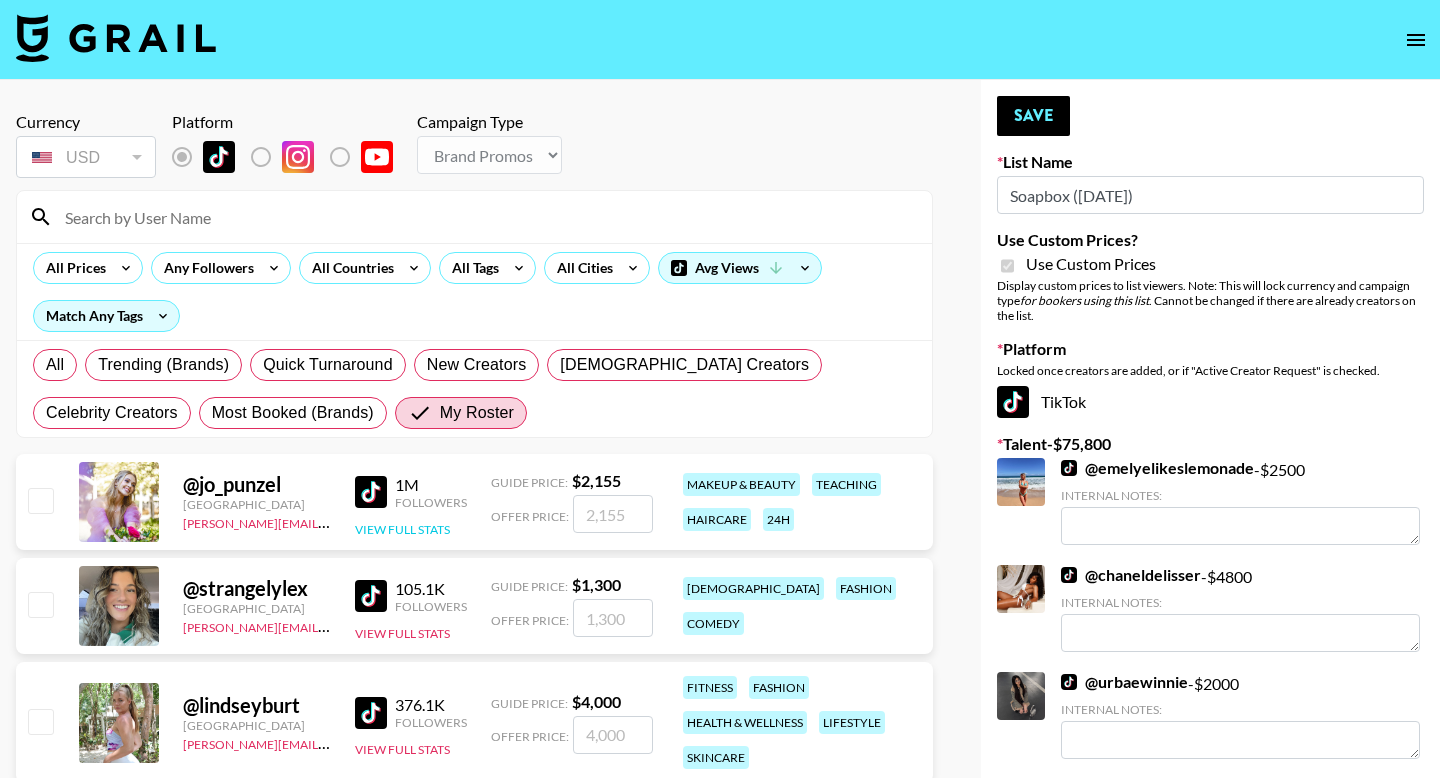 click on "View Full Stats" at bounding box center (402, 529) 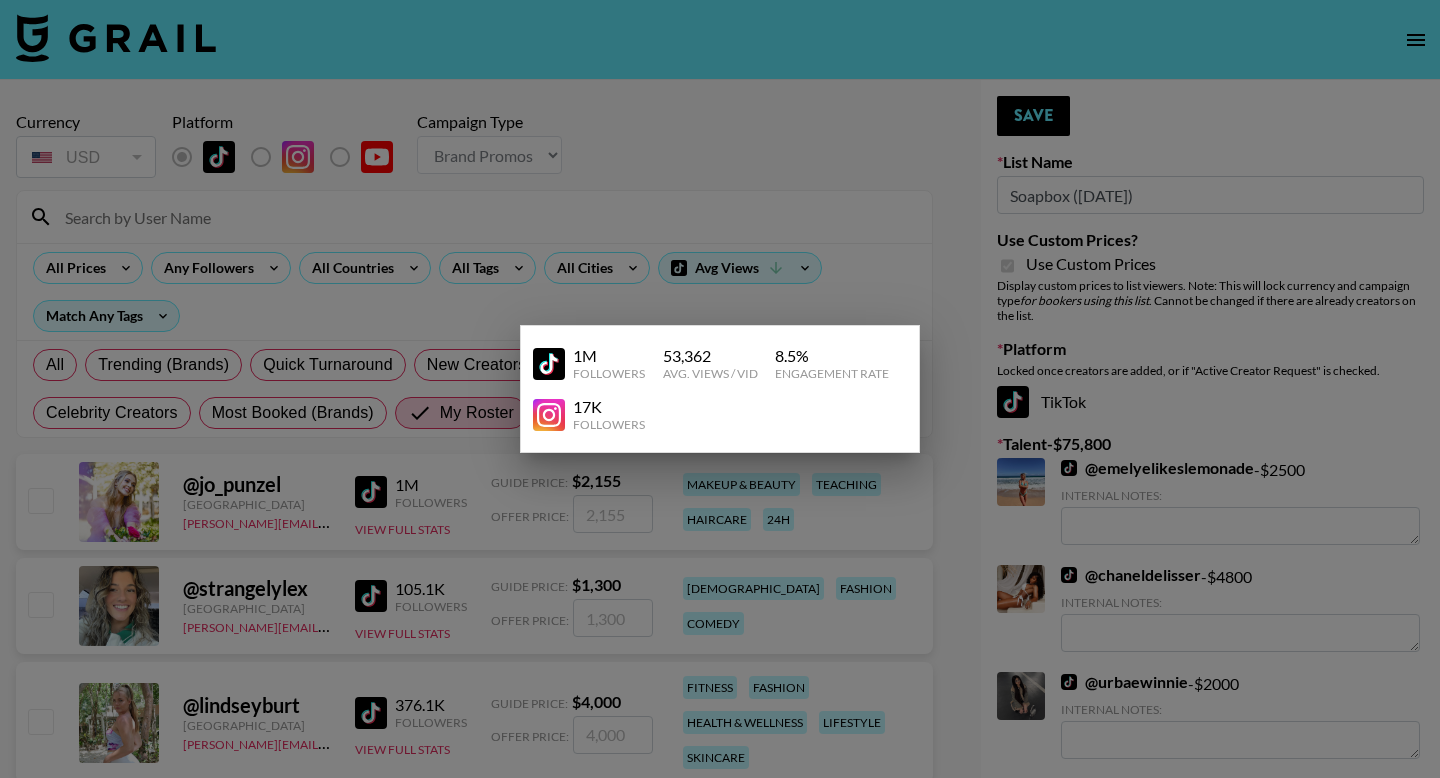 click at bounding box center [720, 389] 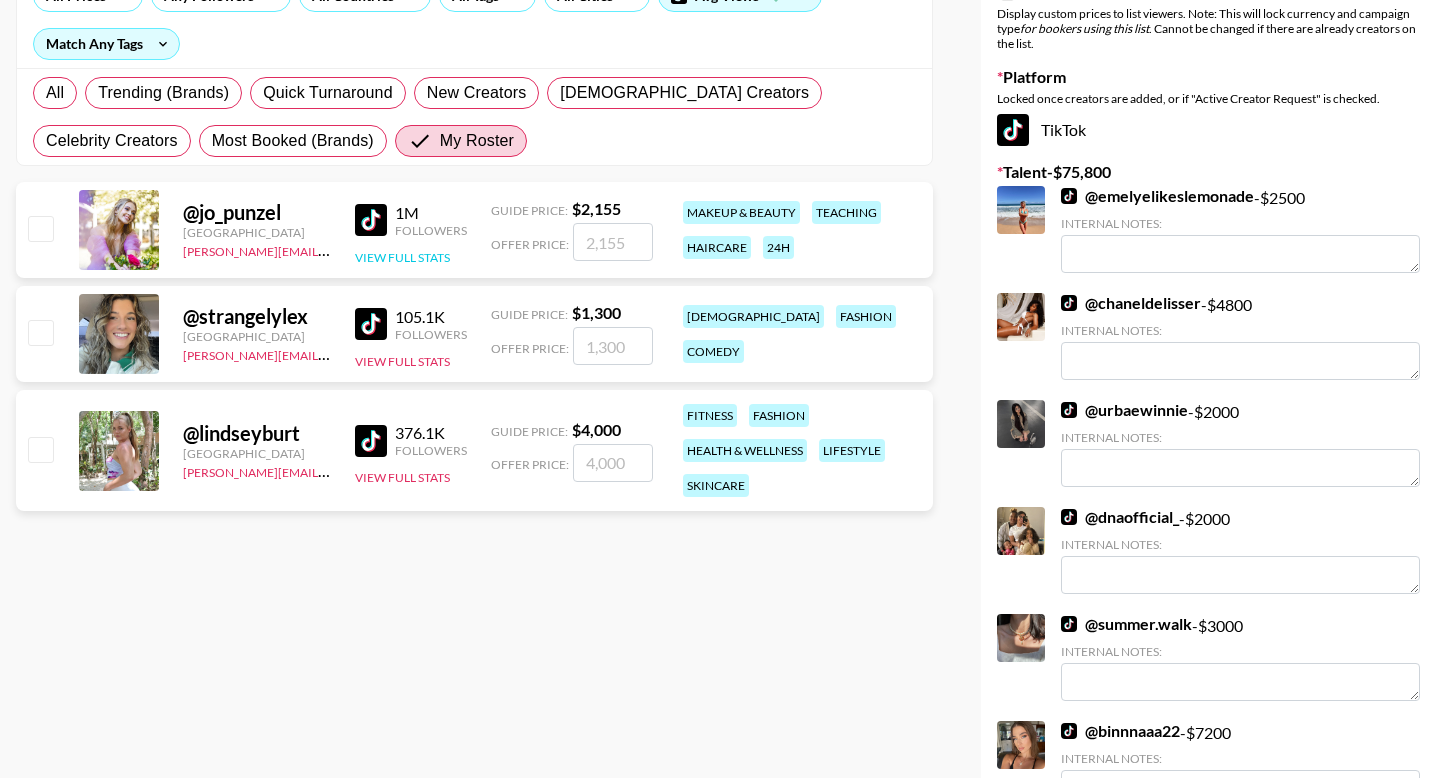 scroll, scrollTop: 192, scrollLeft: 0, axis: vertical 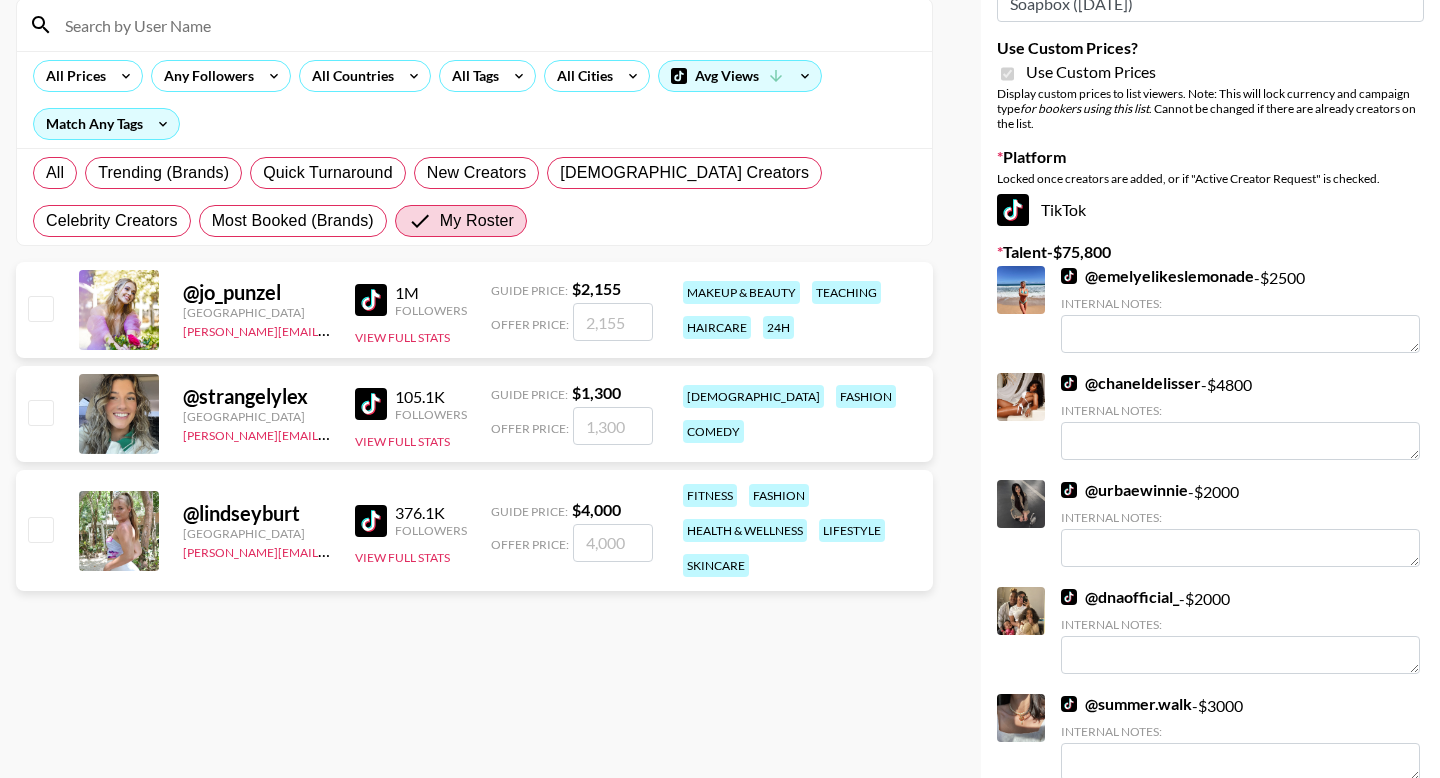 click at bounding box center [40, 308] 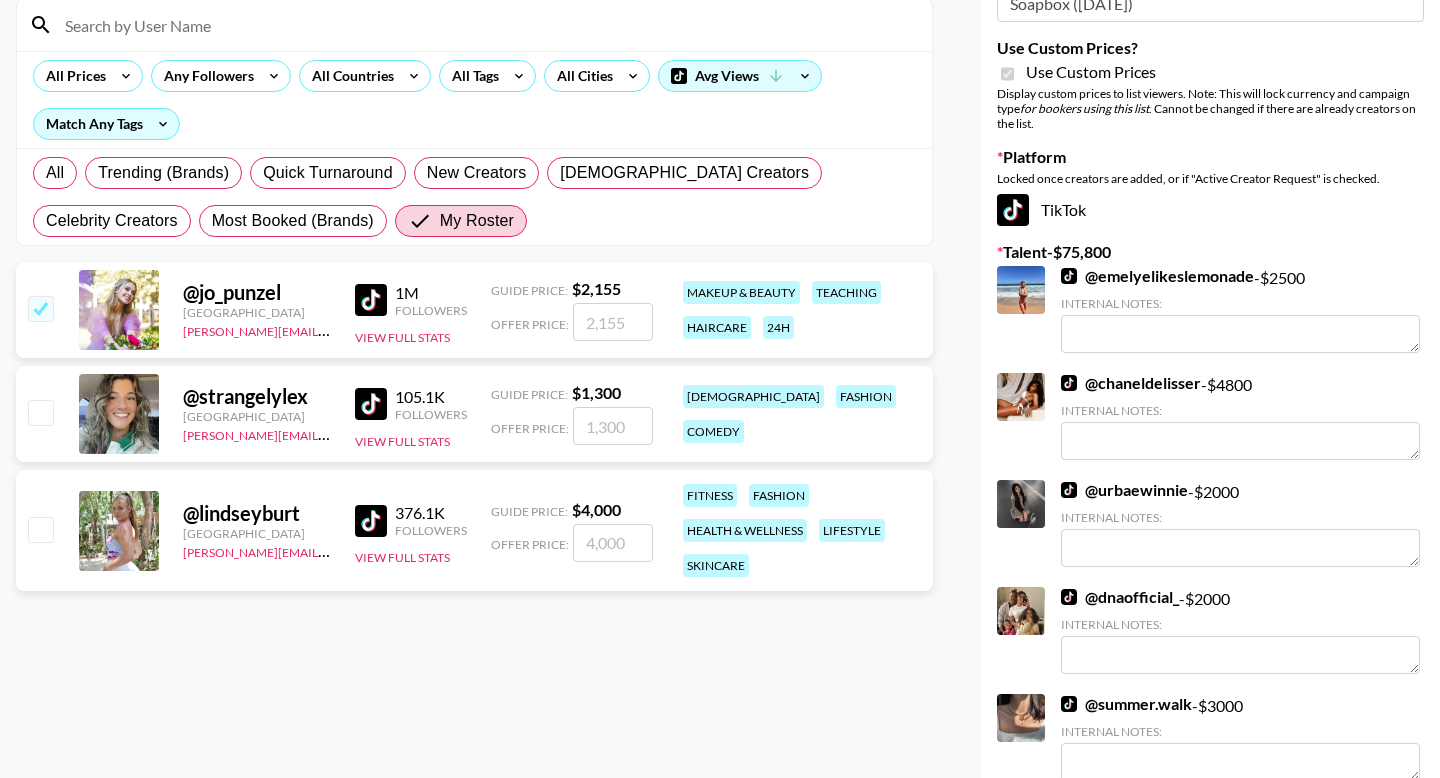 checkbox on "true" 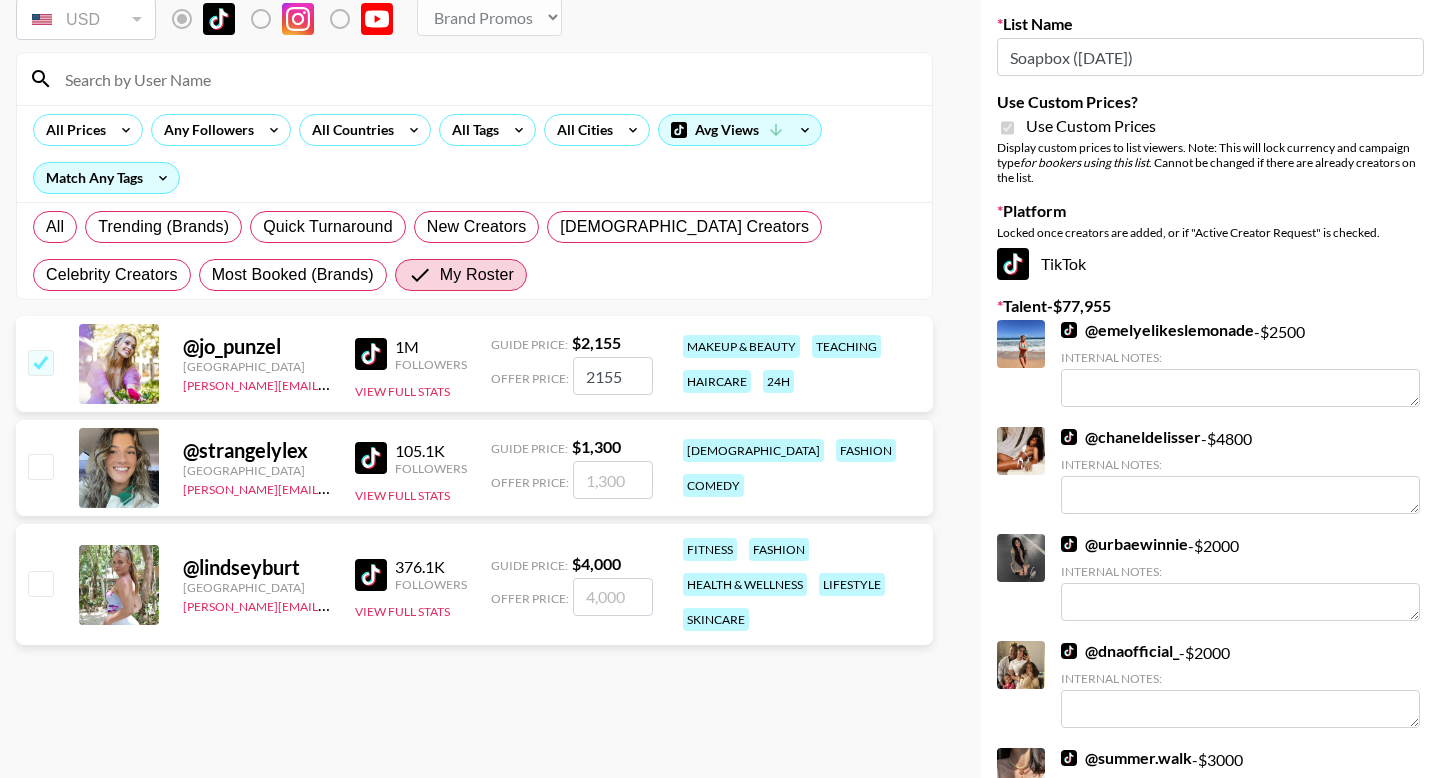 scroll, scrollTop: 144, scrollLeft: 0, axis: vertical 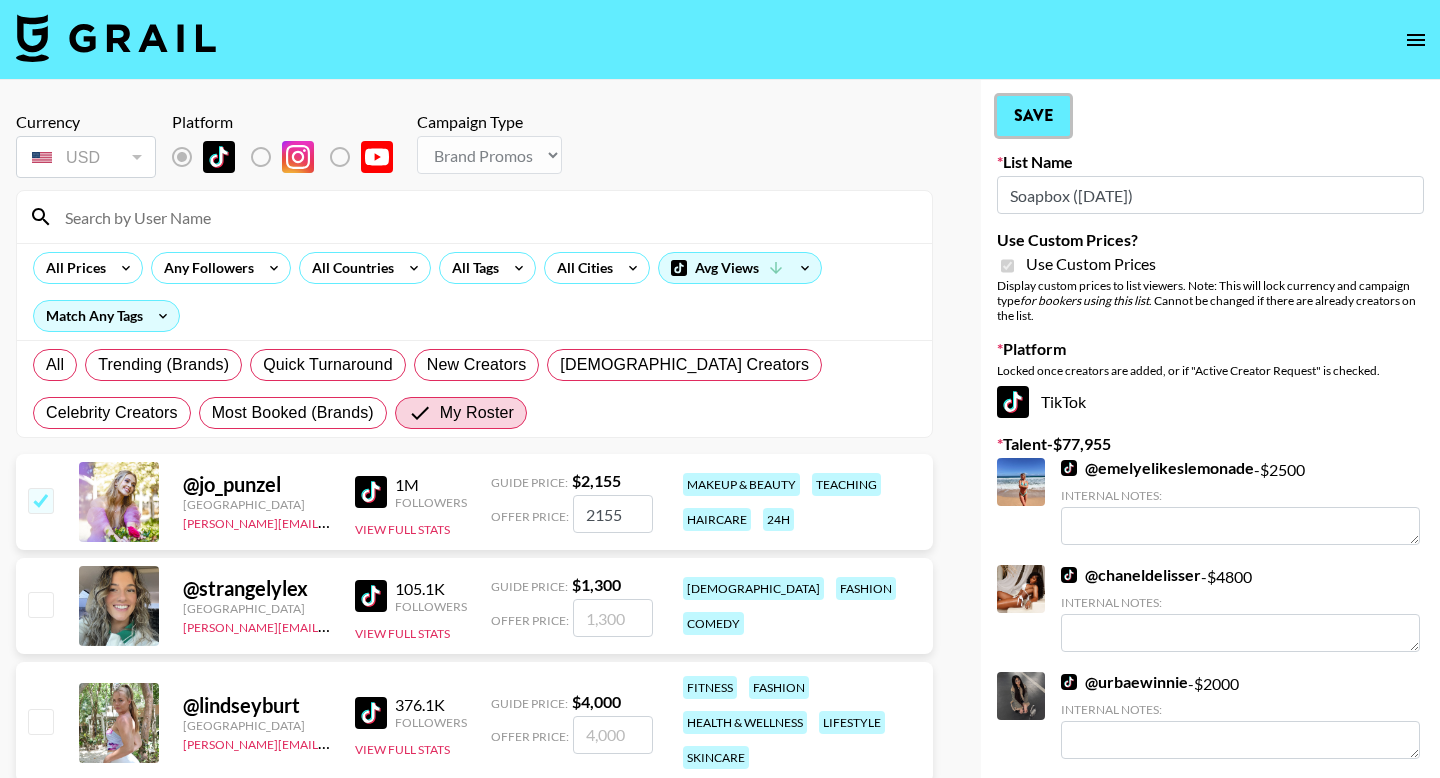 click on "Save" at bounding box center [1033, 116] 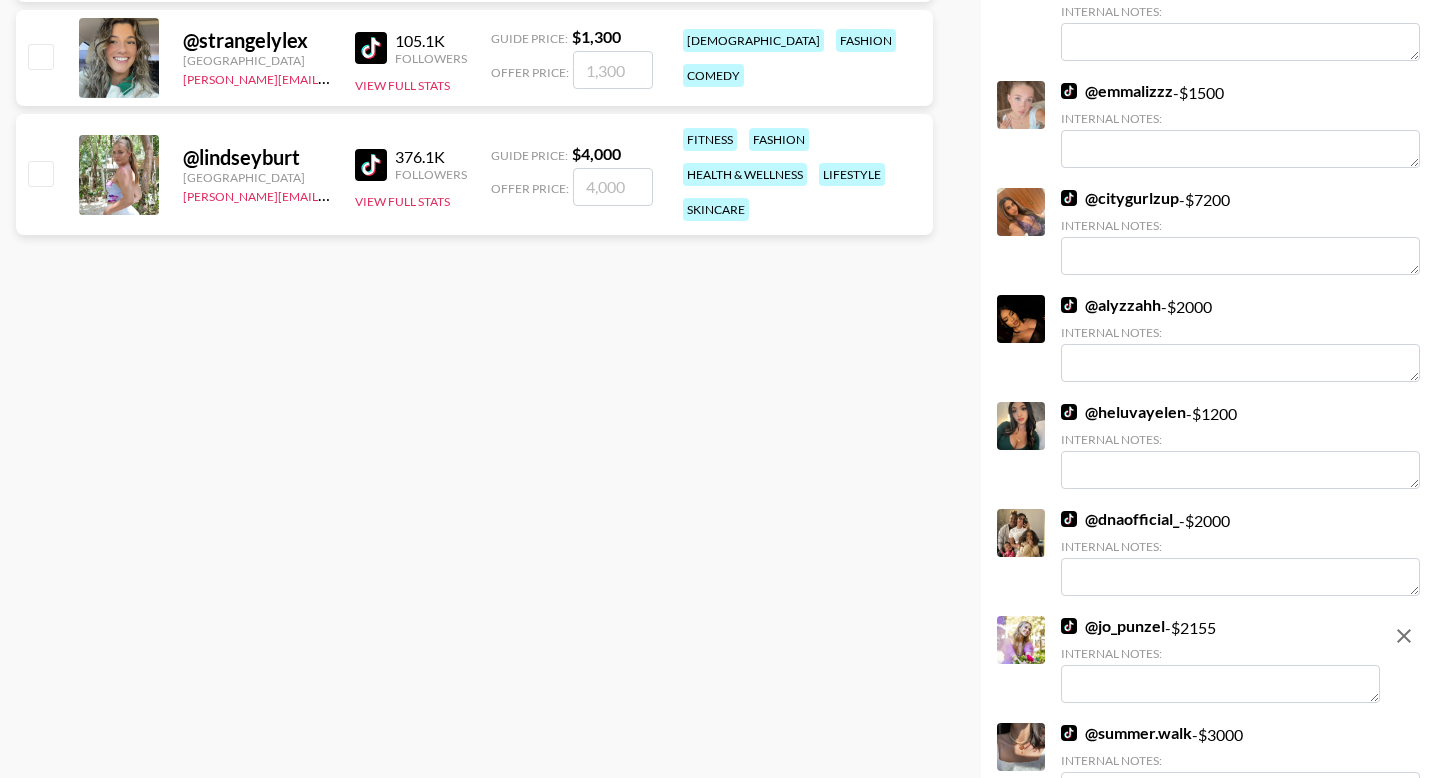 scroll, scrollTop: 569, scrollLeft: 0, axis: vertical 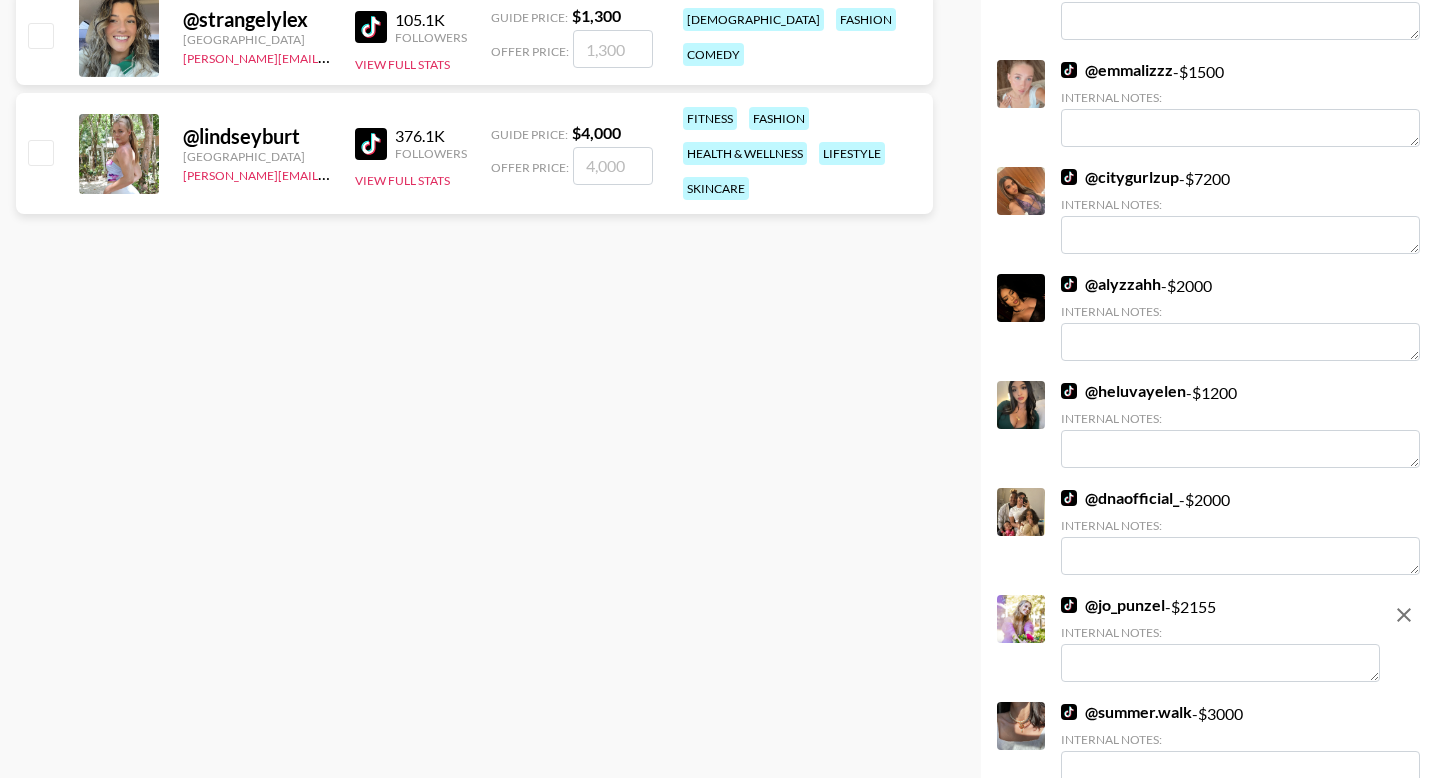 click at bounding box center [1220, 663] 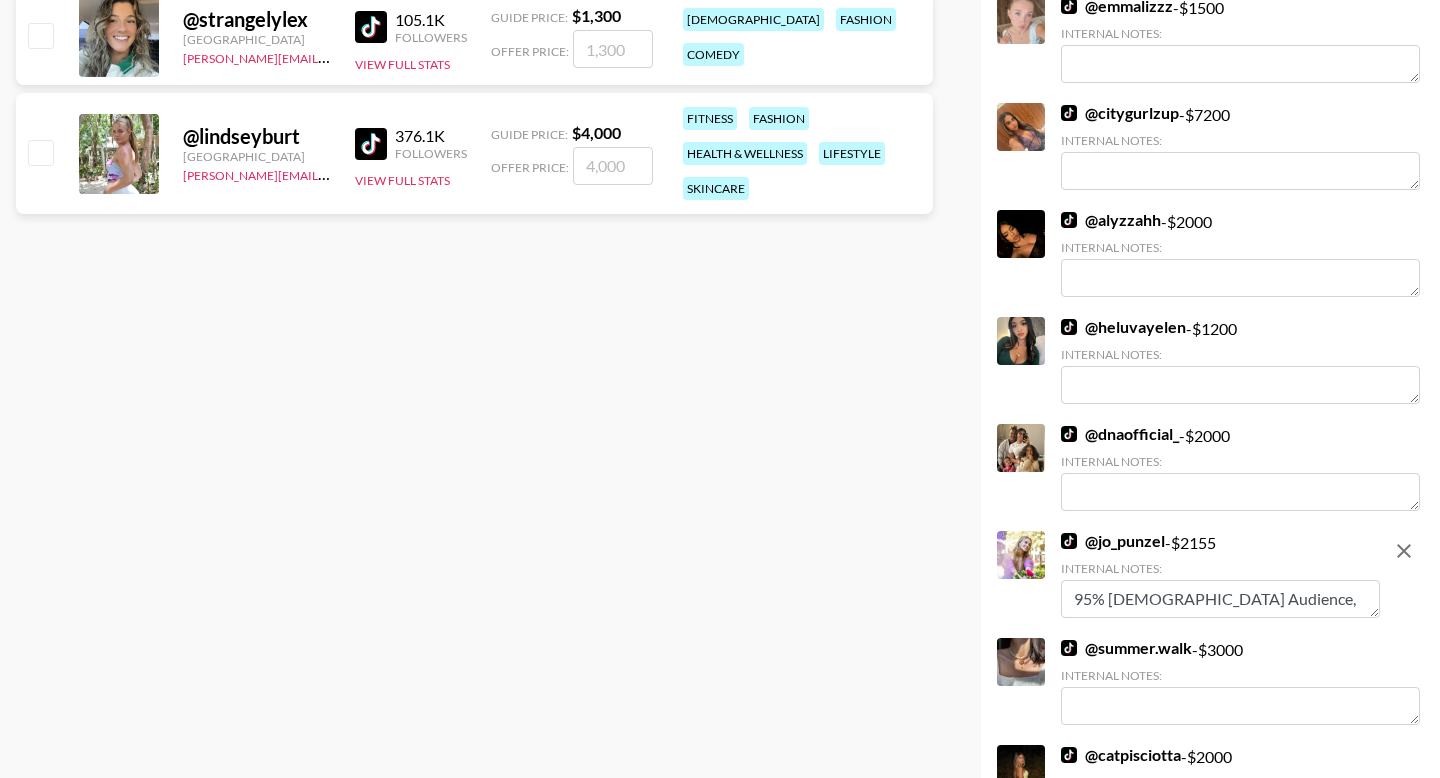 type on "95% Female Audience," 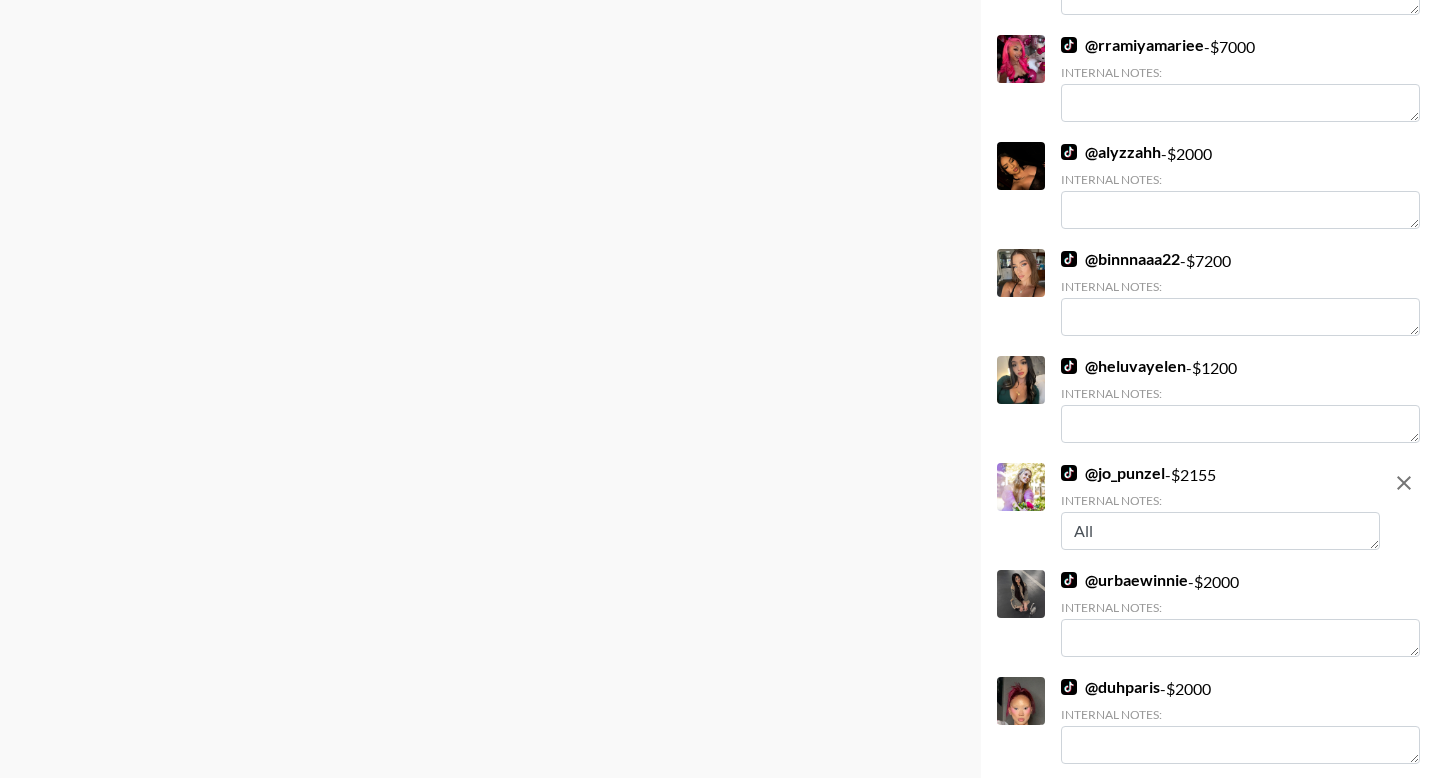 scroll, scrollTop: 884, scrollLeft: 0, axis: vertical 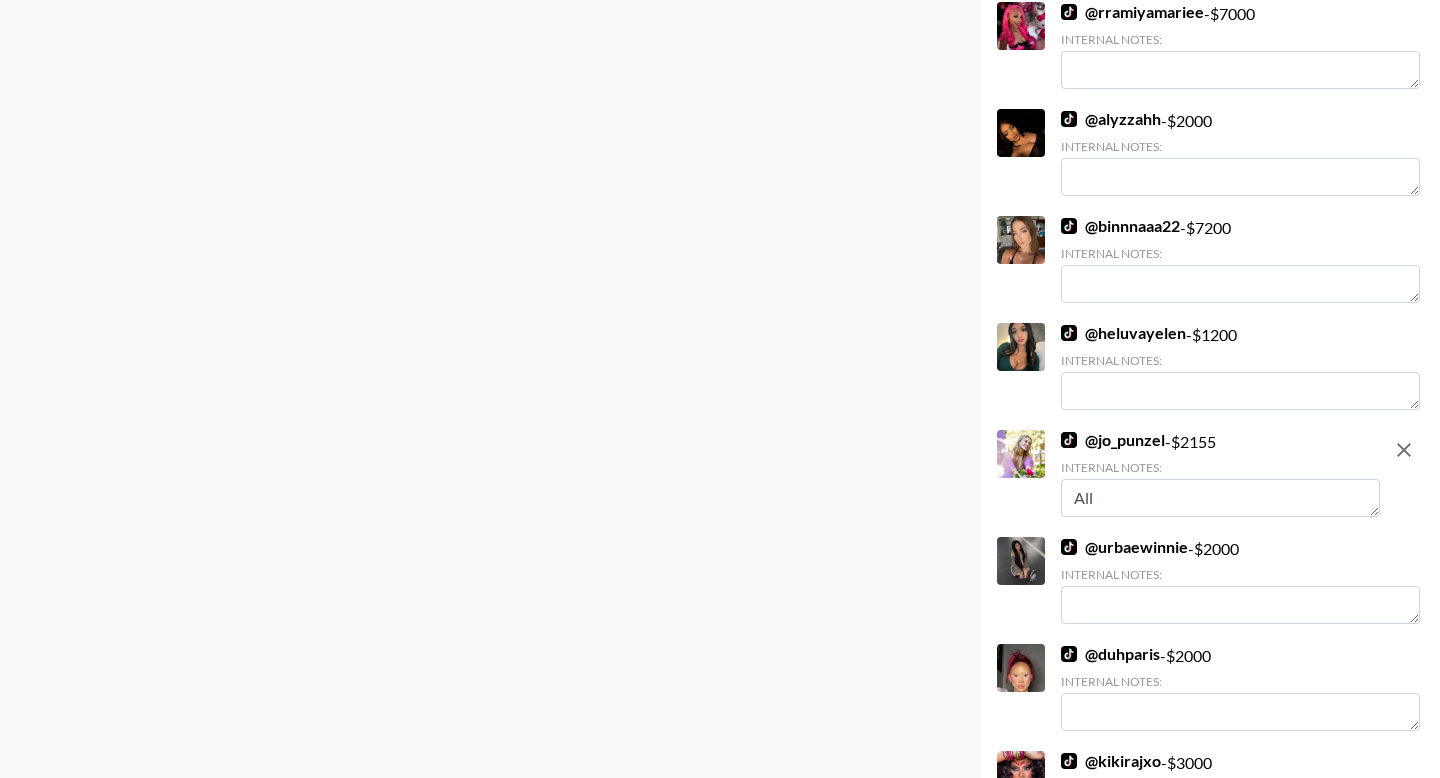 drag, startPoint x: 1096, startPoint y: 494, endPoint x: 1069, endPoint y: 494, distance: 27 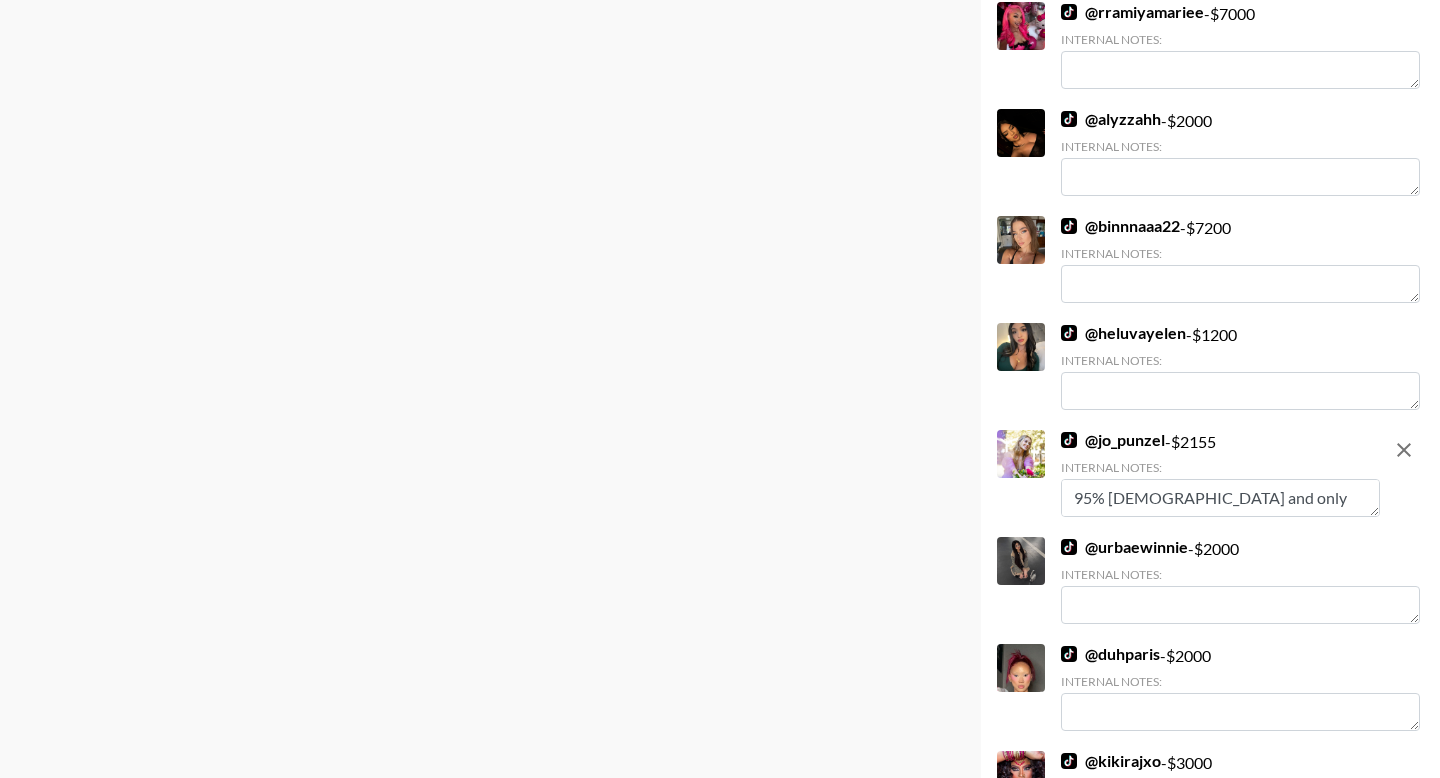 click on "@ jo_punzel  -  $ 2155 Internal Notes: 95% female and only hair focused" at bounding box center (1220, 473) 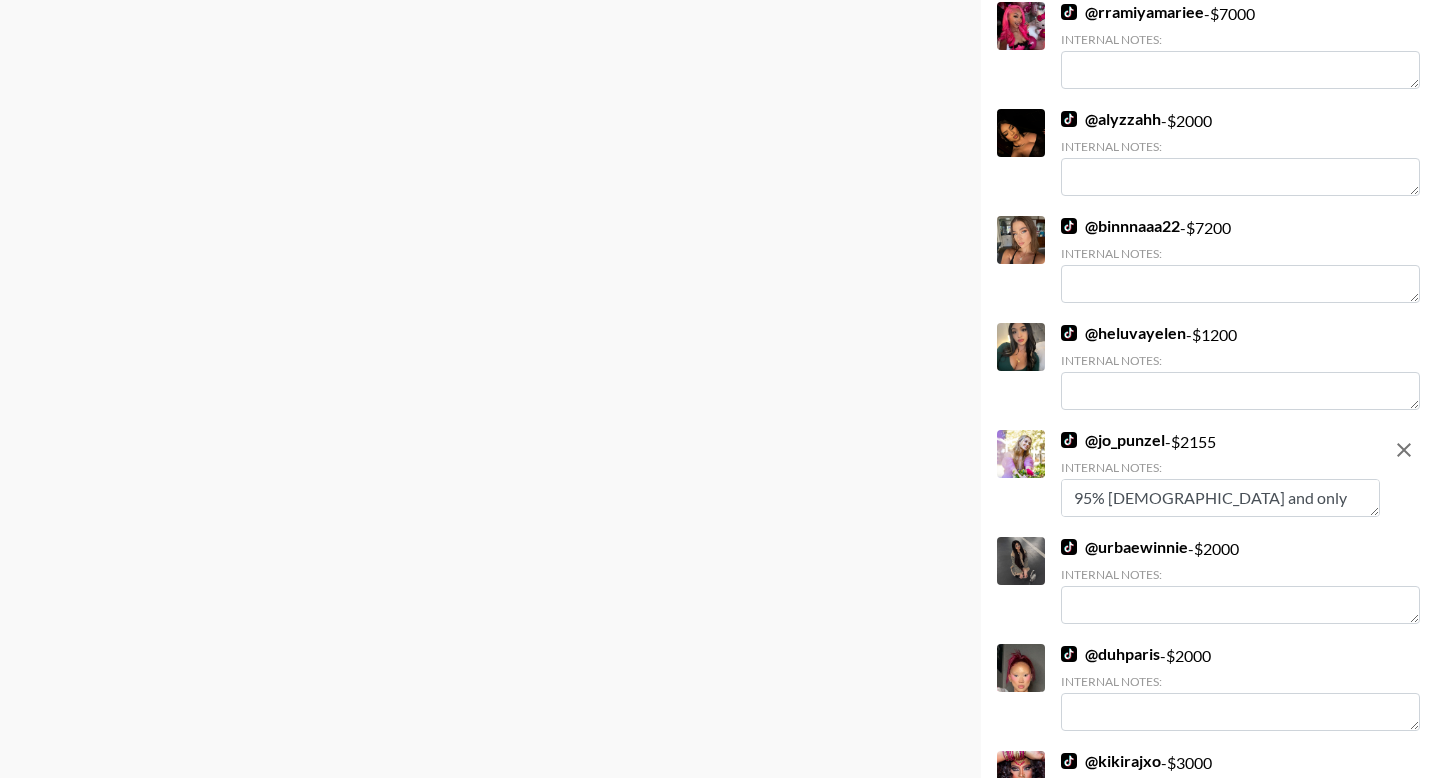 type on "95% female and only hair focused content" 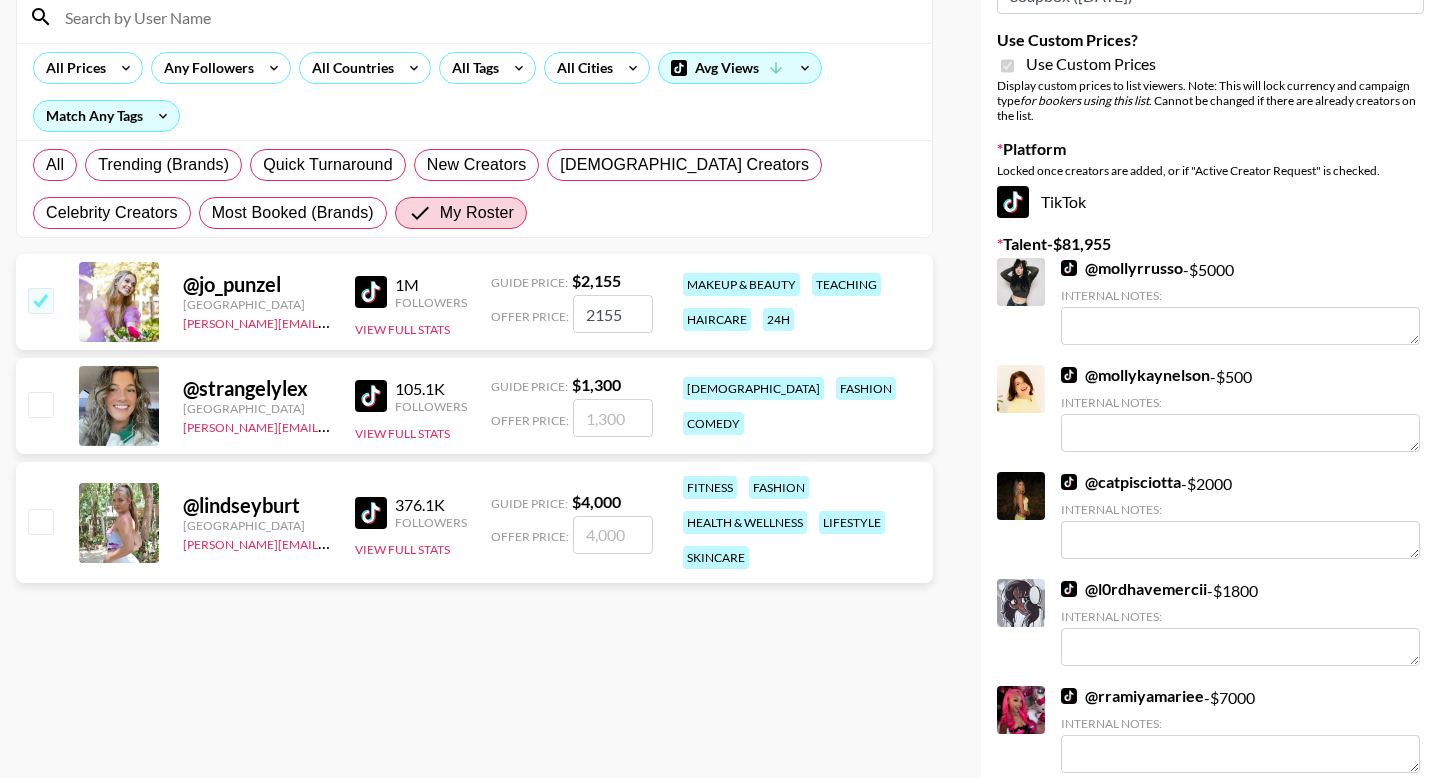 scroll, scrollTop: 221, scrollLeft: 0, axis: vertical 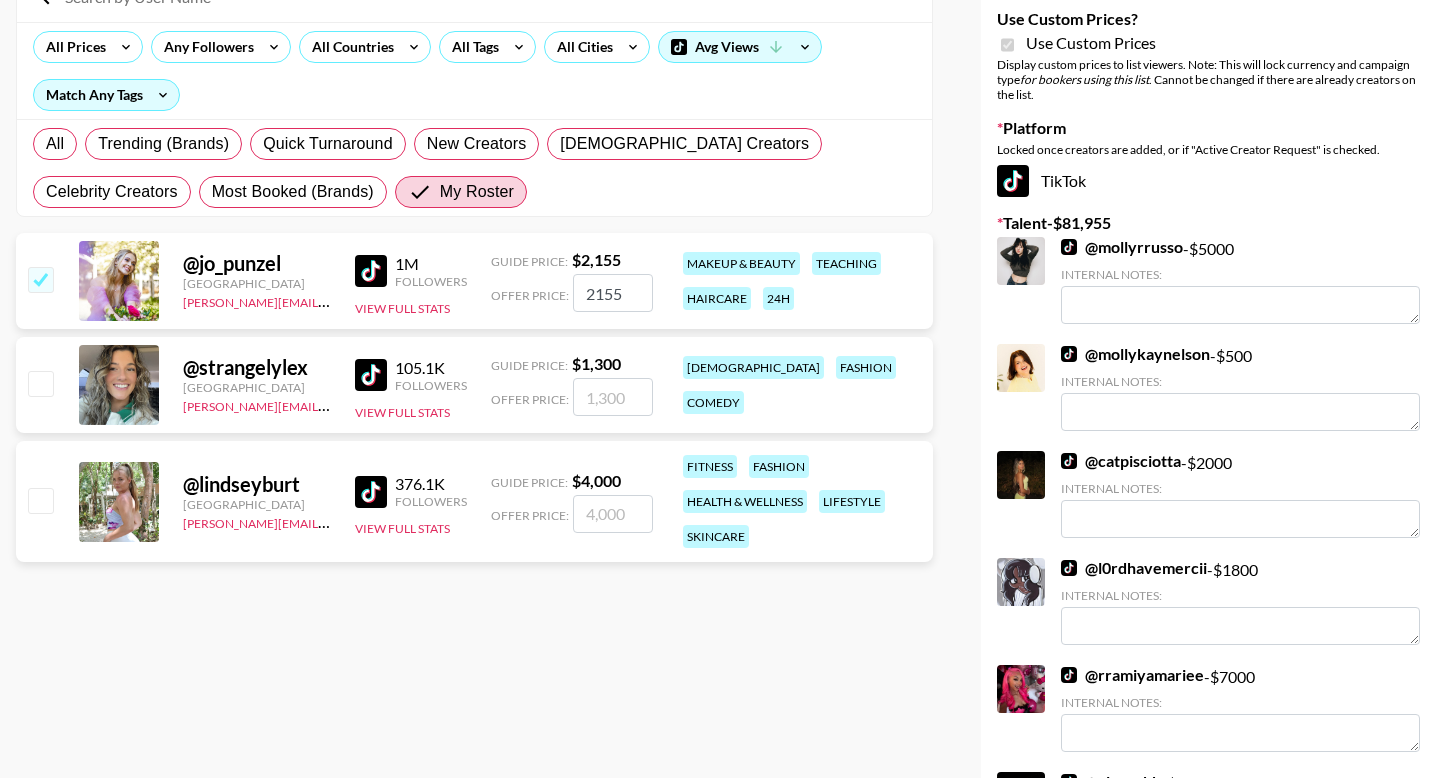 click at bounding box center [40, 500] 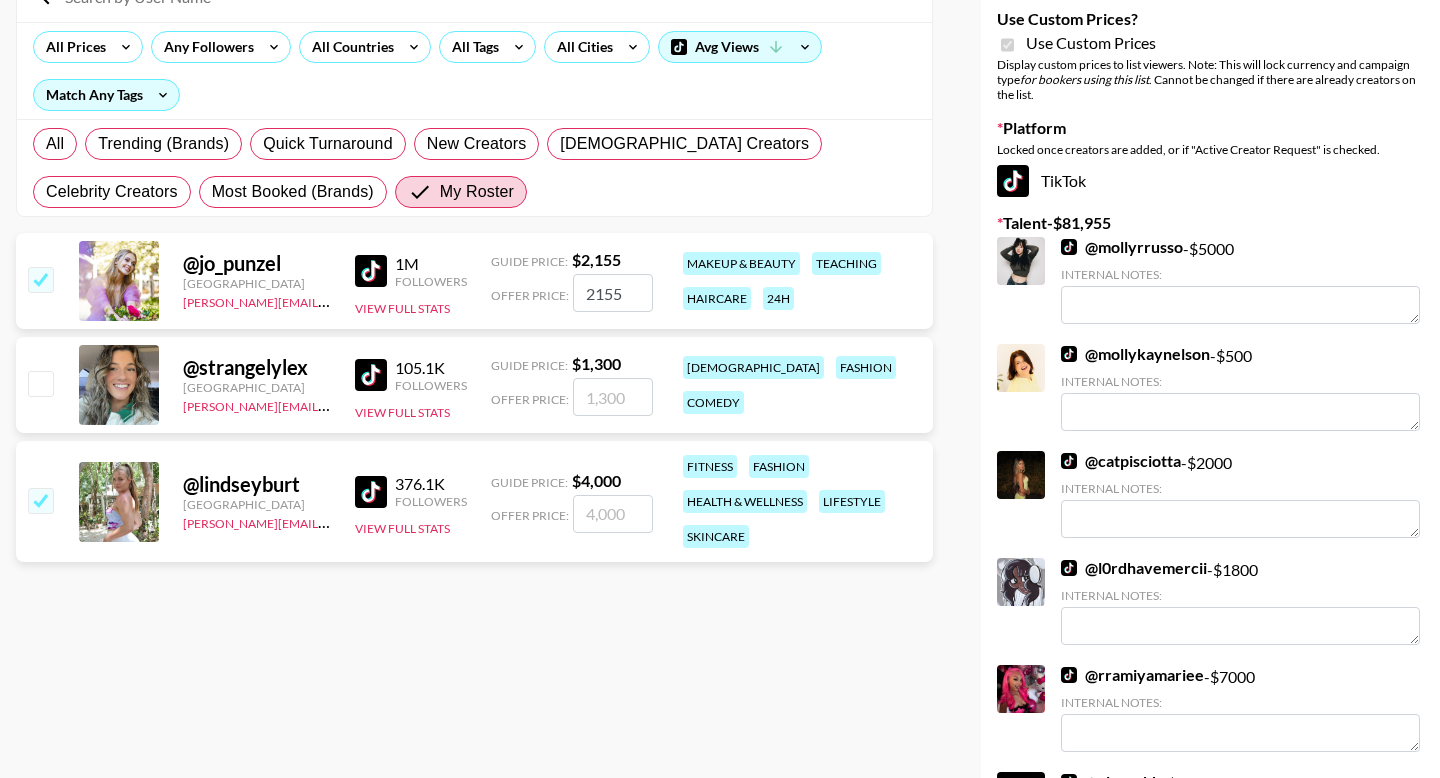 checkbox on "true" 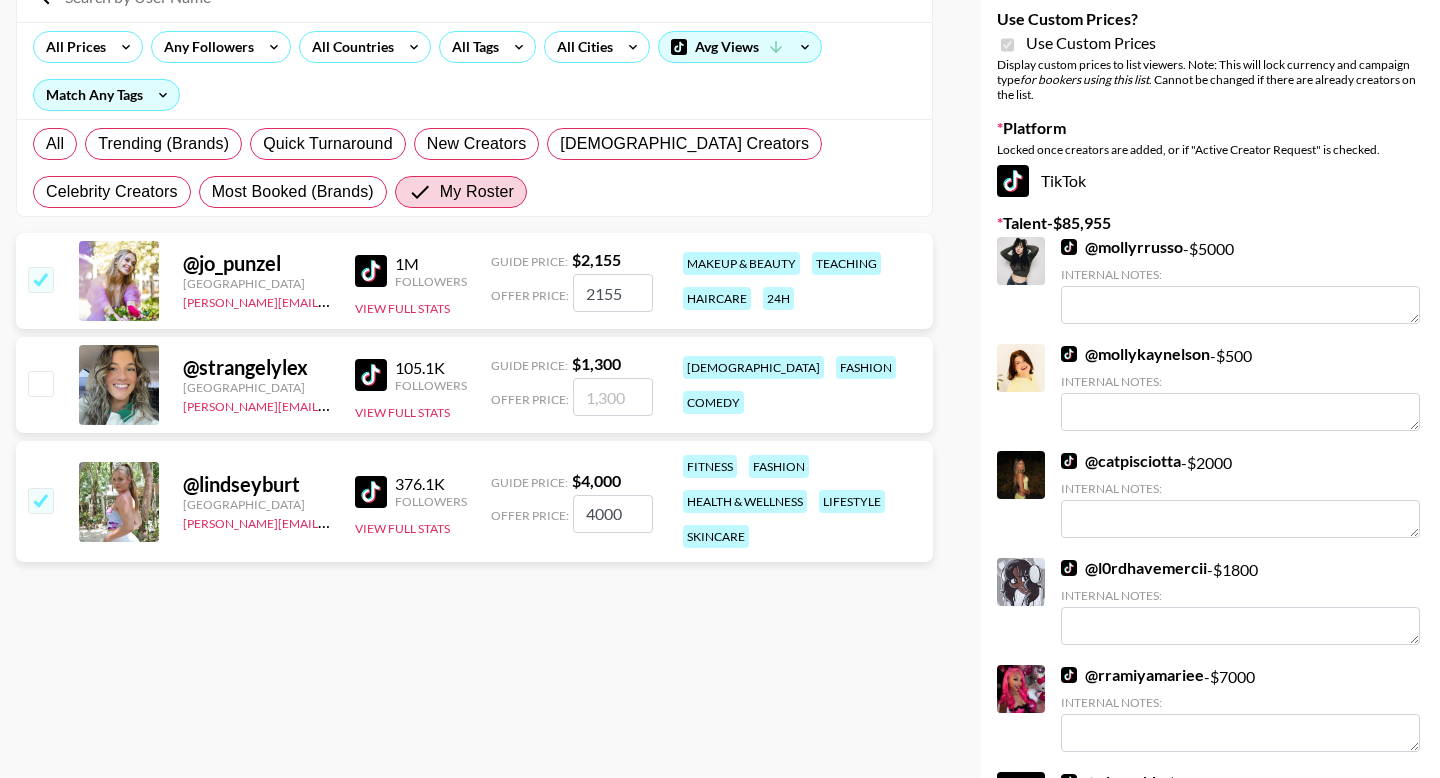 drag, startPoint x: 623, startPoint y: 511, endPoint x: 585, endPoint y: 512, distance: 38.013157 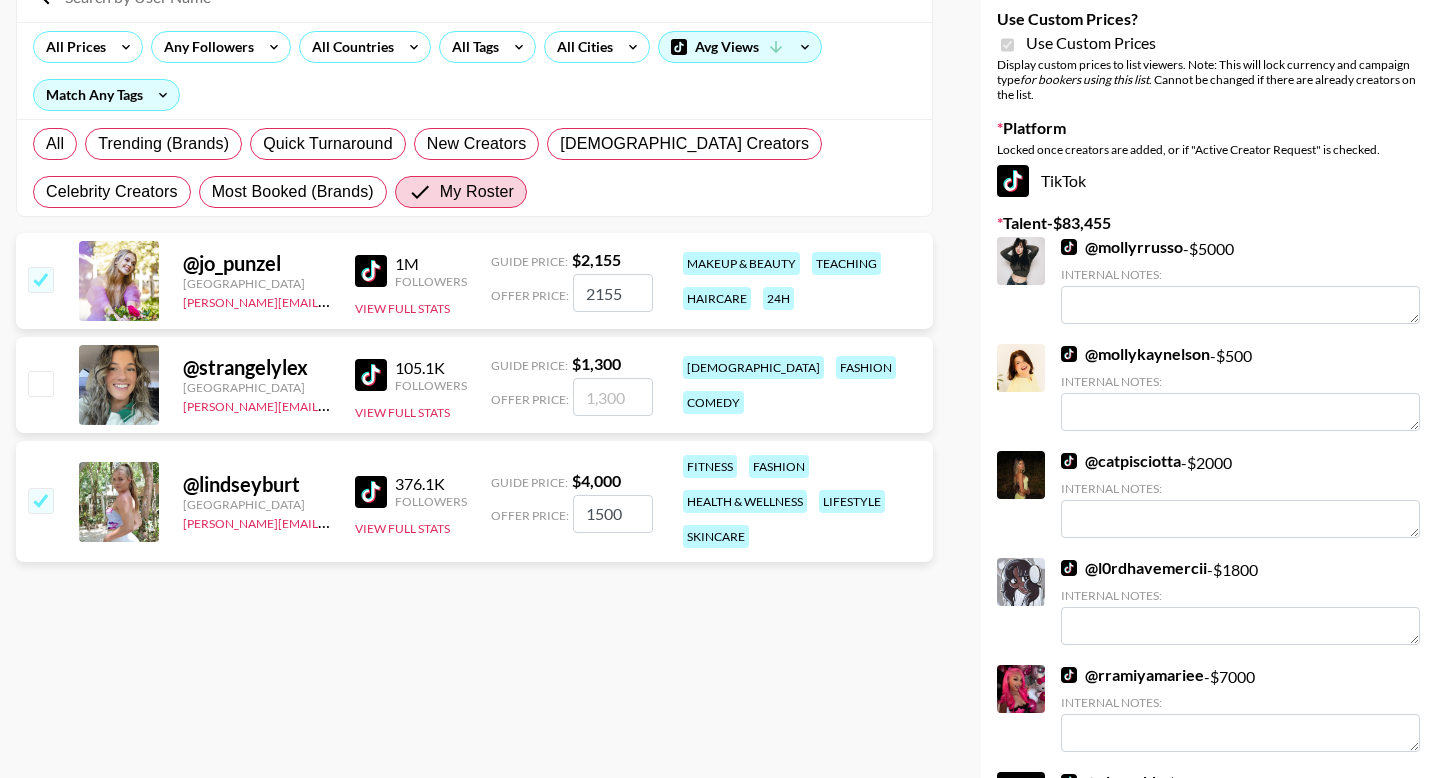 click on "Currency USD USD ​ Platform Campaign Type Choose Type... Song Promos Brand Promos All Prices Any Followers All Countries All Tags All Cities Avg Views Match Any Tags All Trending (Brands) Quick Turnaround New Creators LGBTQIA+ Creators Celebrity Creators Most Booked (Brands) My Roster @ jo_punzel South Africa julia.bird@grail-talent.com 1M Followers View Full Stats Guide Price: $ 2,155 Offer Price: 2155 makeup & beauty teaching haircare 24h @ strangelylex United States julia.bird@grail-talent.com 105.1K Followers View Full Stats Guide Price: $ 1,300 Offer Price: lgbtq+ fashion comedy @ lindseyburt United States julia.bird@grail-talent.com 376.1K Followers View Full Stats Guide Price: $ 4,000 Offer Price: 1500 fitness fashion health & wellness lifestyle skincare" at bounding box center [474, 1607] 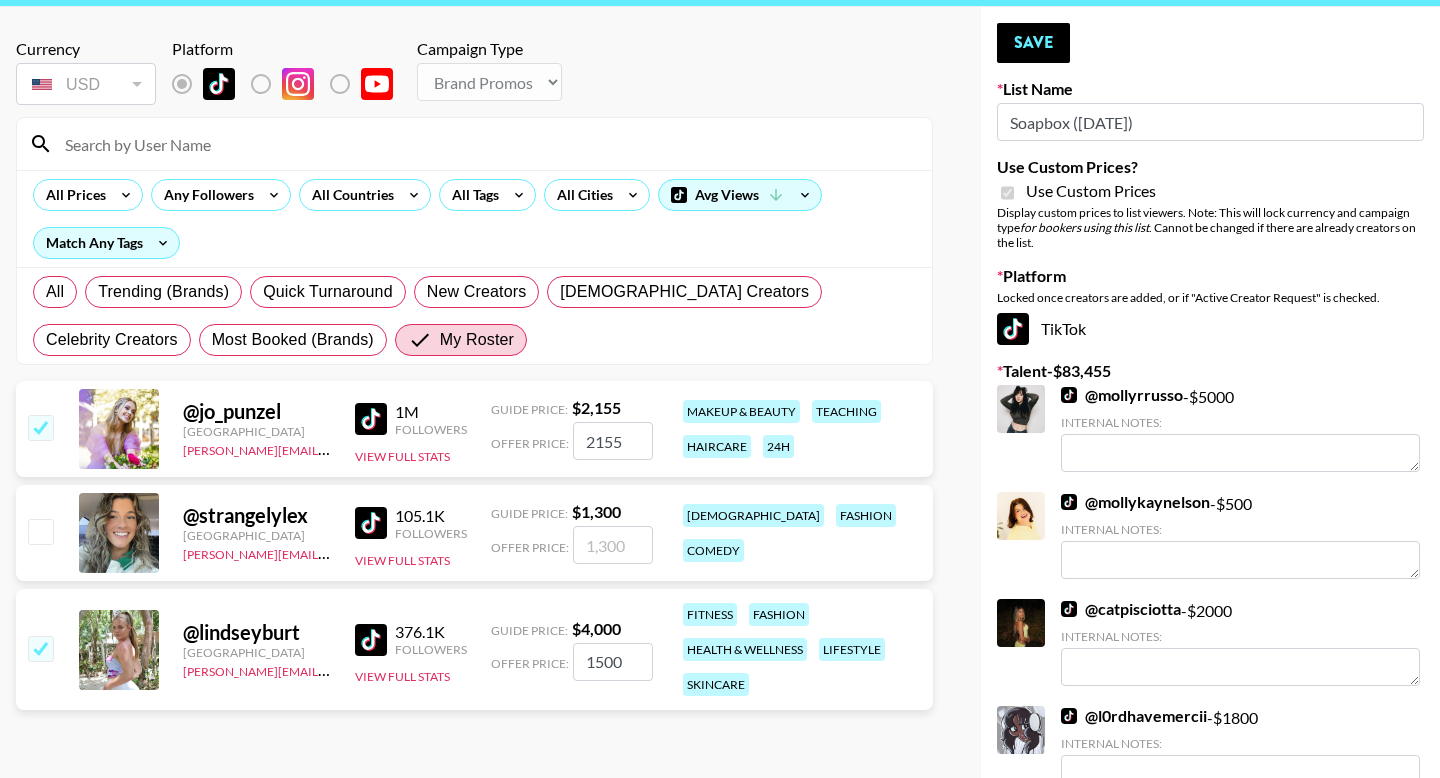 scroll, scrollTop: 56, scrollLeft: 0, axis: vertical 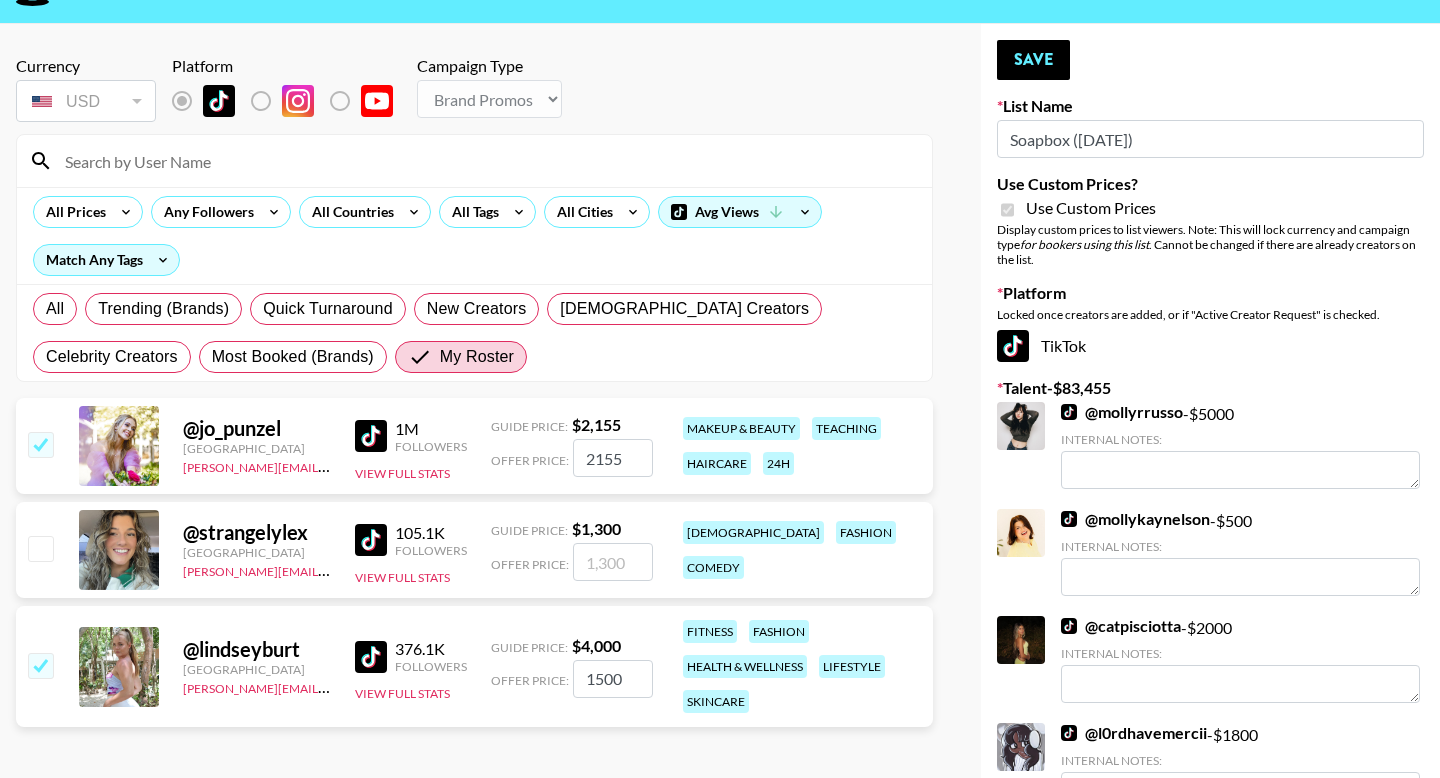 drag, startPoint x: 627, startPoint y: 678, endPoint x: 596, endPoint y: 677, distance: 31.016125 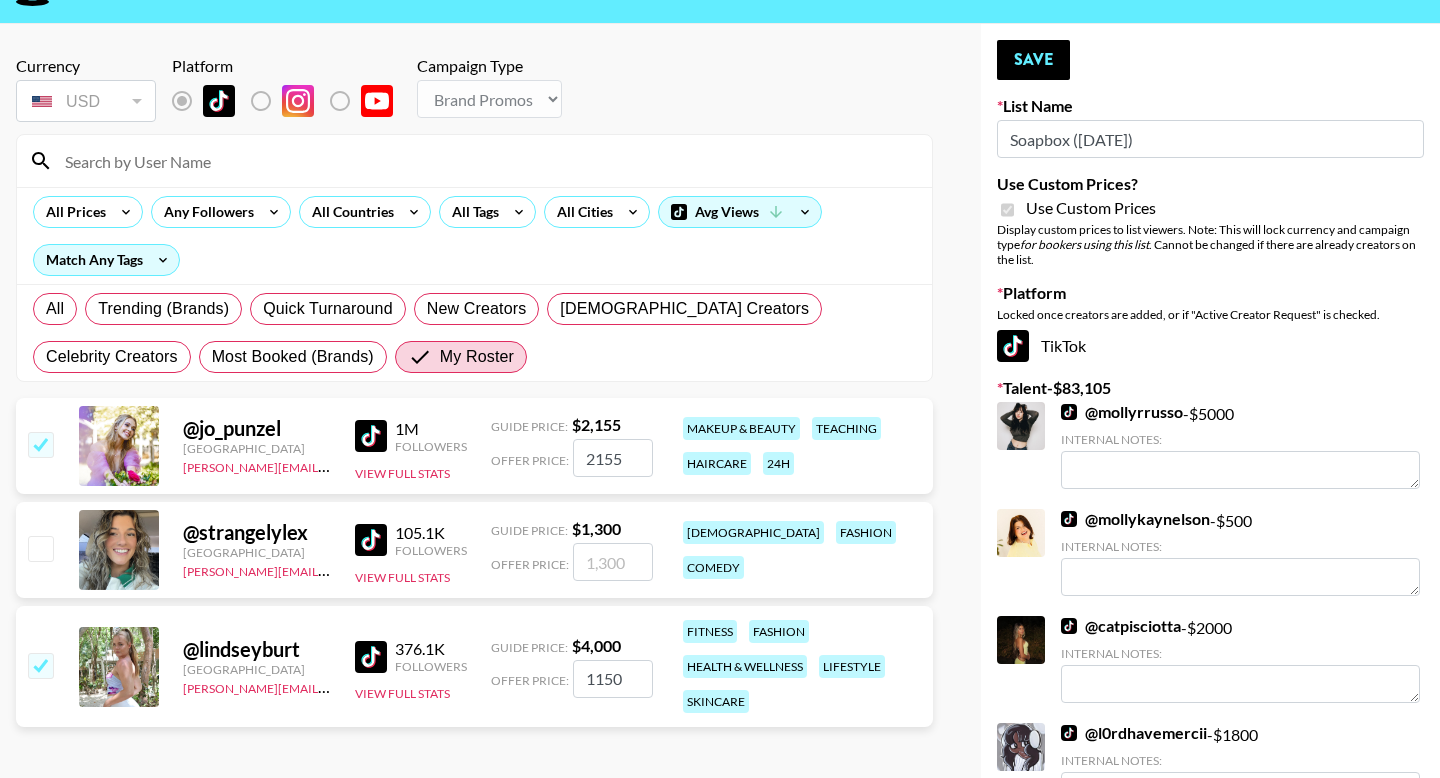 type on "1150" 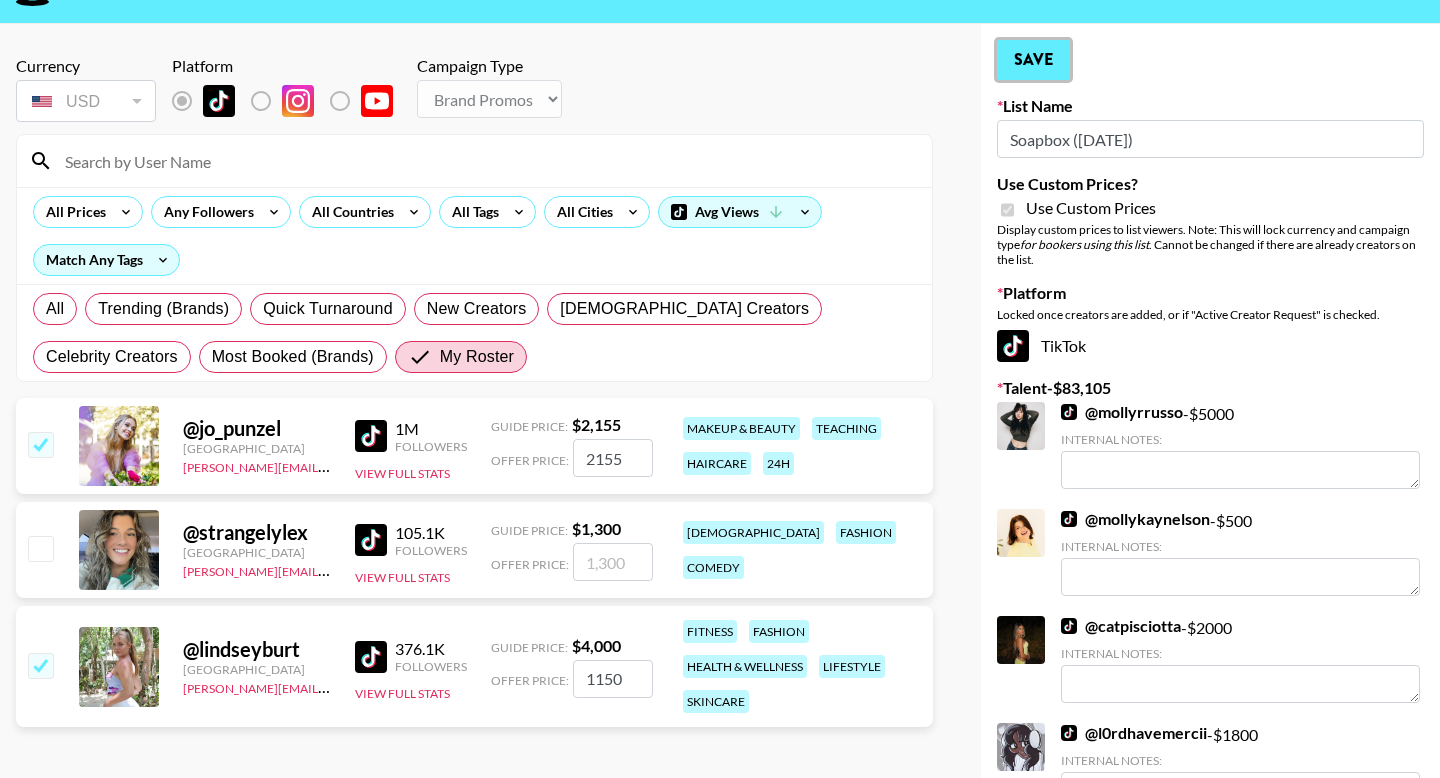 click on "Save" at bounding box center [1033, 60] 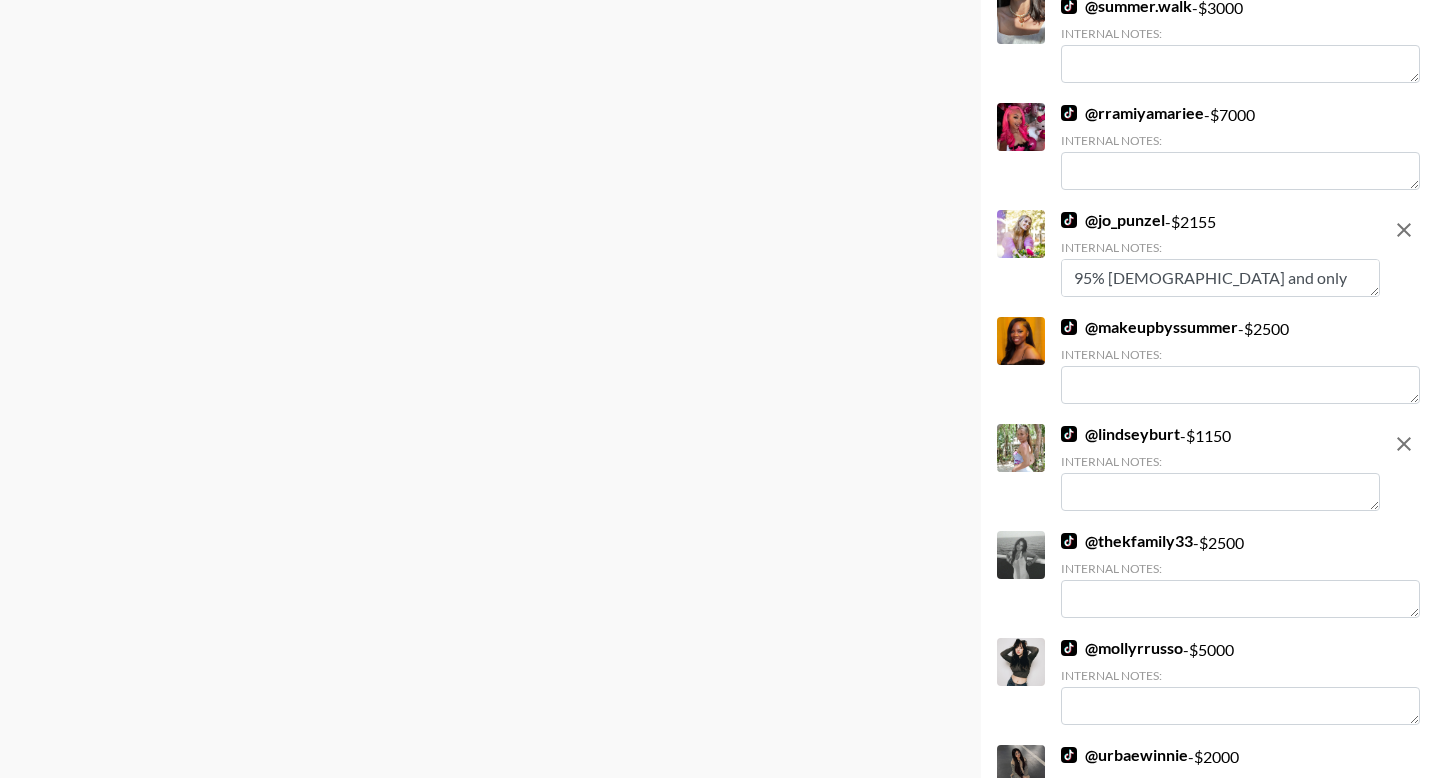 scroll, scrollTop: 1171, scrollLeft: 0, axis: vertical 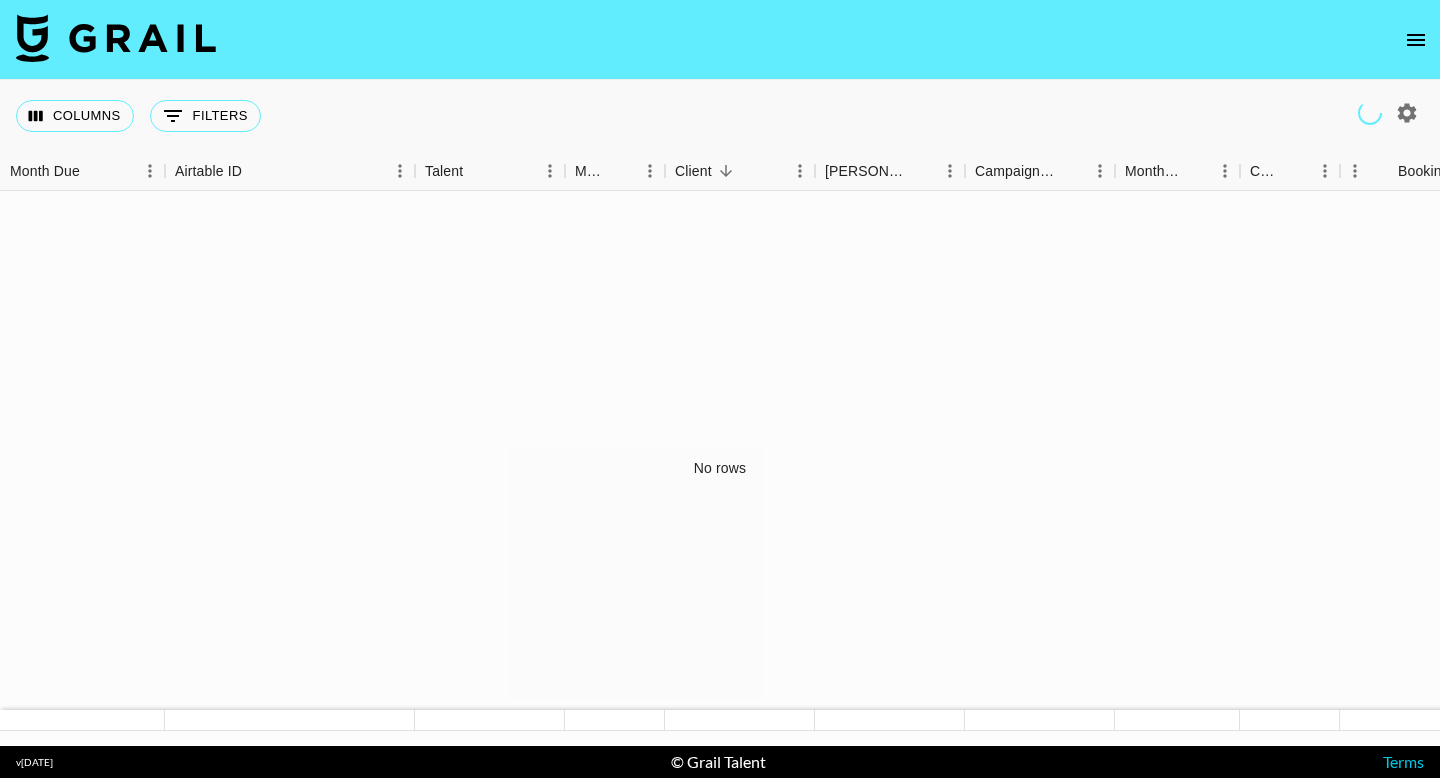 click 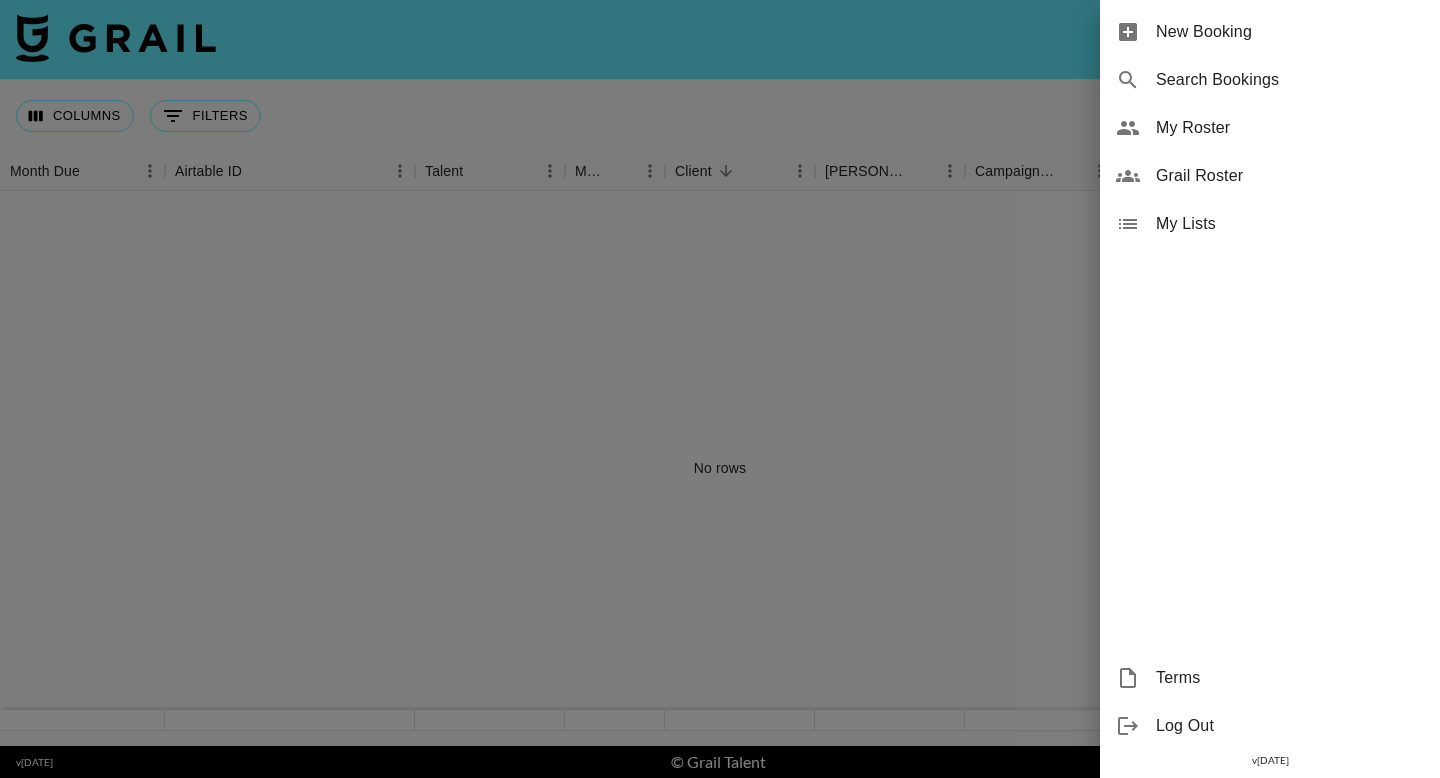 click at bounding box center (720, 389) 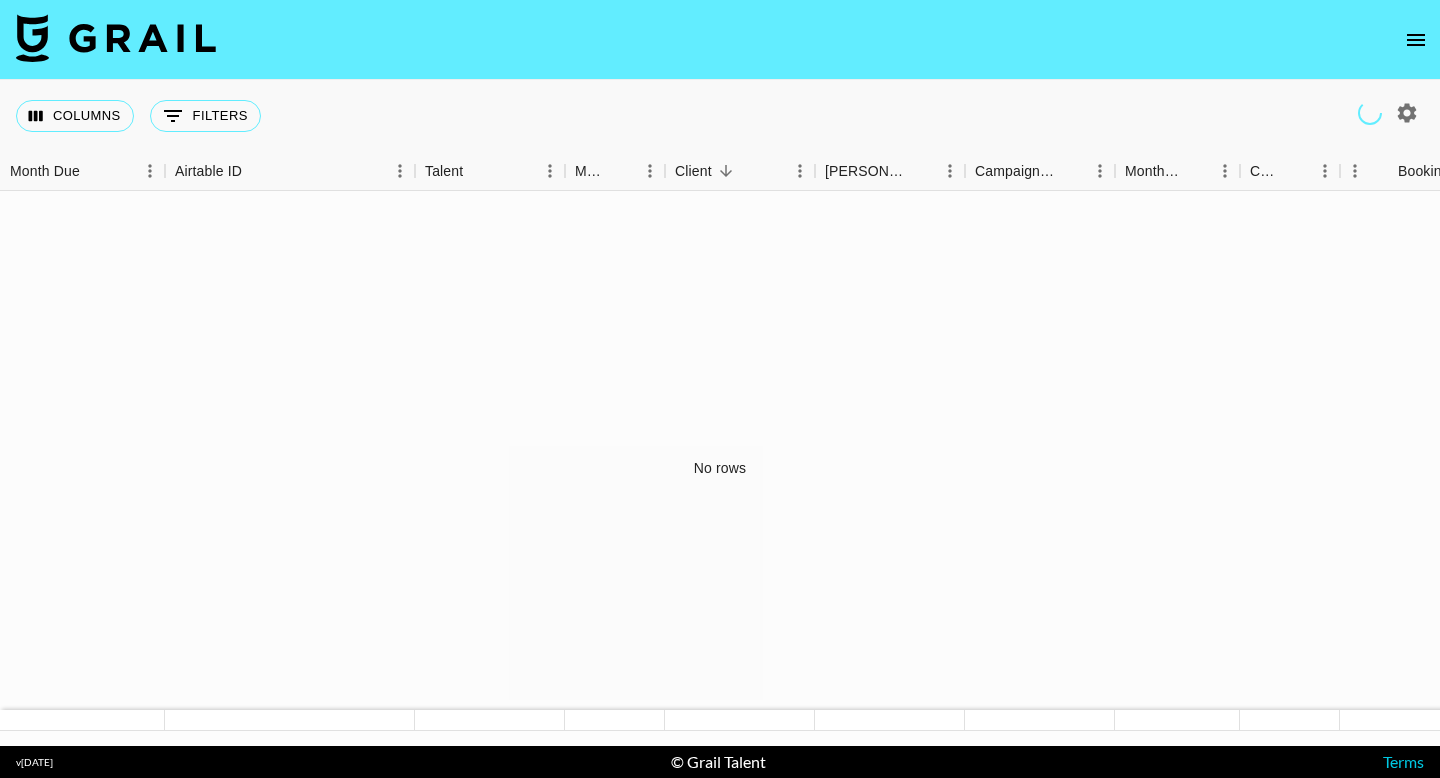 click 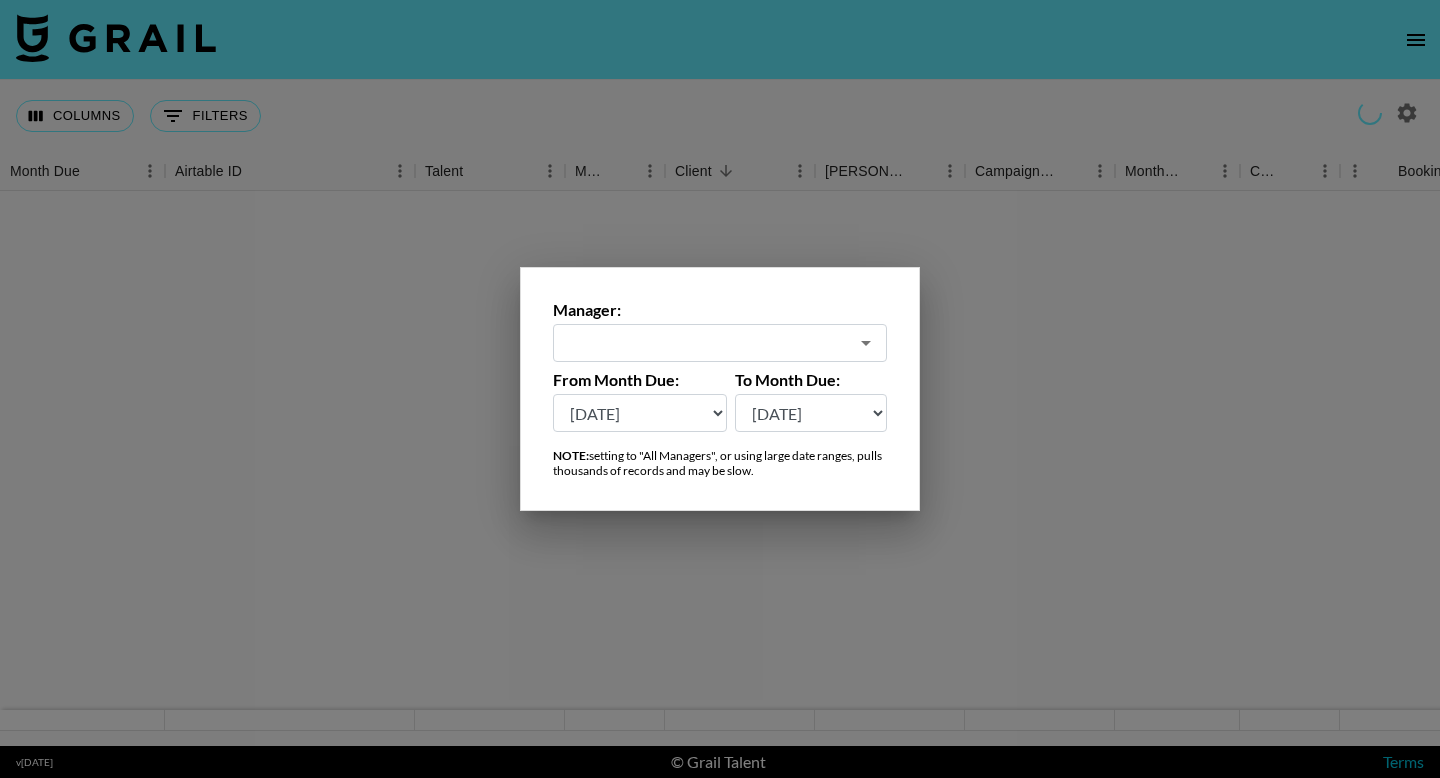 click on "​" at bounding box center (720, 343) 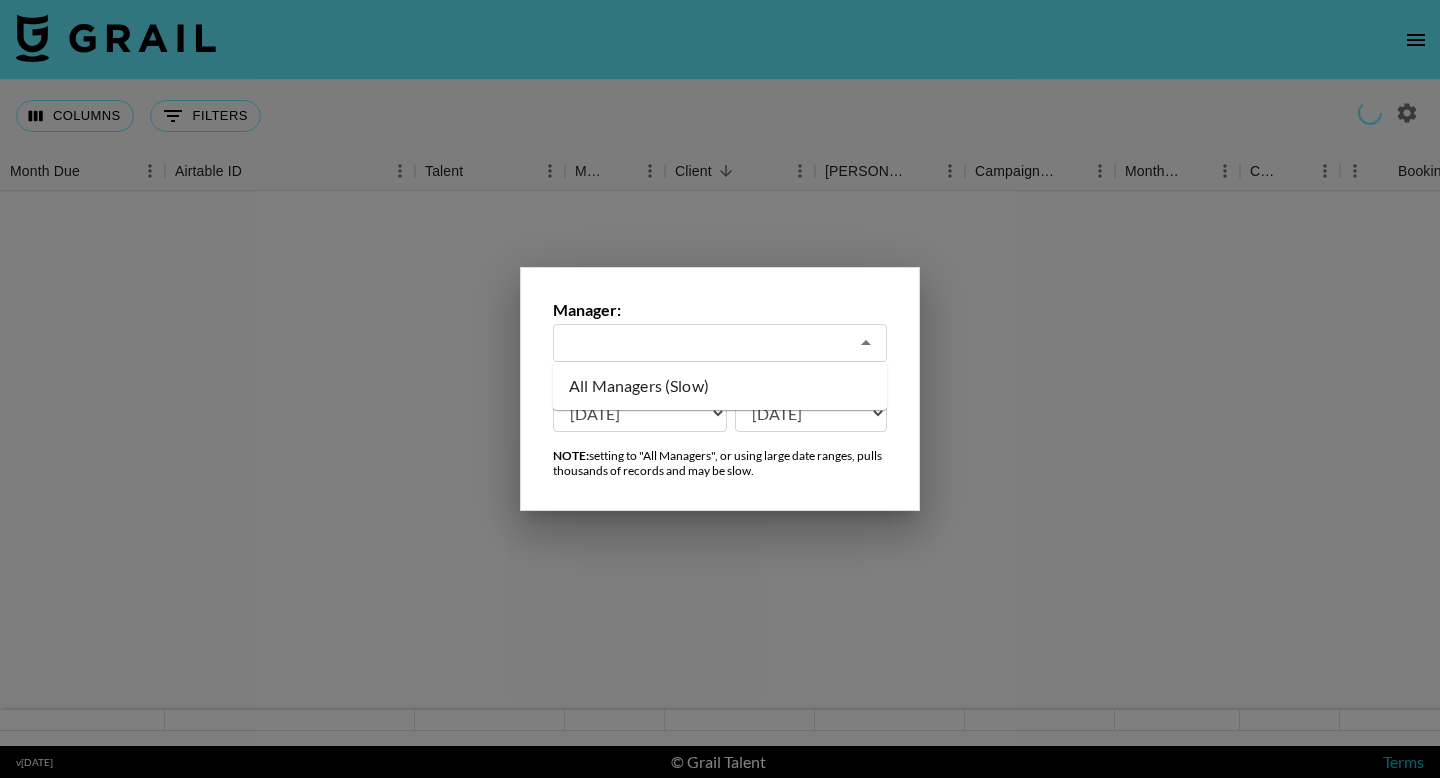 click on "All Managers (Slow)" at bounding box center (720, 386) 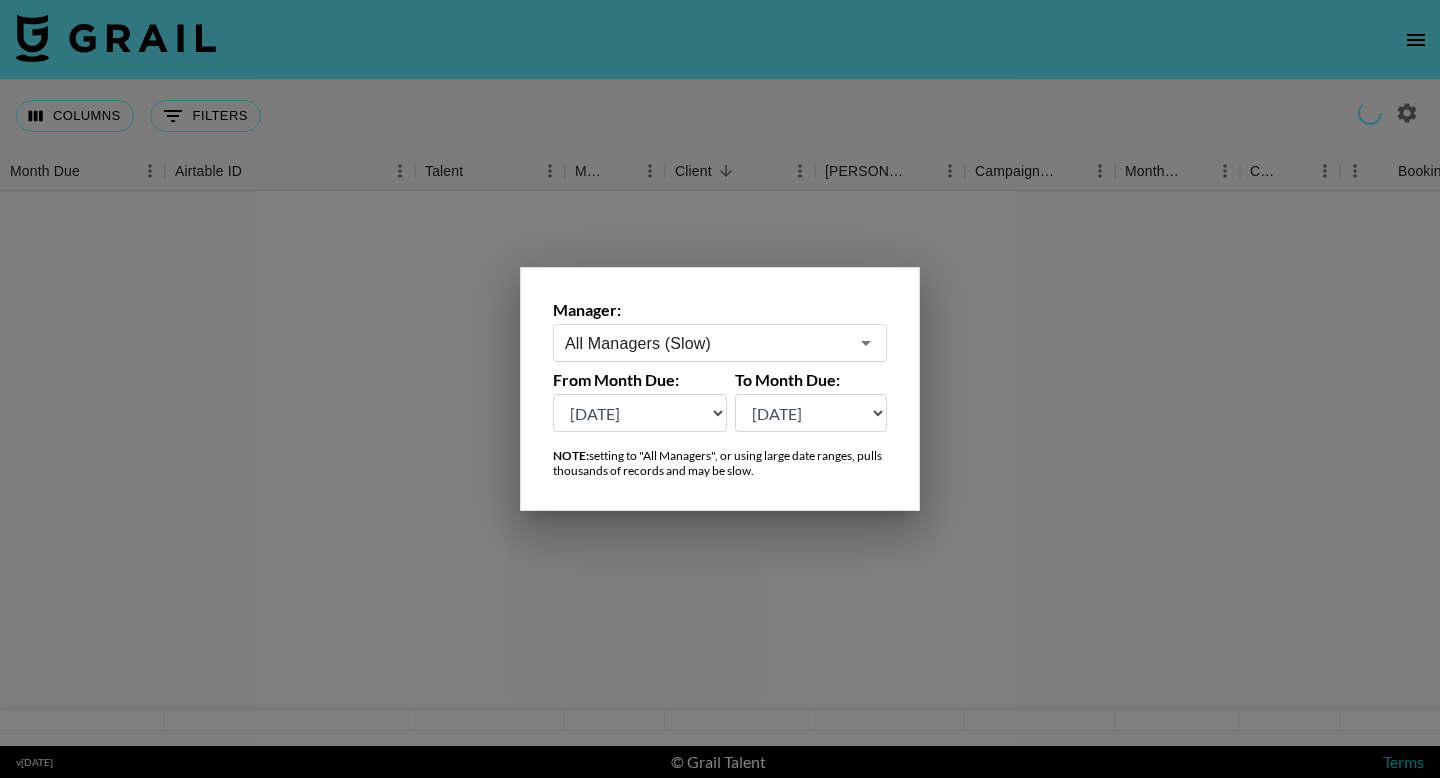 click at bounding box center [720, 389] 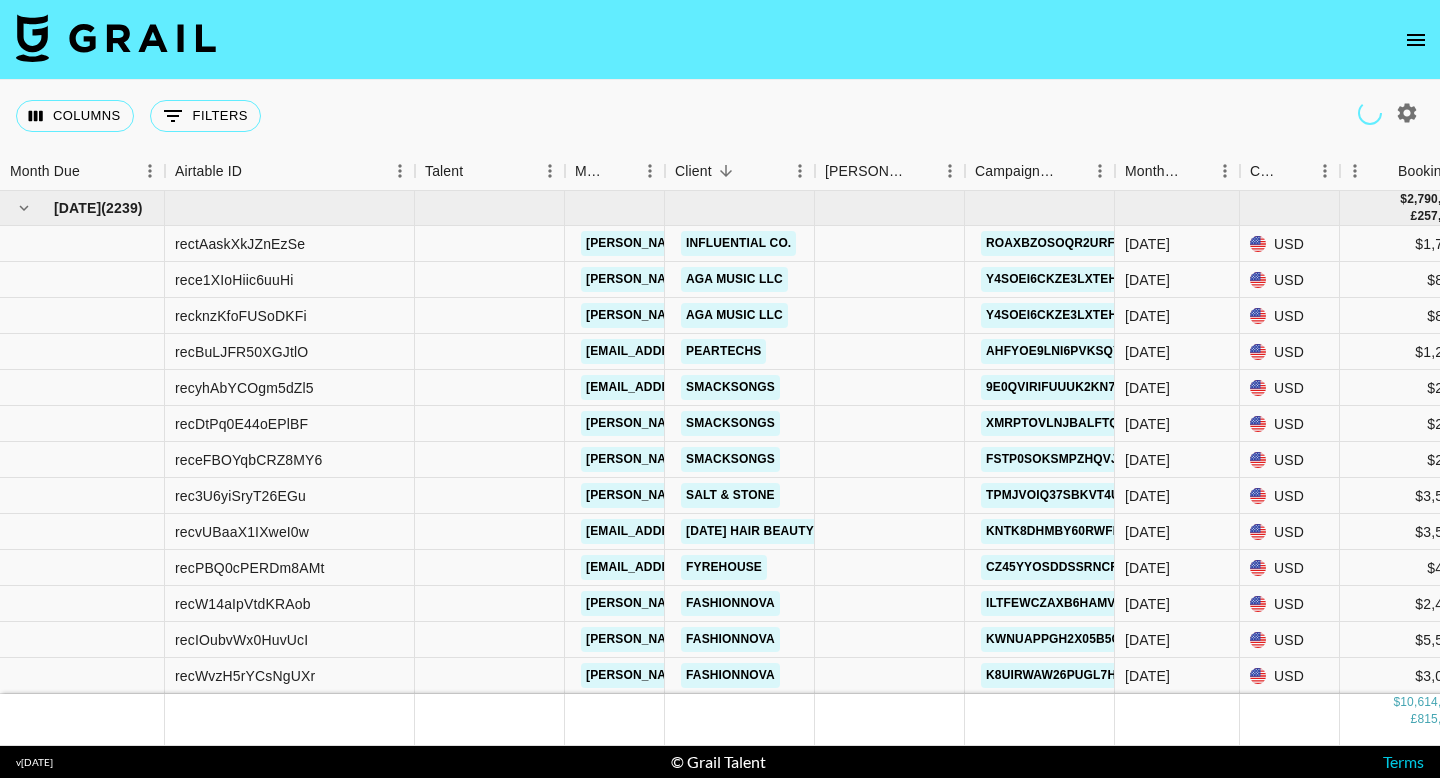 click 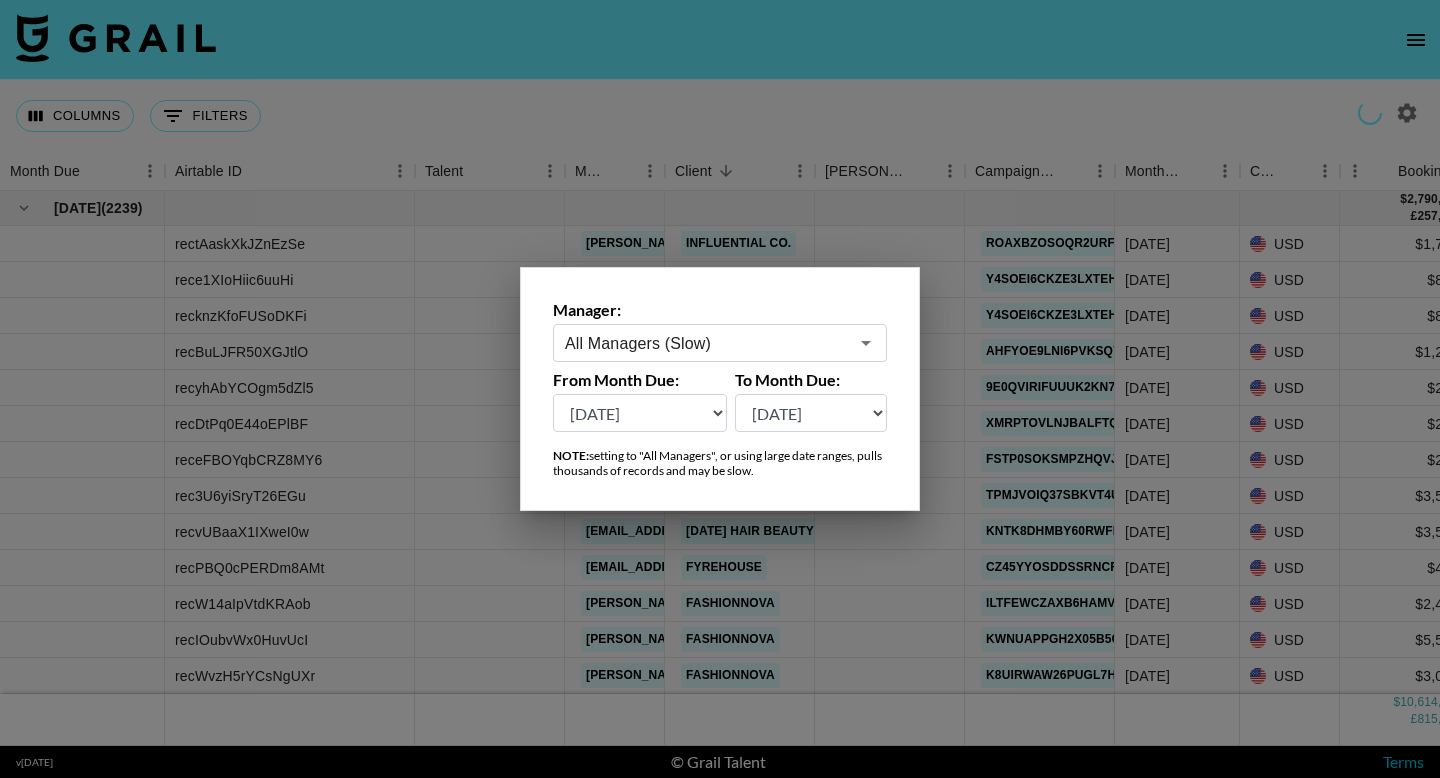 click on "All Managers (Slow)" at bounding box center [706, 343] 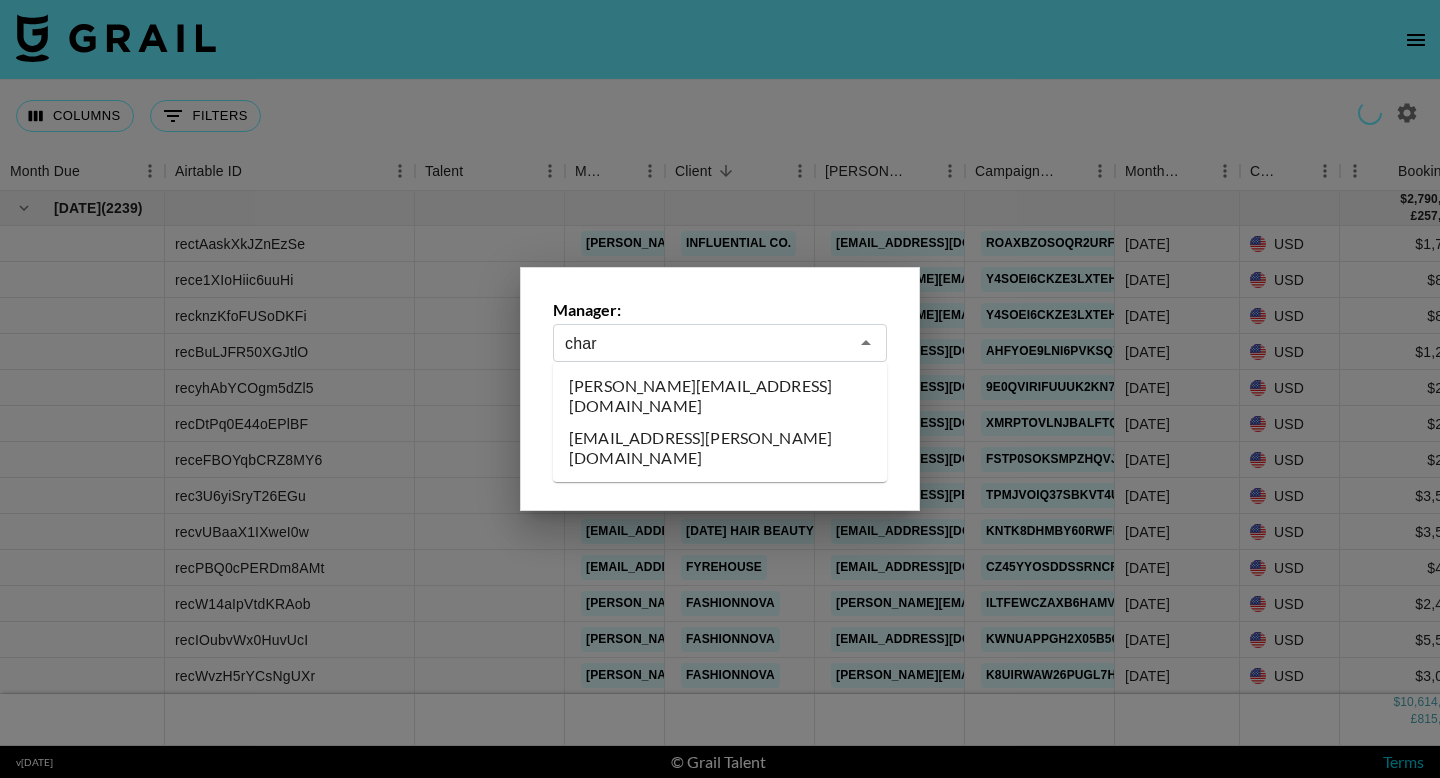 click on "charlie@grail-talent.com" at bounding box center (720, 396) 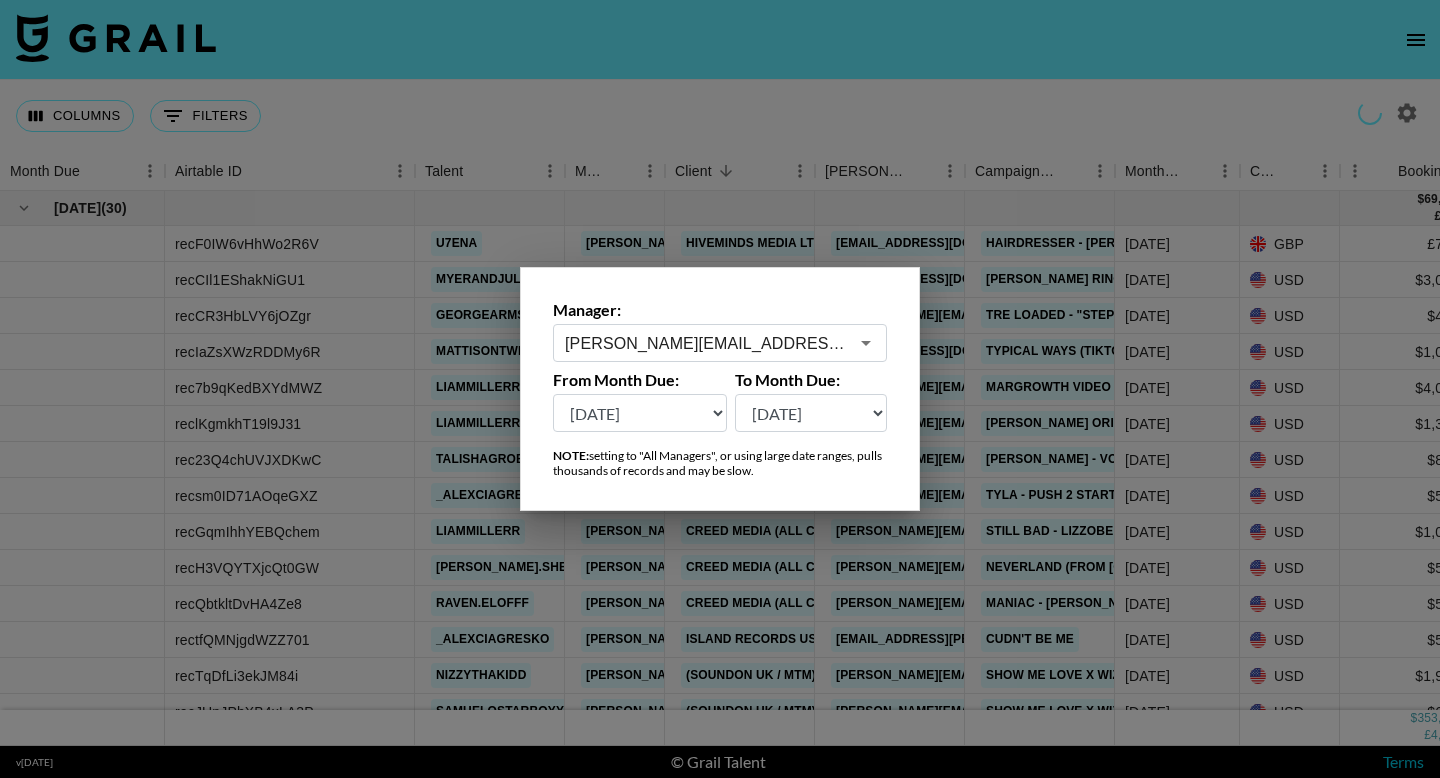 type on "charlie@grail-talent.com" 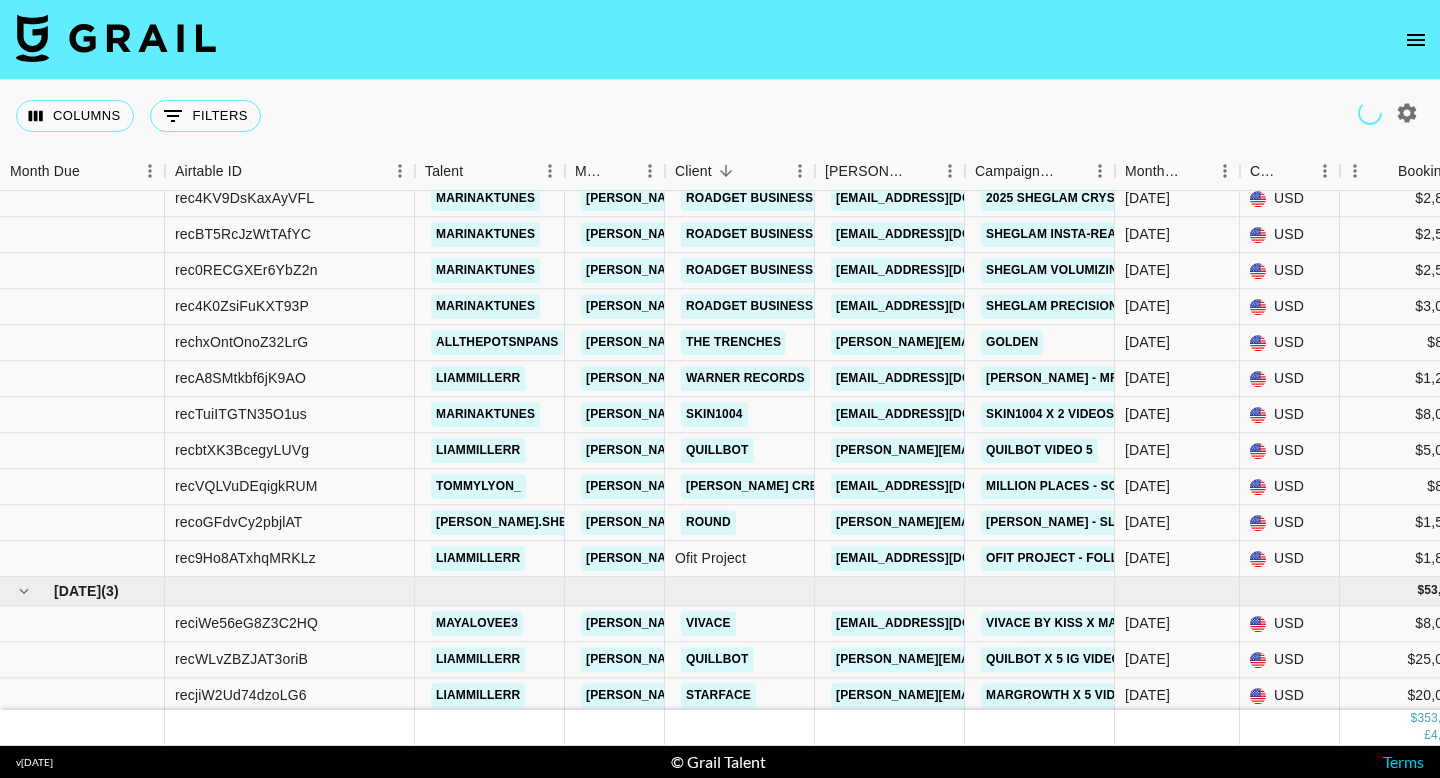 scroll, scrollTop: 3754, scrollLeft: 0, axis: vertical 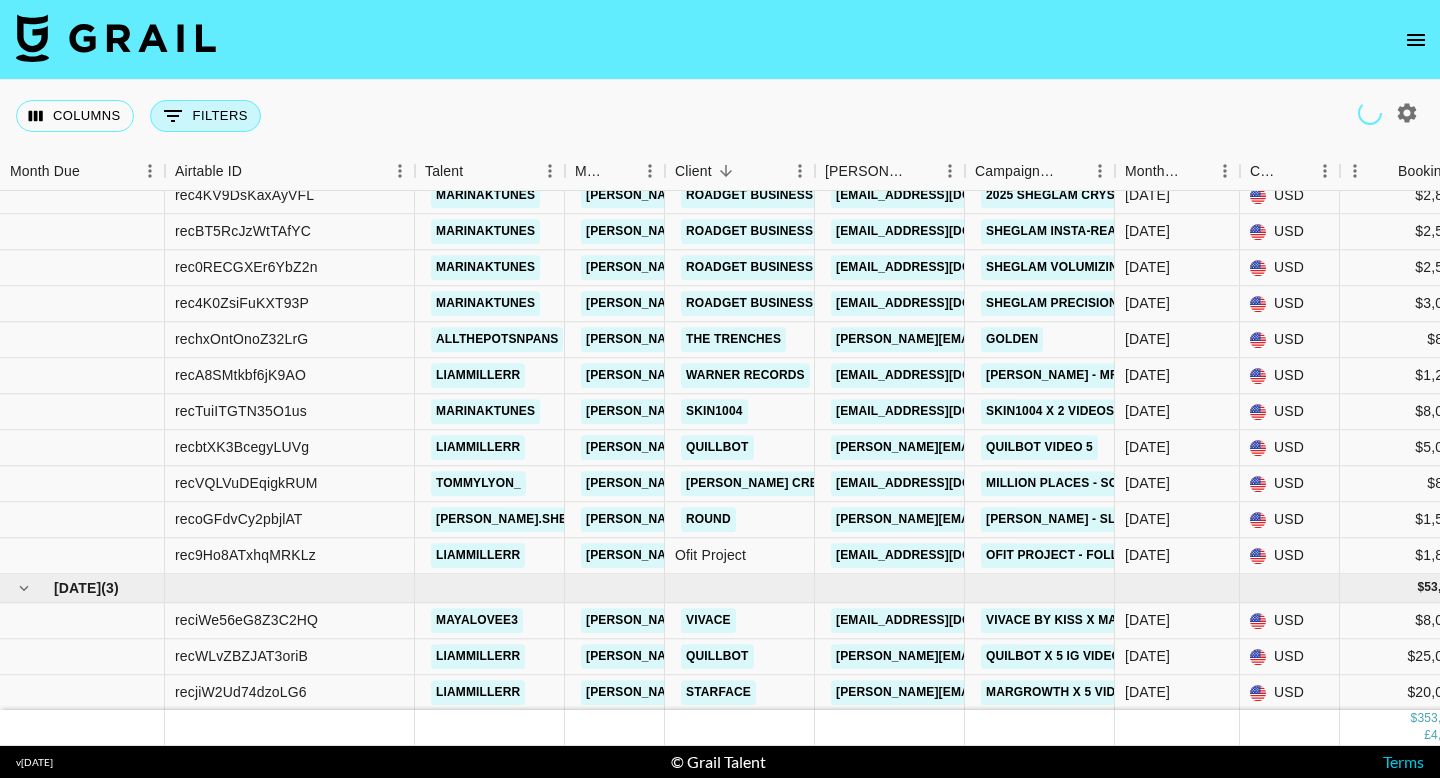 click on "0 Filters" at bounding box center (205, 116) 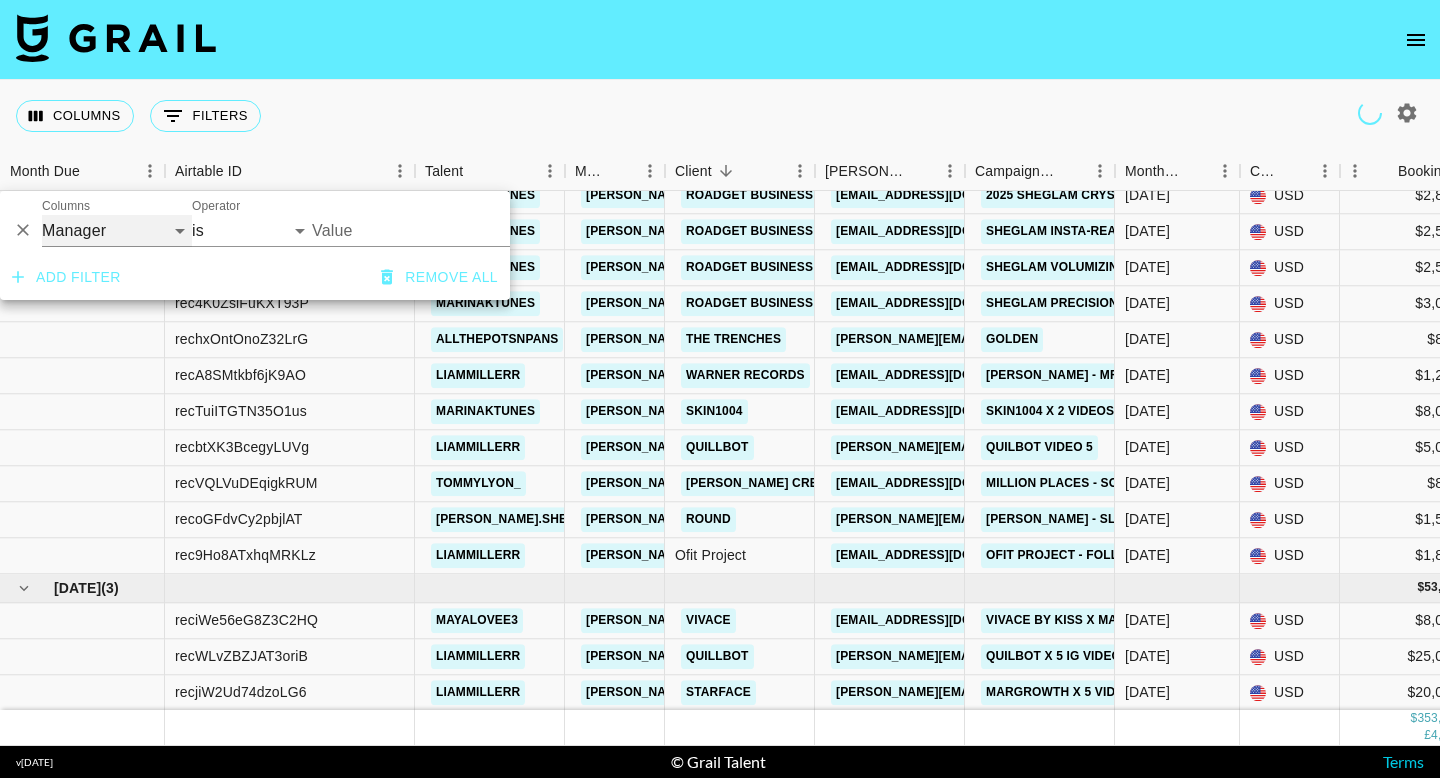 click on "Grail Platform ID Airtable ID Talent Manager Client Booker Campaign (Type) Date Created Created by Grail Team Month Due Currency Booking Price Creator Commmission Override External Commission Expenses: Remove Commission? Commission Status Video Link Boost Code Special Booking Type PO Number Invoice Notes Uniport Contact Email Contract File Payment Sent Payment Sent Date Invoice Link" at bounding box center [117, 231] 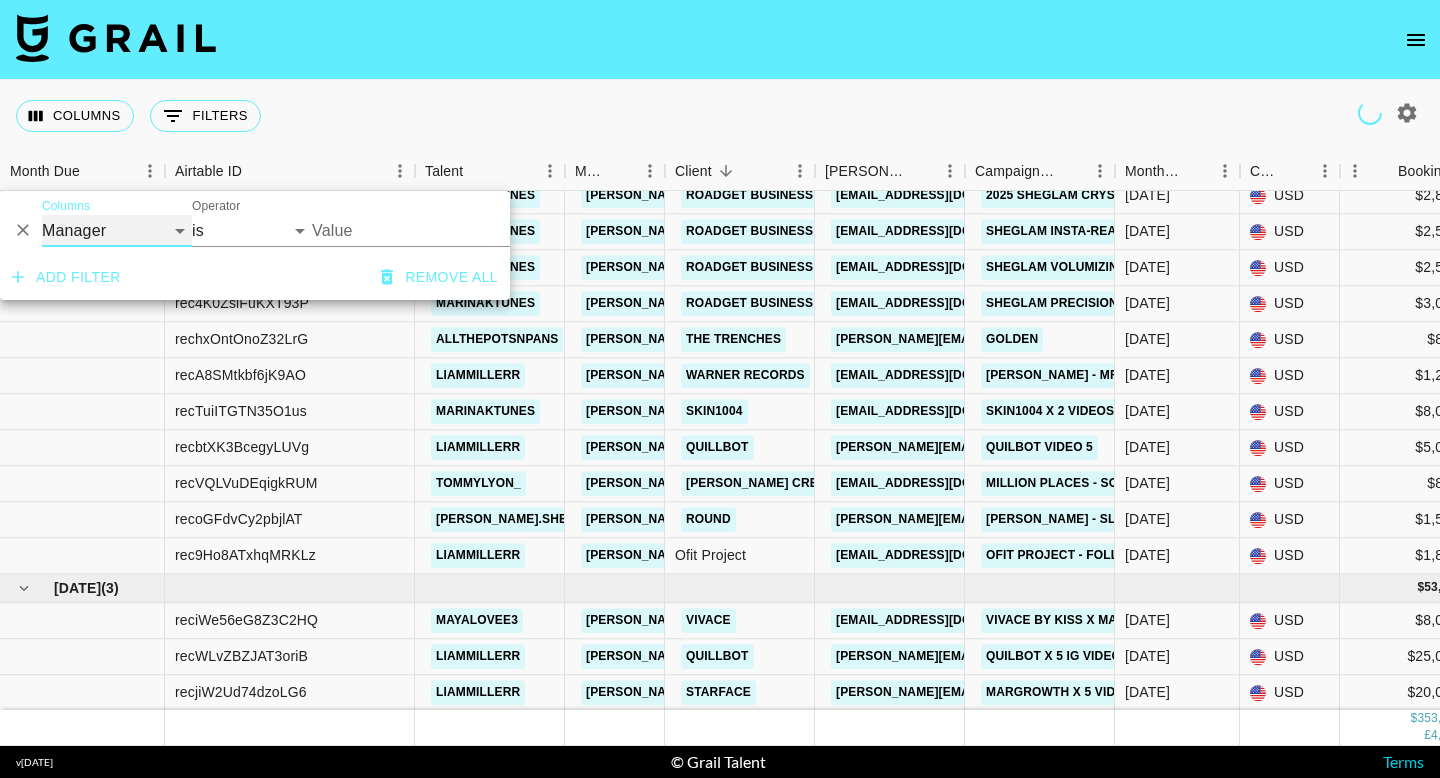 select on "talentName" 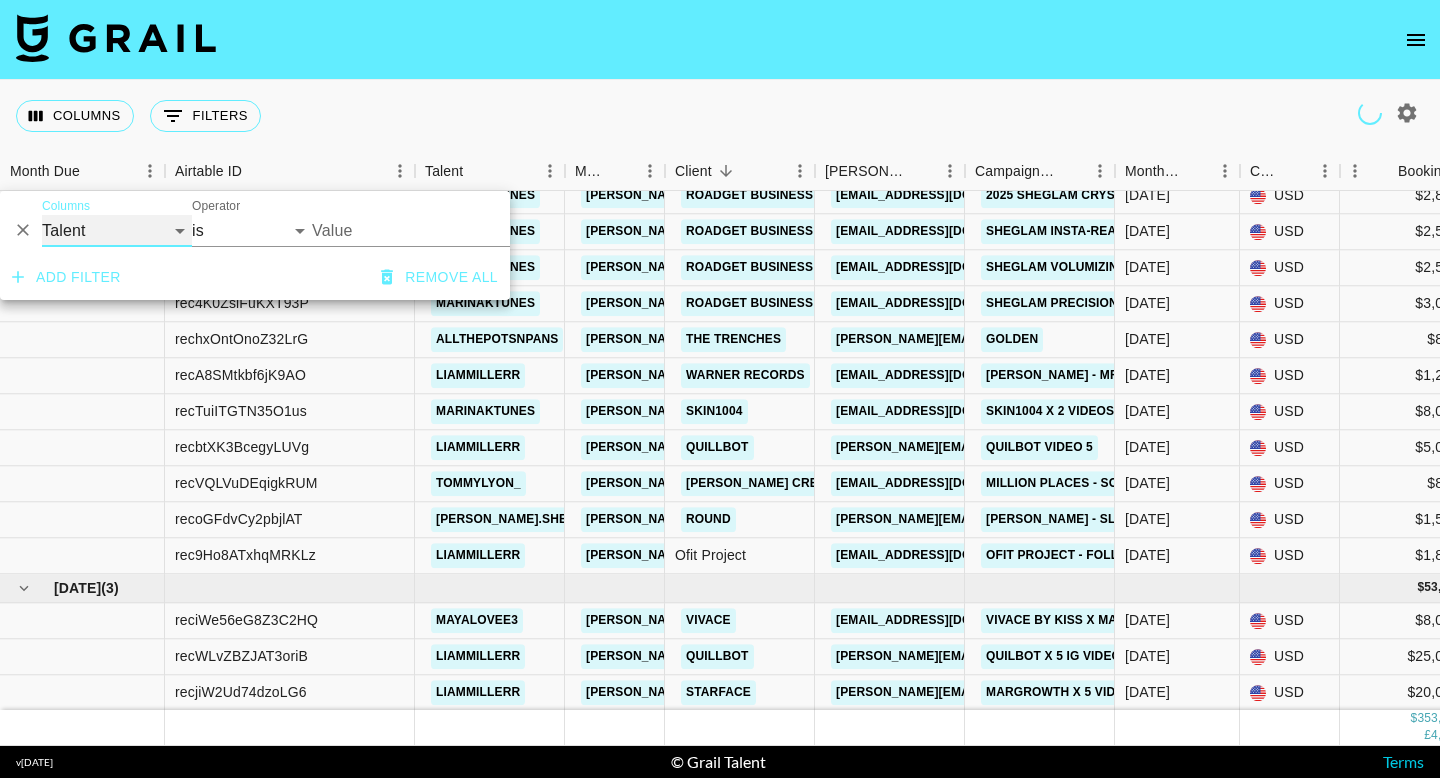 select on "contains" 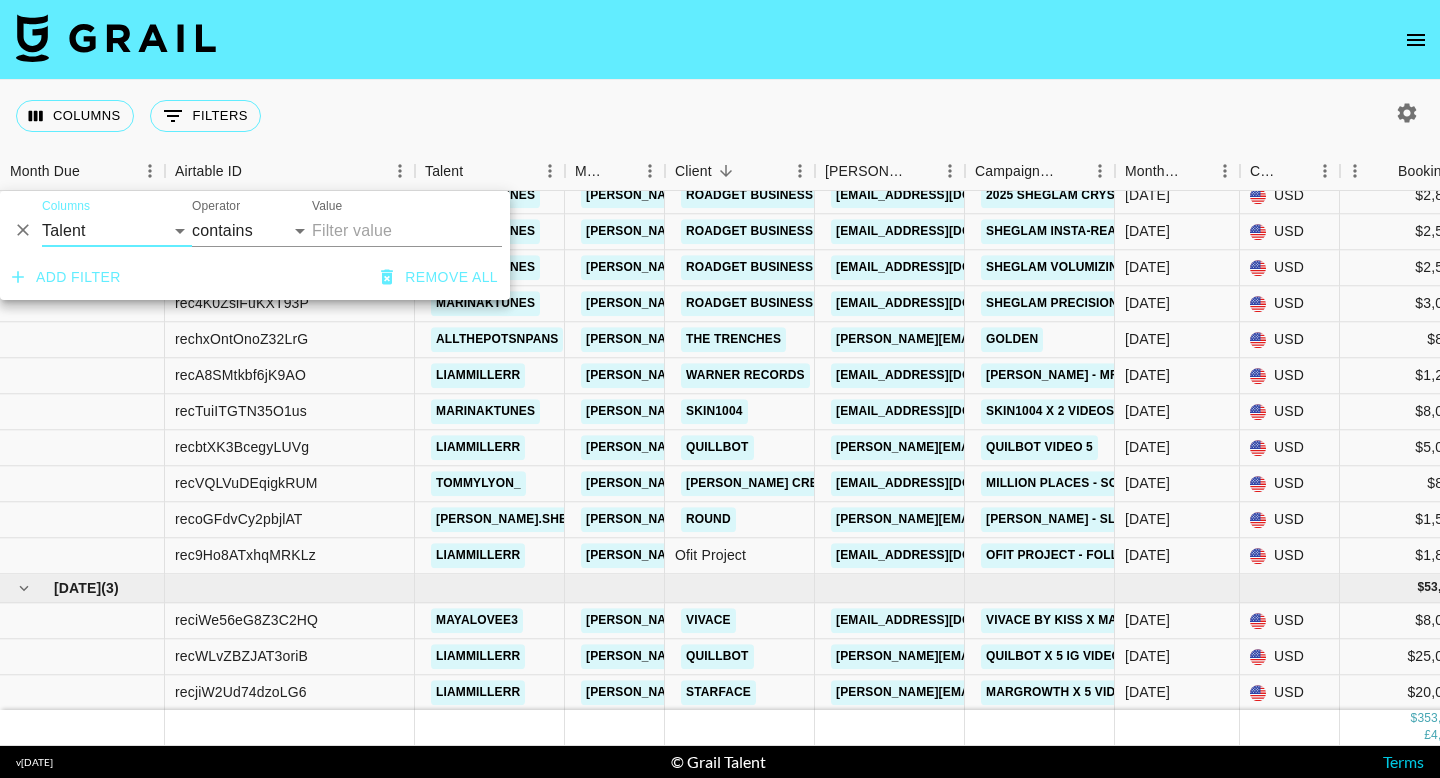click on "Value" at bounding box center (407, 231) 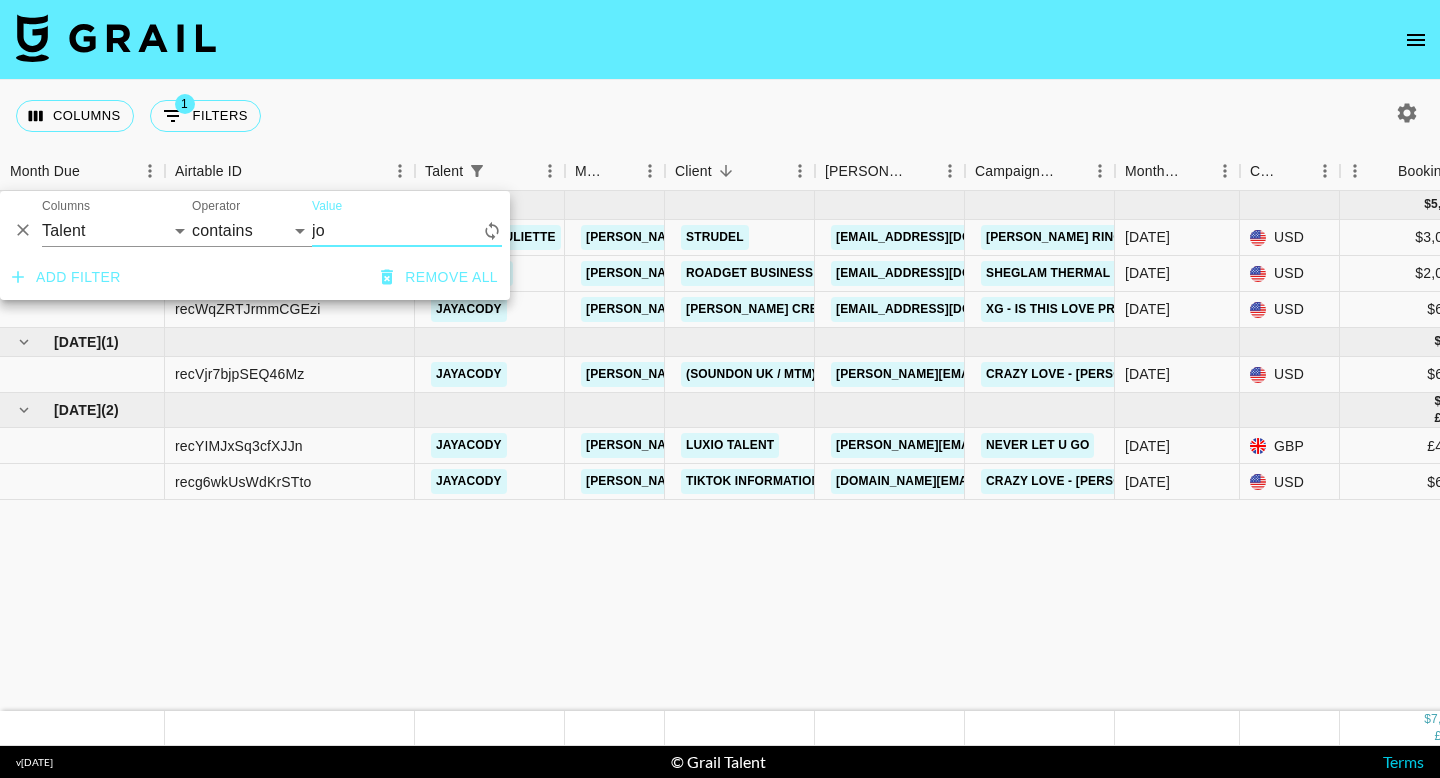 scroll, scrollTop: 0, scrollLeft: 0, axis: both 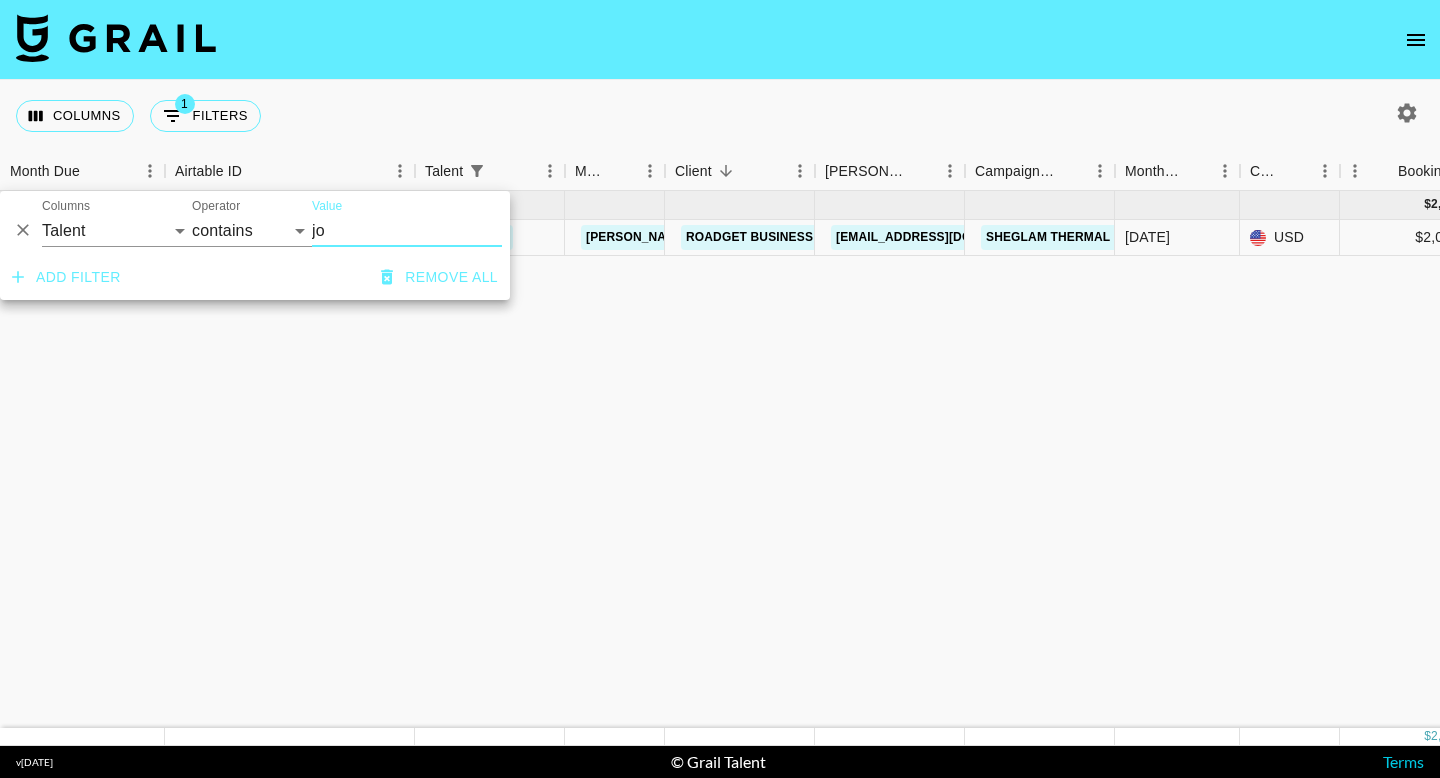 type on "jo" 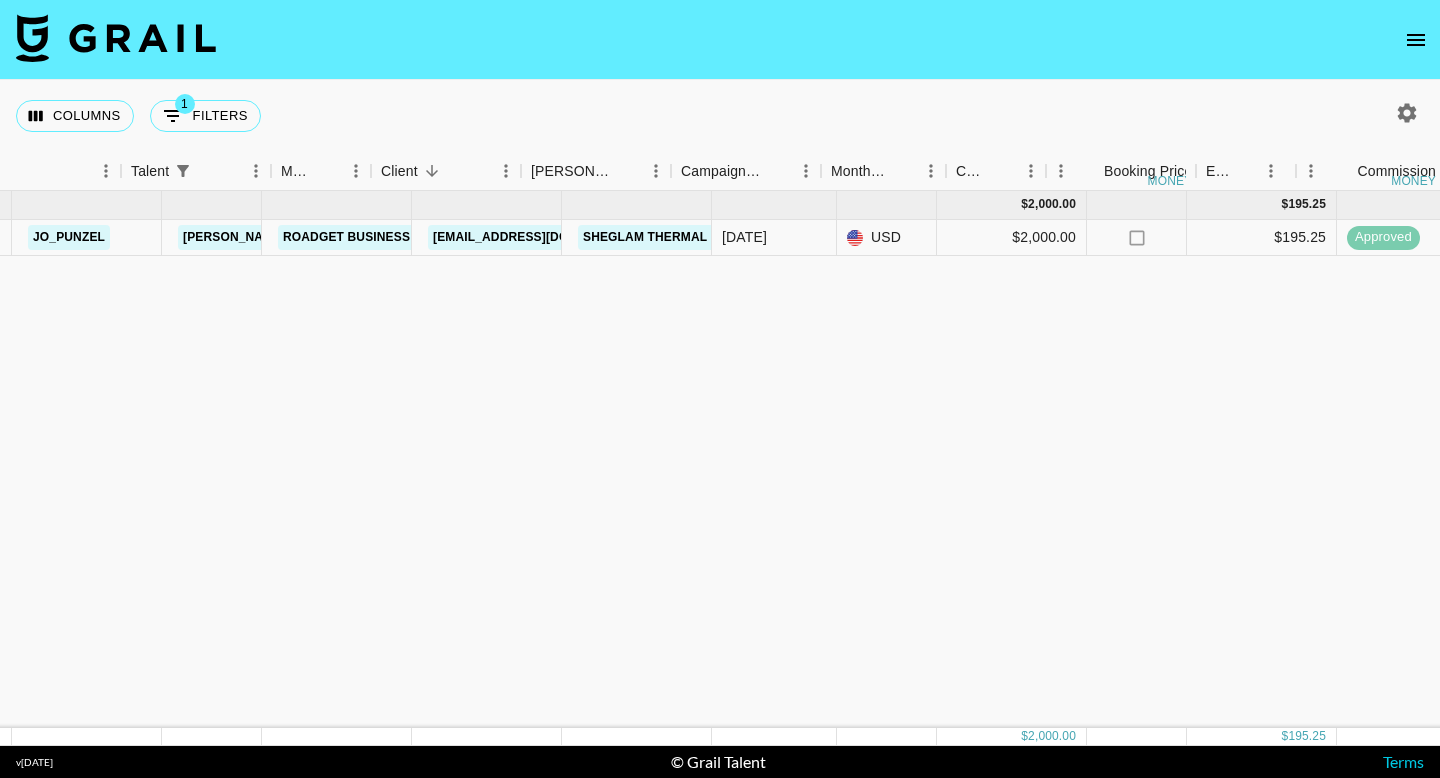 scroll, scrollTop: 0, scrollLeft: 0, axis: both 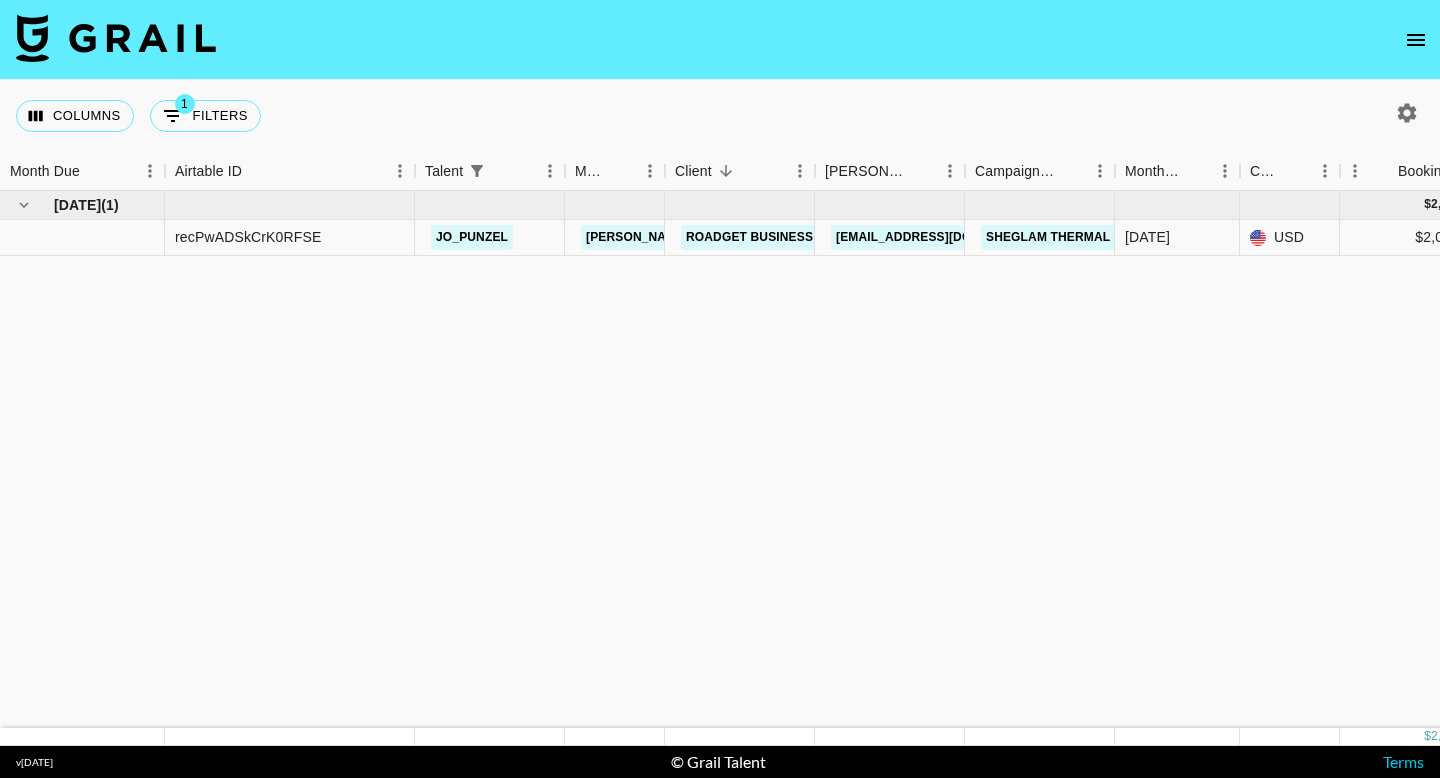 click on "Columns 1 Filters + Booking" at bounding box center [720, 116] 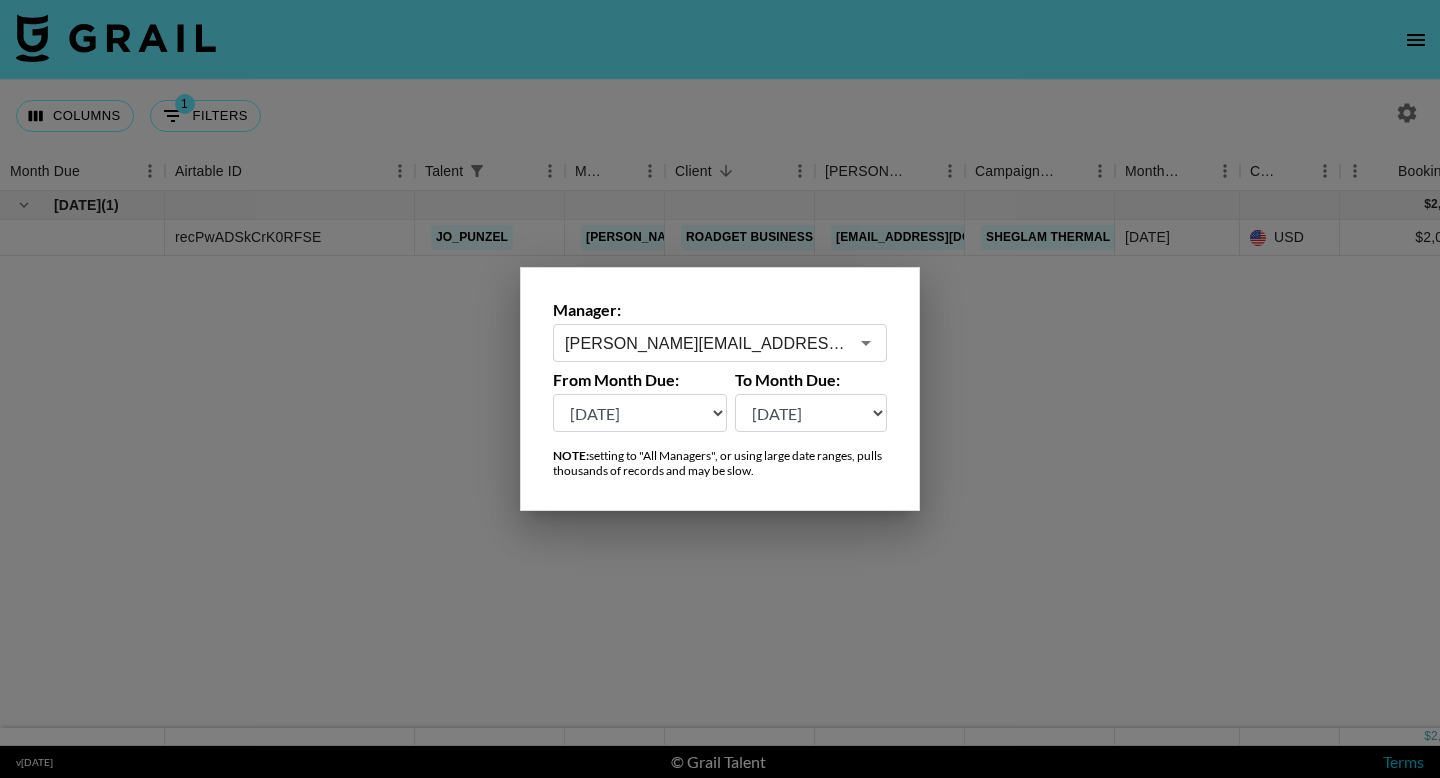 click on "Manager: charlie@grail-talent.com ​ From Month Due: Jul '26 Jun '26 May '26 Apr '26 Mar '26 Feb '26 Jan '26 Dec '25 Nov '25 Oct '25 Sep '25 Aug '25 Jul '25 Jun '25 May '25 Apr '25 Mar '25 Feb '25 Jan '25 Dec '24 Nov '24 Oct '24 Sep '24 Aug '24 Jul '24 To Month Due: Jul '26 Jun '26 May '26 Apr '26 Mar '26 Feb '26 Jan '26 Dec '25 Nov '25 Oct '25 Sep '25 Aug '25 Jul '25 Jun '25 May '25 Apr '25 Mar '25 Feb '25 Jan '25 Dec '24 Nov '24 Oct '24 Sep '24 Aug '24 Jul '24 NOTE:  setting to "All Managers", or using large date ranges, pulls thousands of records and may be slow." at bounding box center [720, 389] 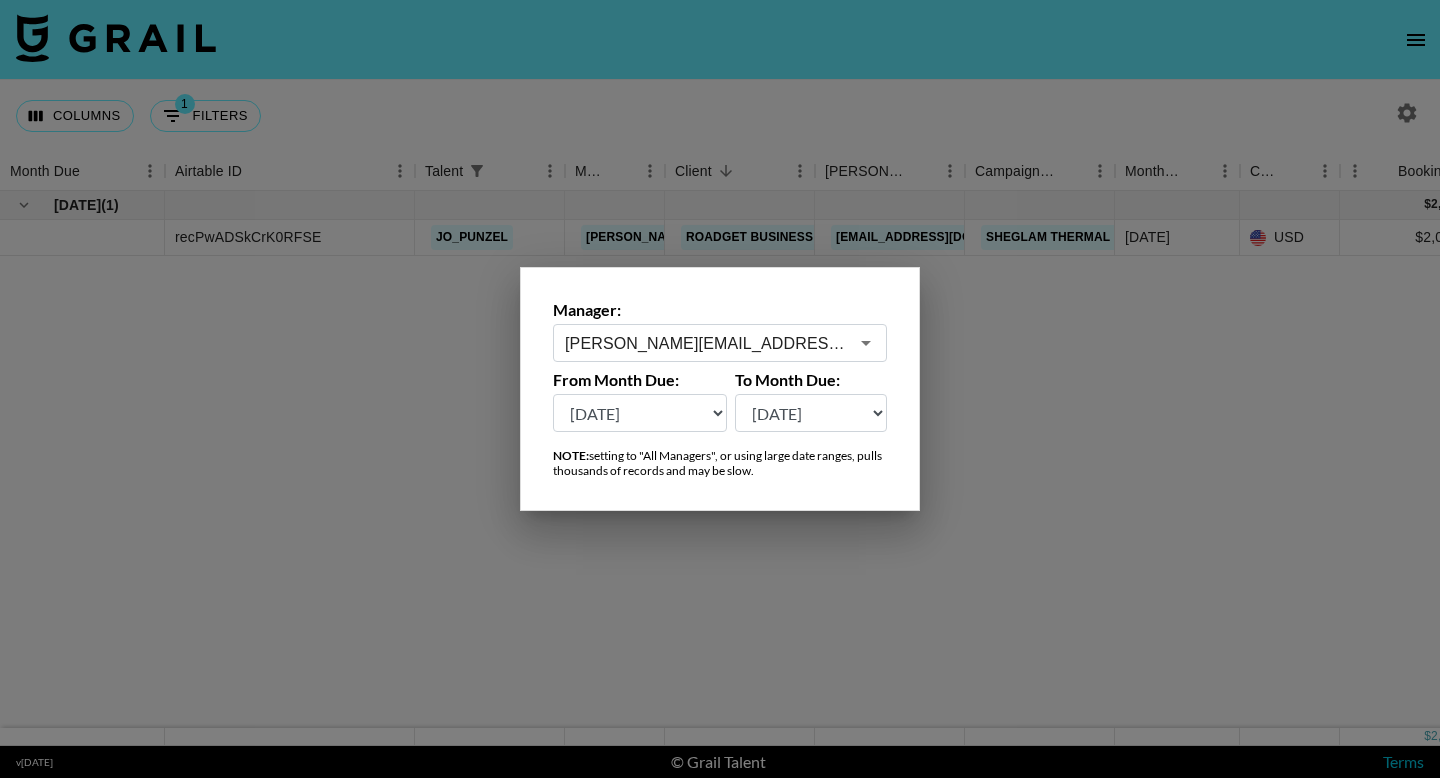 click on "Jul '26 Jun '26 May '26 Apr '26 Mar '26 Feb '26 Jan '26 Dec '25 Nov '25 Oct '25 Sep '25 Aug '25 Jul '25 Jun '25 May '25 Apr '25 Mar '25 Feb '25 Jan '25 Dec '24 Nov '24 Oct '24 Sep '24 Aug '24 Jul '24" at bounding box center [640, 413] 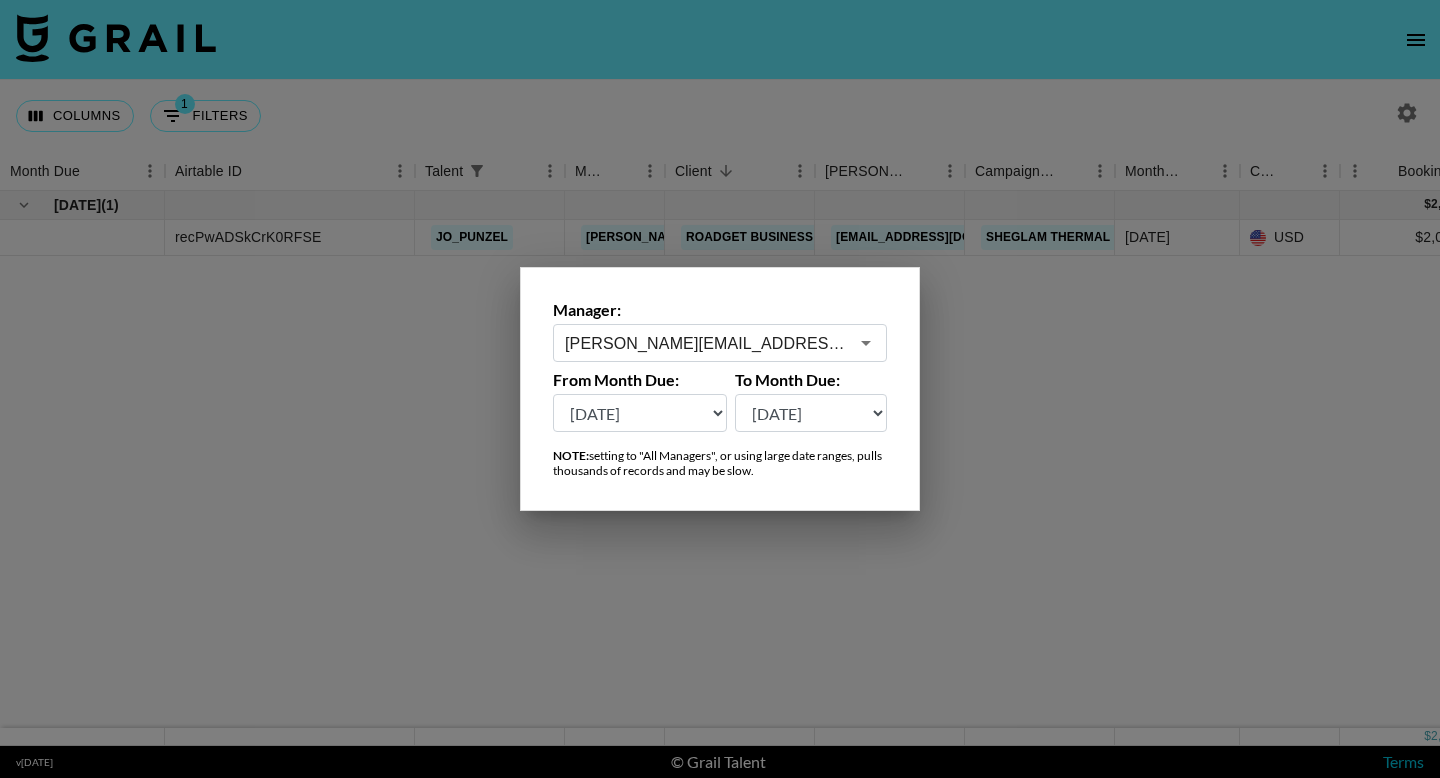 select on "Jan '25" 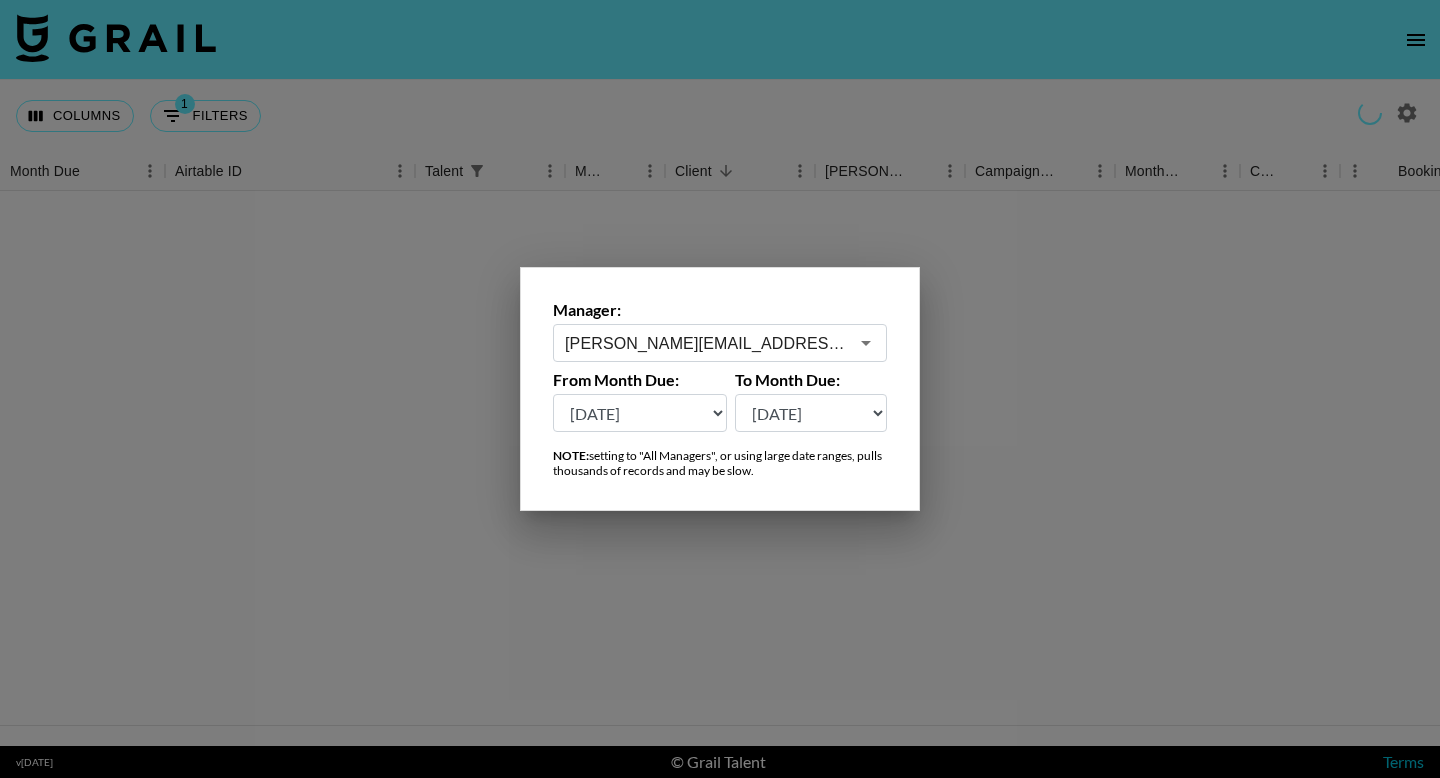 click at bounding box center [720, 389] 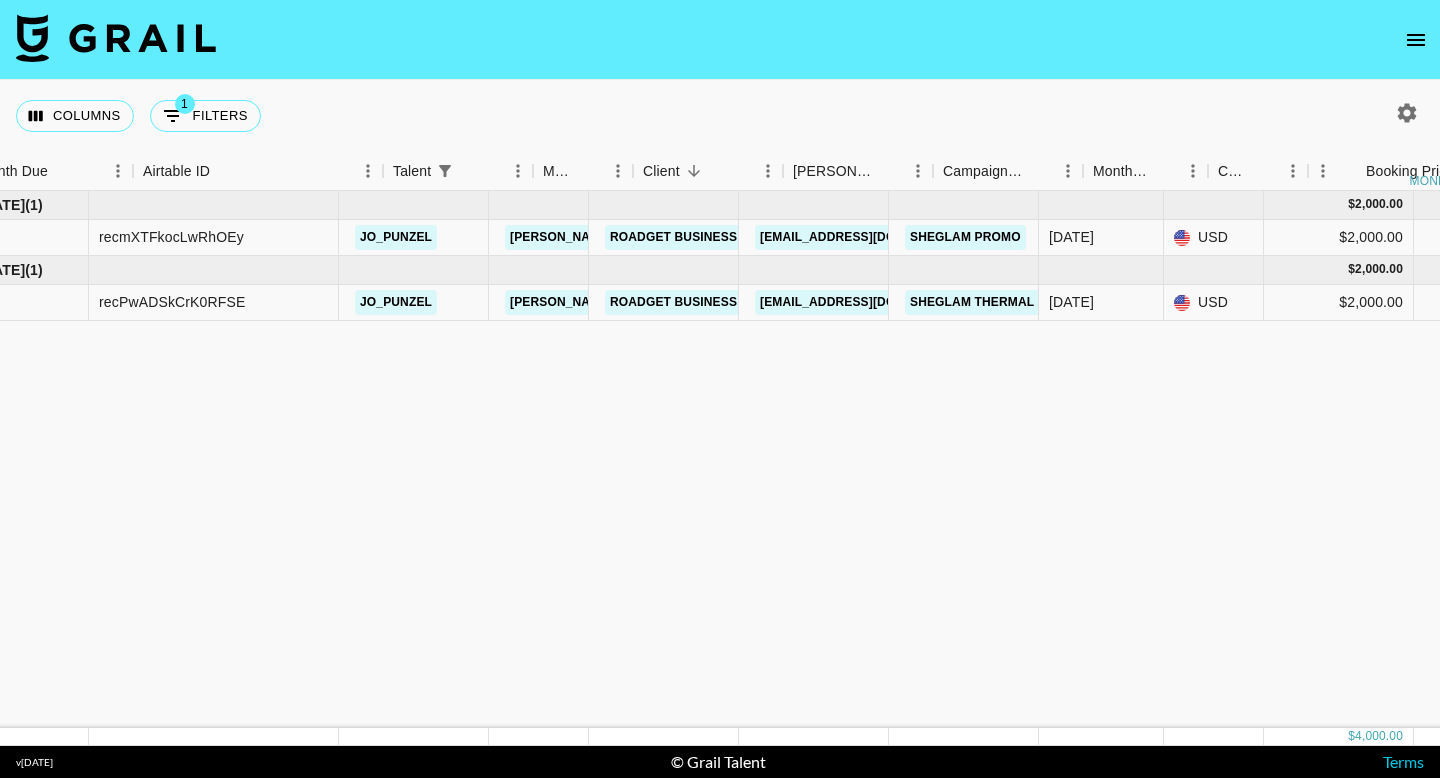 scroll, scrollTop: 0, scrollLeft: 0, axis: both 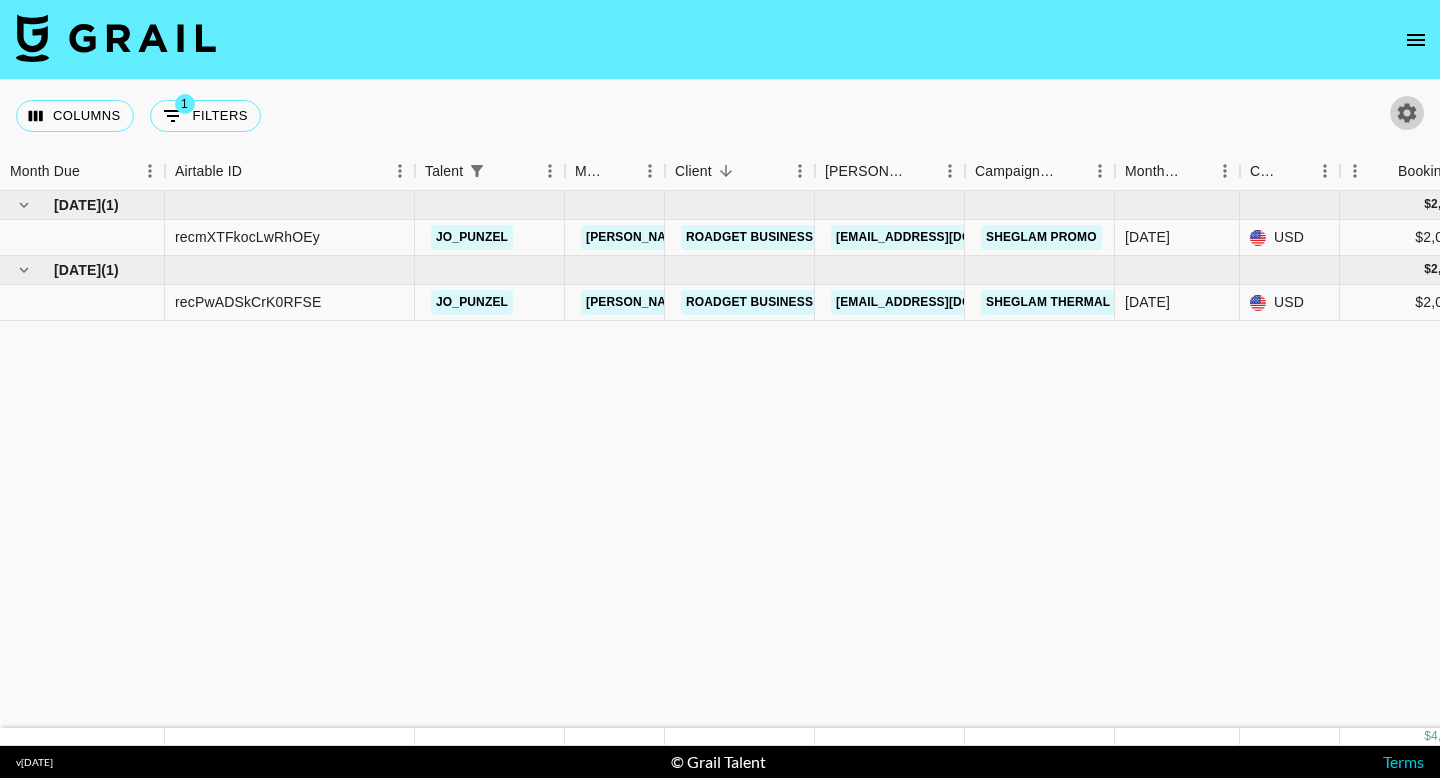 click 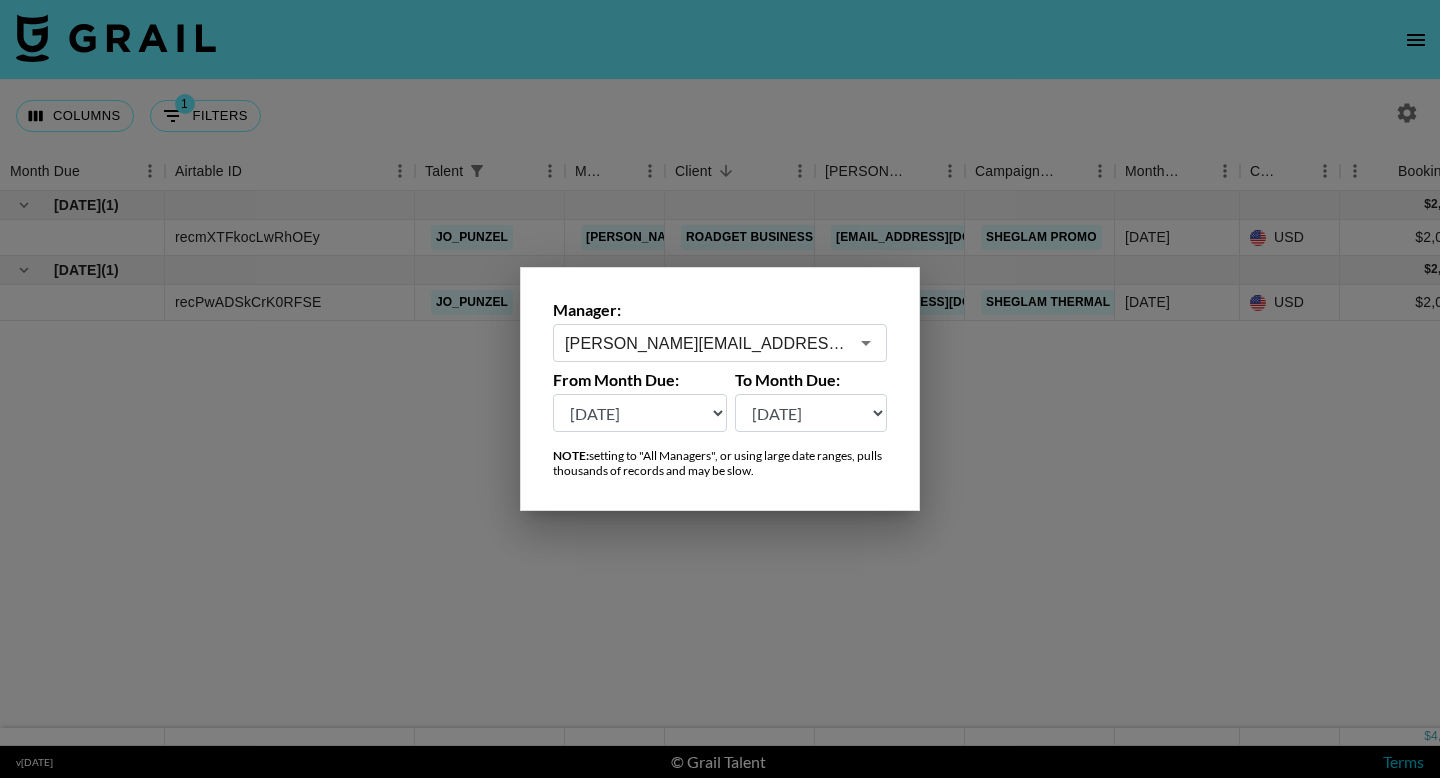click on "Jul '26 Jun '26 May '26 Apr '26 Mar '26 Feb '26 Jan '26 Dec '25 Nov '25 Oct '25 Sep '25 Aug '25 Jul '25 Jun '25 May '25 Apr '25 Mar '25 Feb '25 Jan '25 Dec '24 Nov '24 Oct '24 Sep '24 Aug '24 Jul '24" at bounding box center (640, 413) 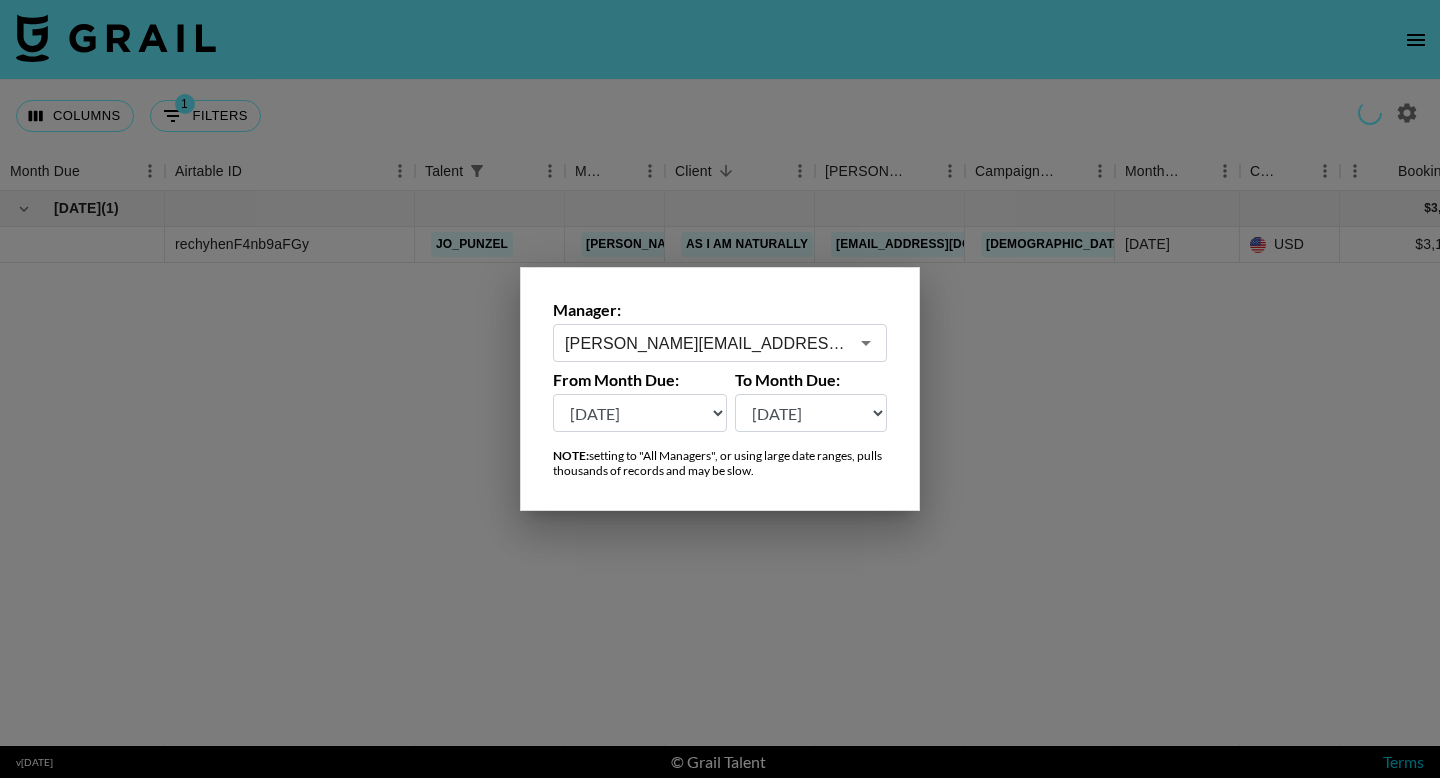 click at bounding box center (720, 389) 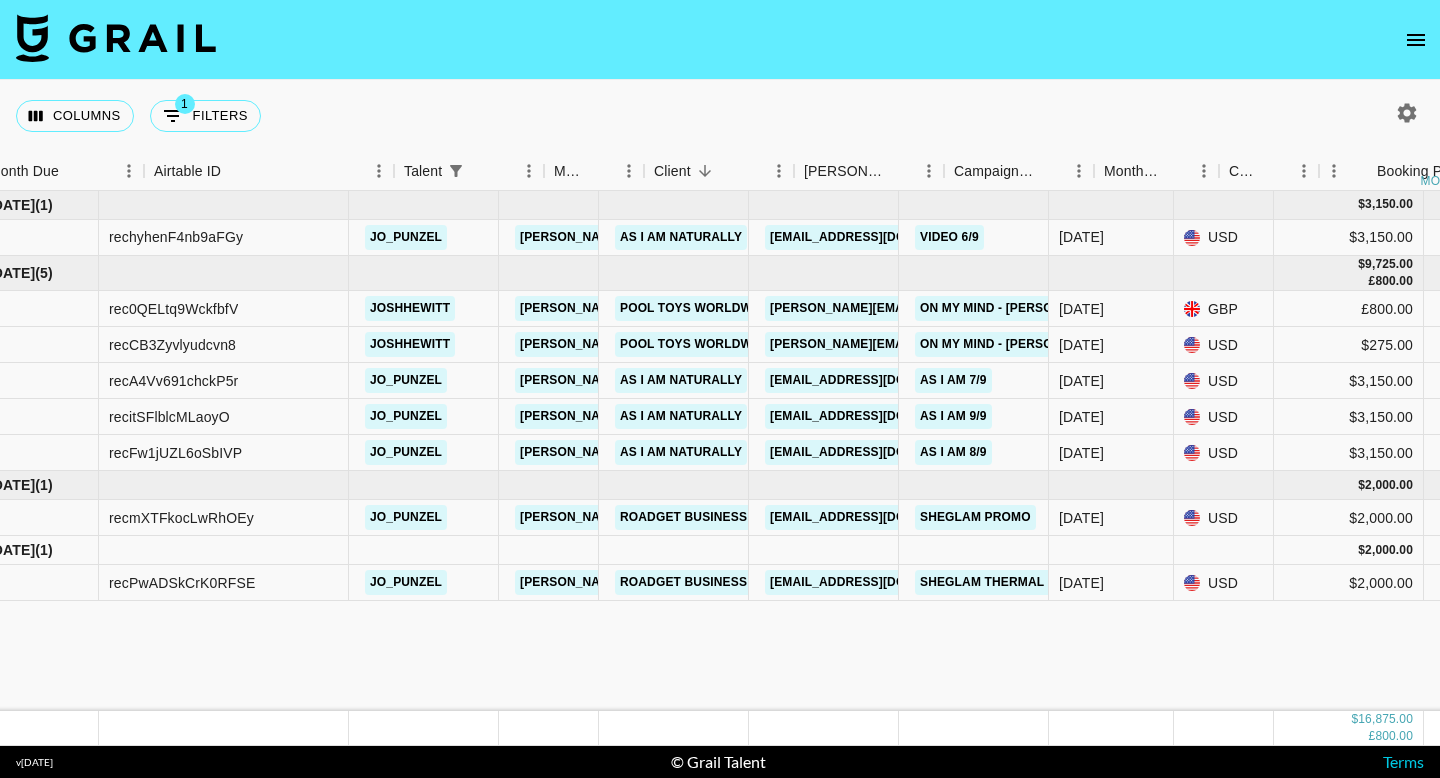 scroll, scrollTop: 0, scrollLeft: 0, axis: both 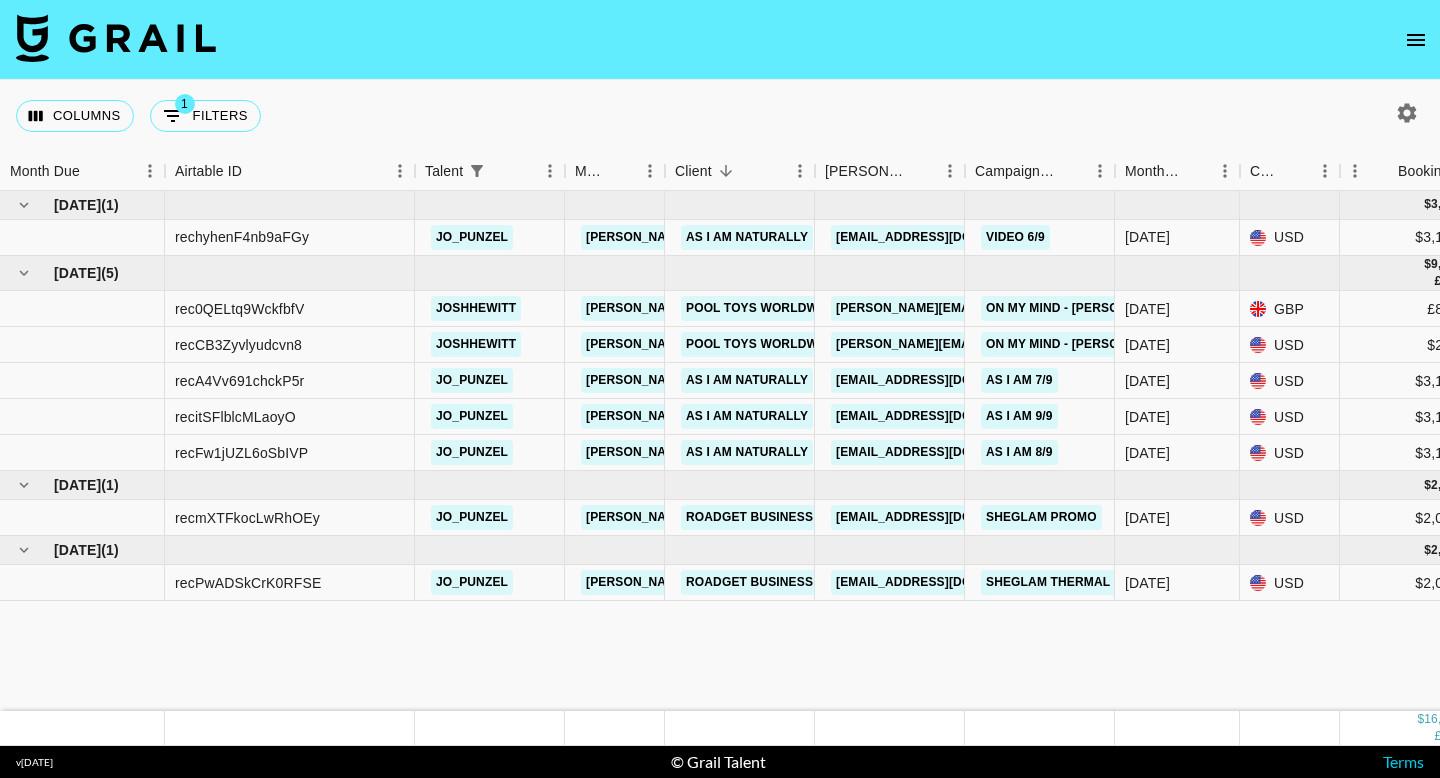 click 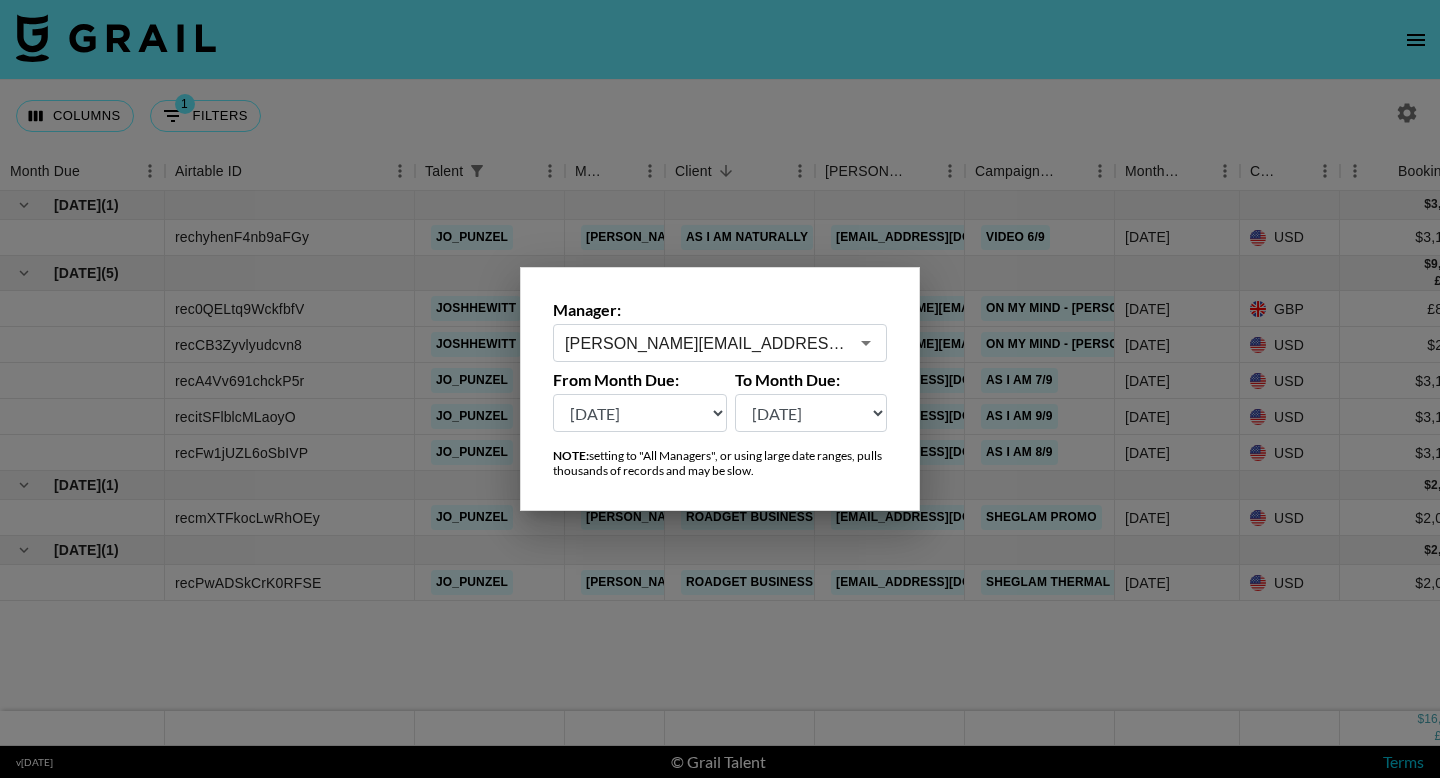 click on "Jul '26 Jun '26 May '26 Apr '26 Mar '26 Feb '26 Jan '26 Dec '25 Nov '25 Oct '25 Sep '25 Aug '25 Jul '25 Jun '25 May '25 Apr '25 Mar '25 Feb '25 Jan '25 Dec '24 Nov '24 Oct '24 Sep '24 Aug '24 Jul '24" at bounding box center (640, 413) 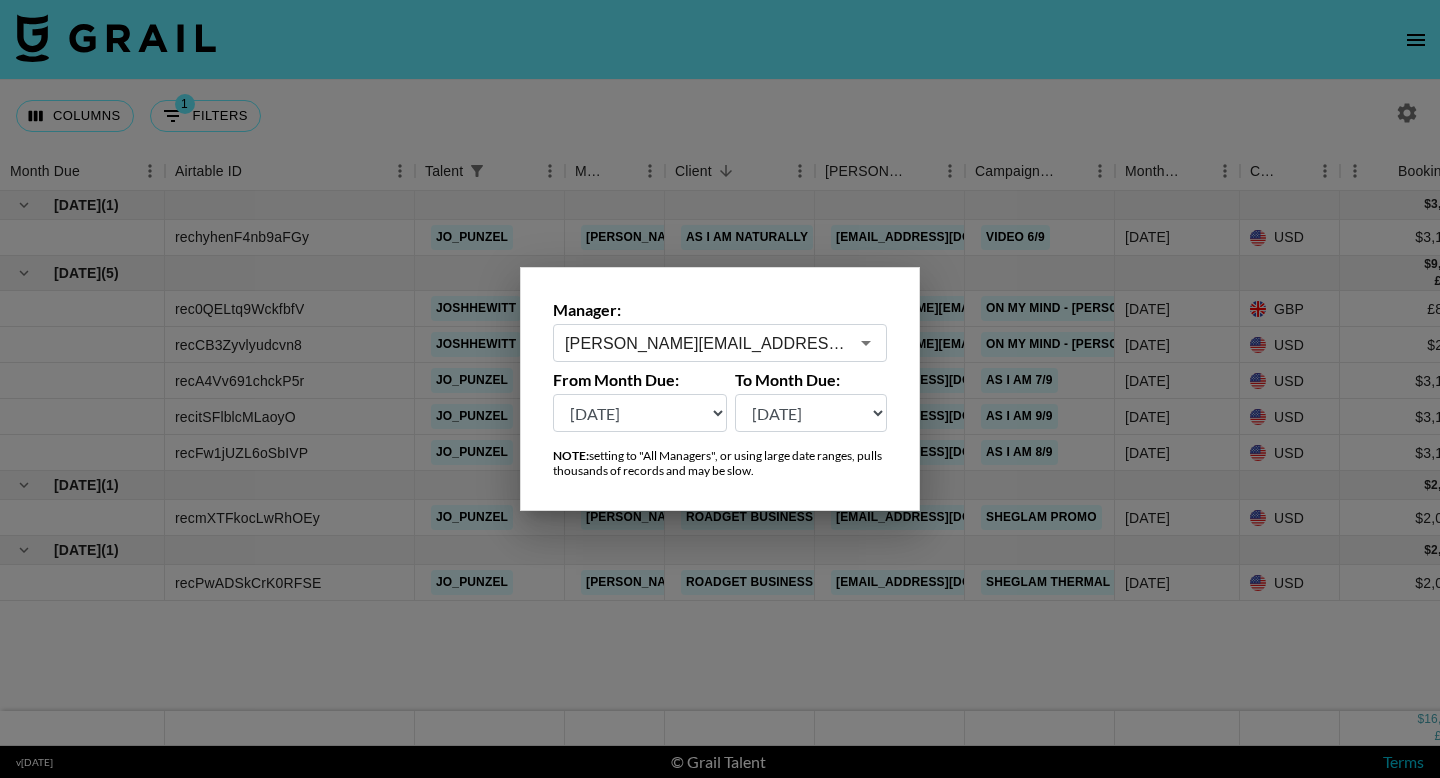 select on "Jul '24" 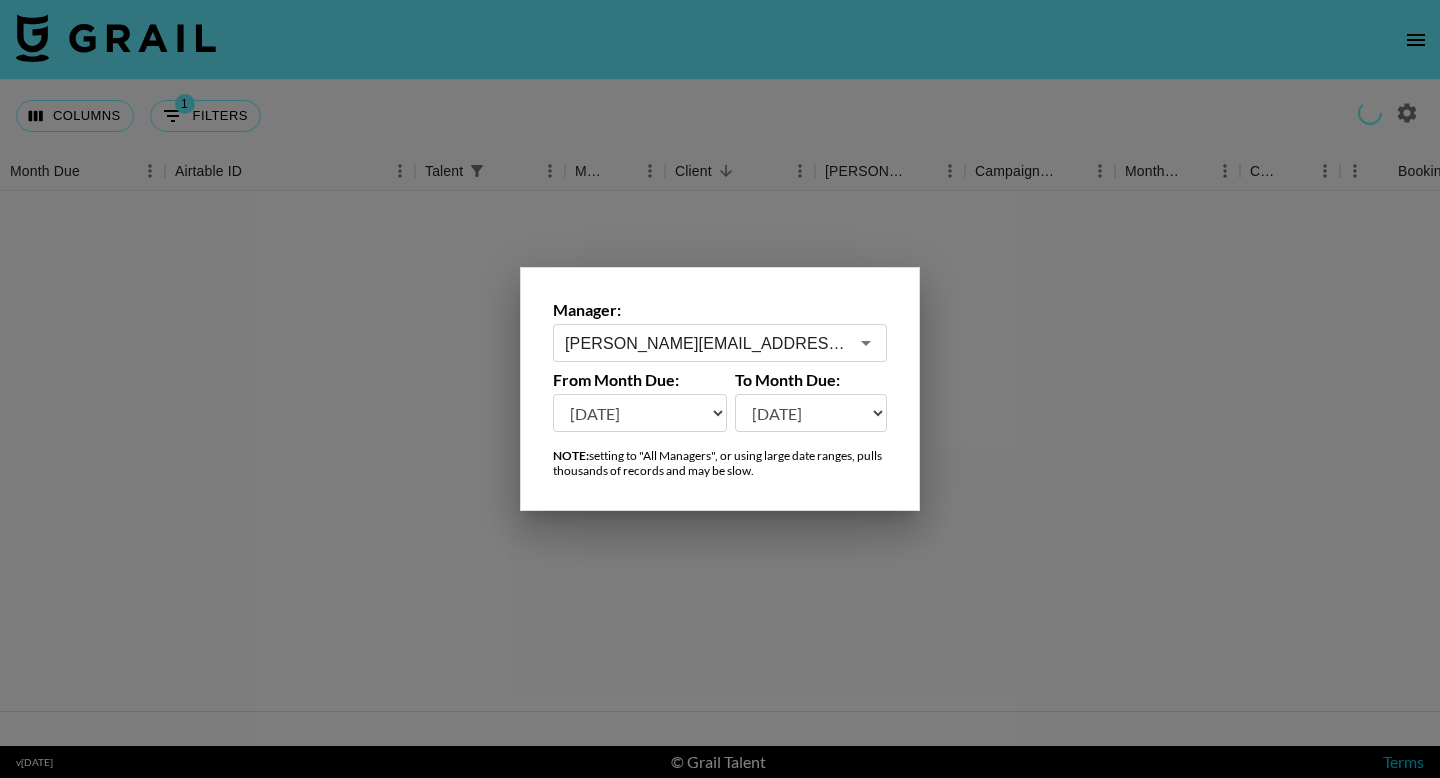 click at bounding box center (720, 389) 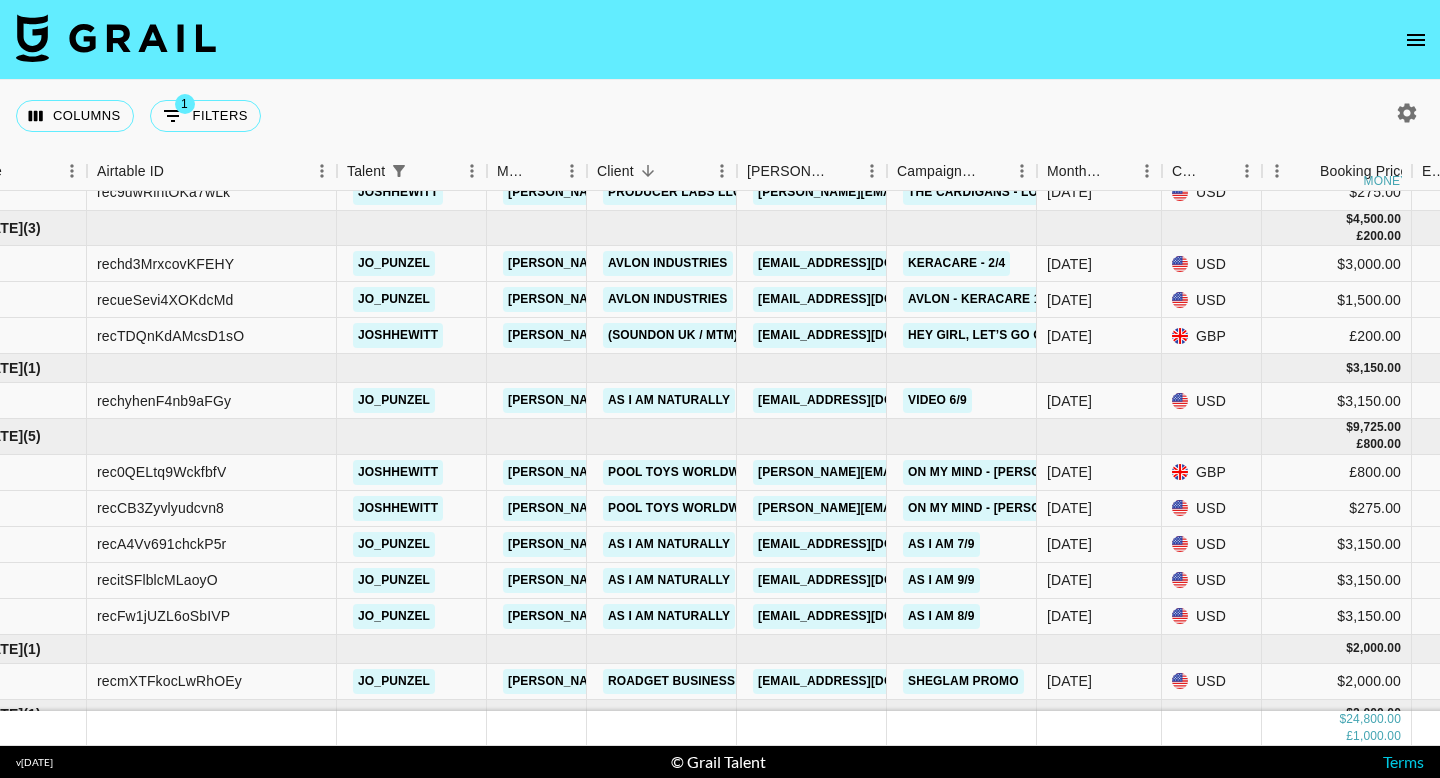 scroll, scrollTop: 164, scrollLeft: 78, axis: both 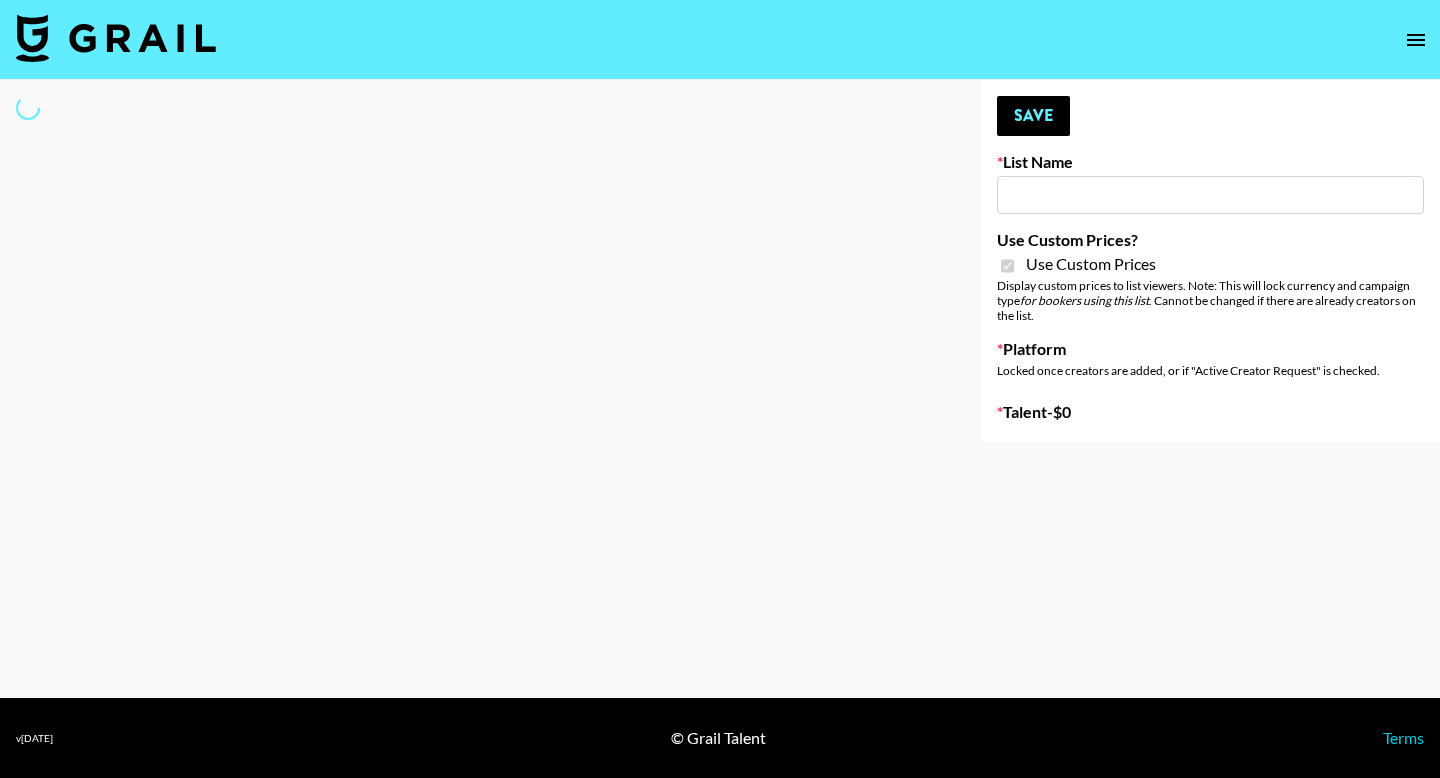type on "Soapbox ([DATE])" 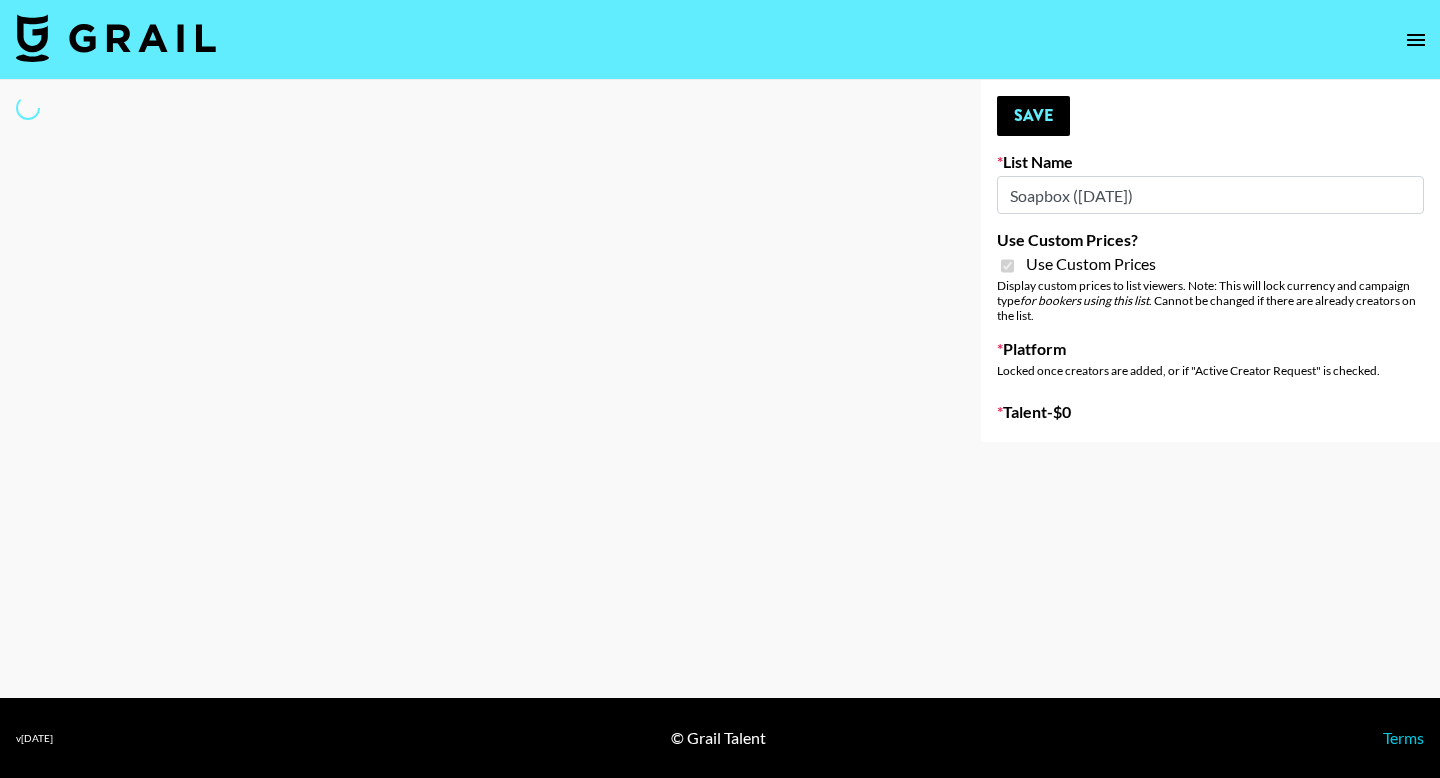 select on "Brand" 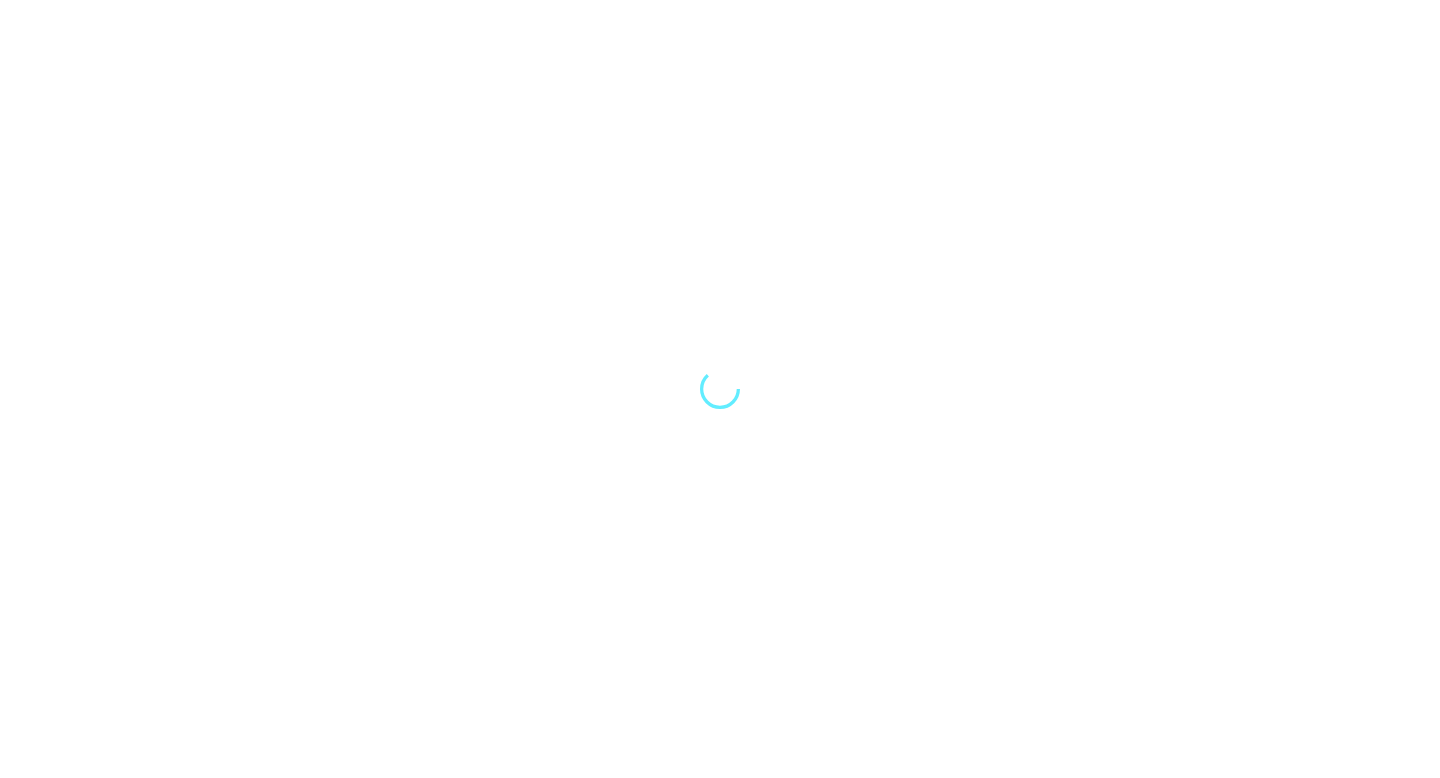 scroll, scrollTop: 0, scrollLeft: 0, axis: both 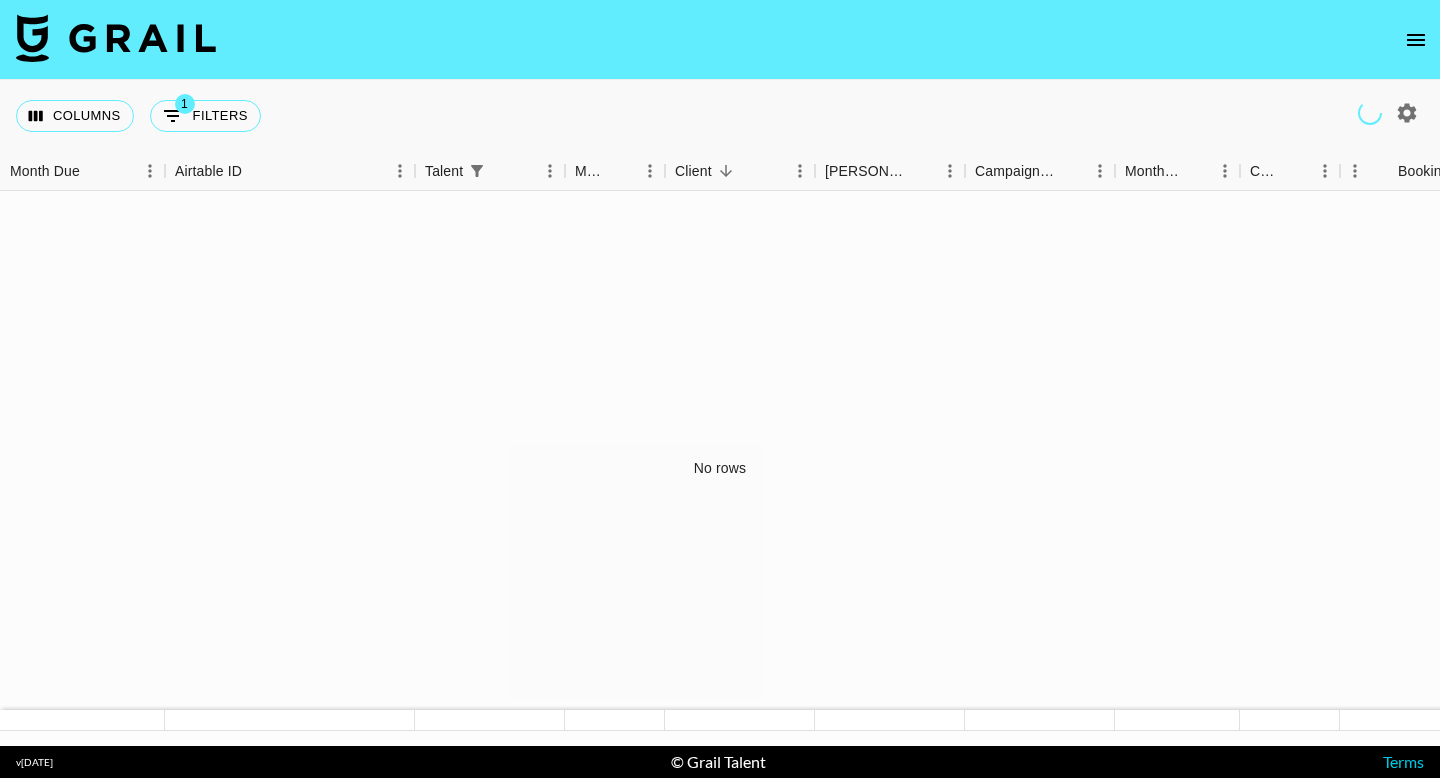 click 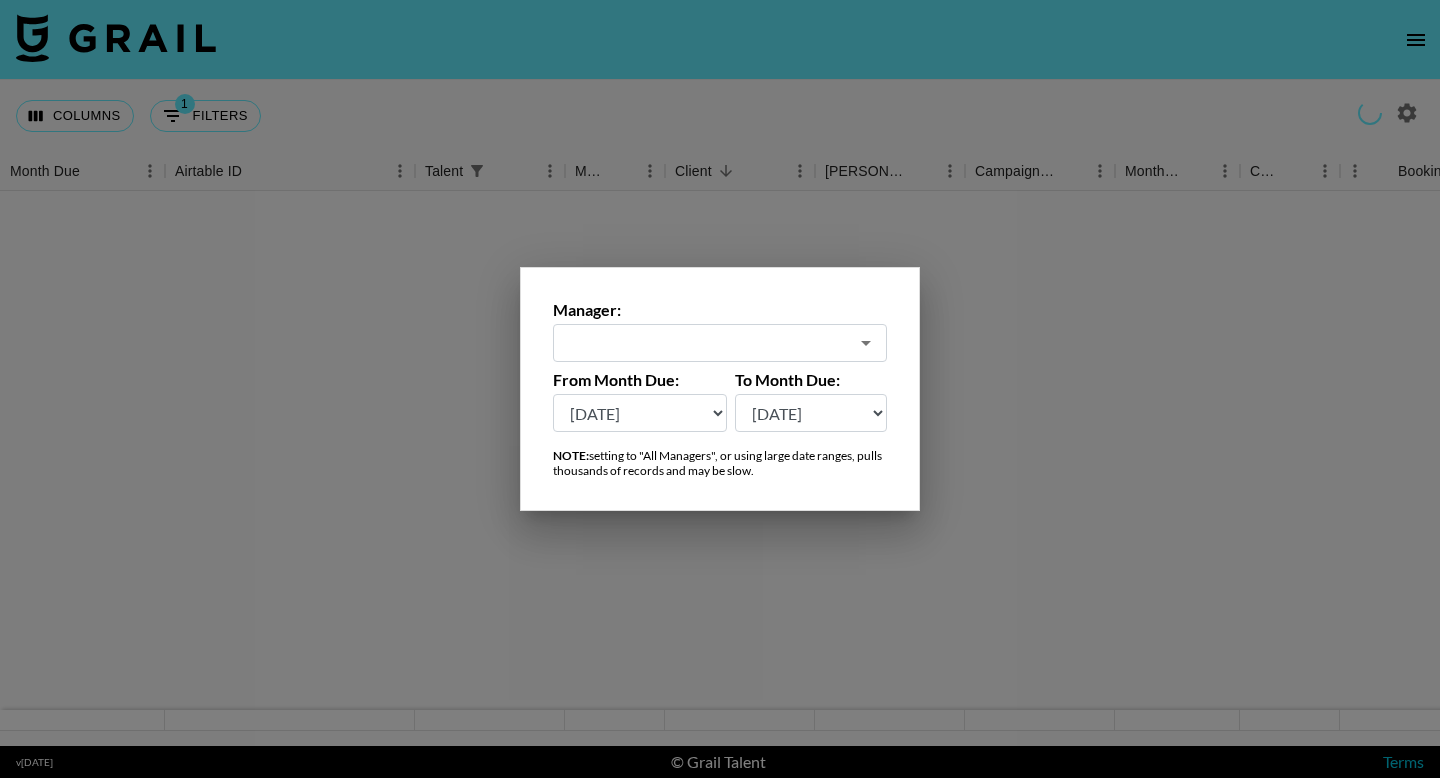 click at bounding box center [720, 389] 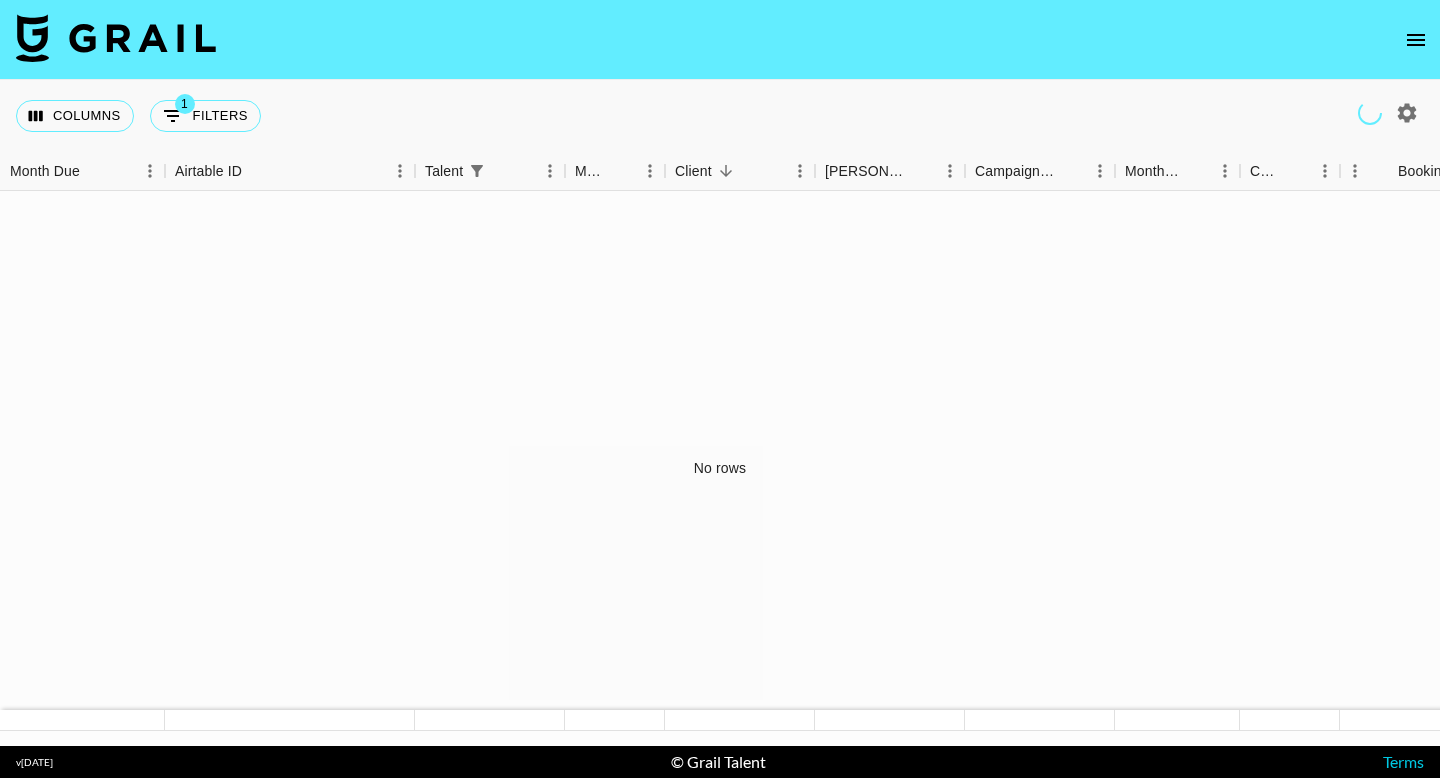click at bounding box center [1416, 40] 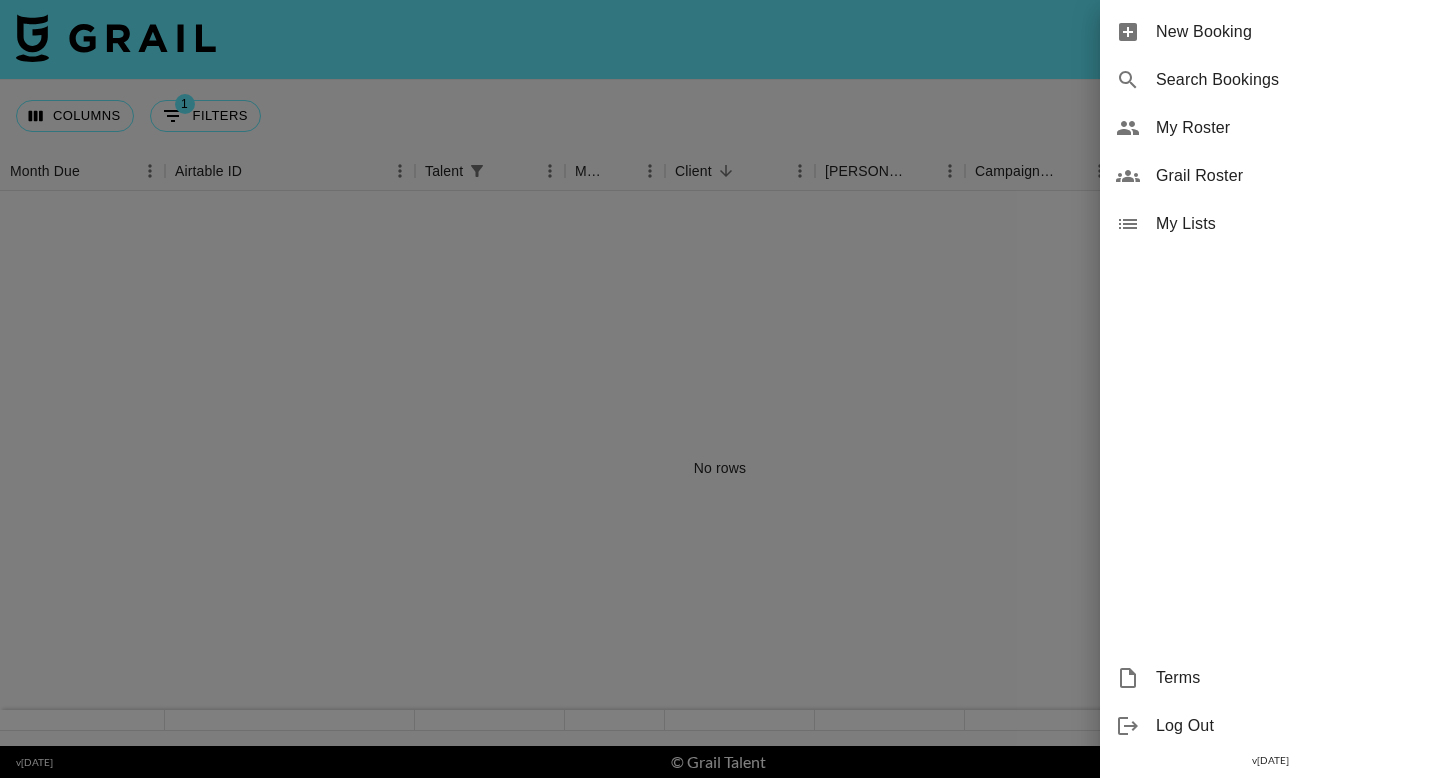 click on "My Roster" at bounding box center (1270, 128) 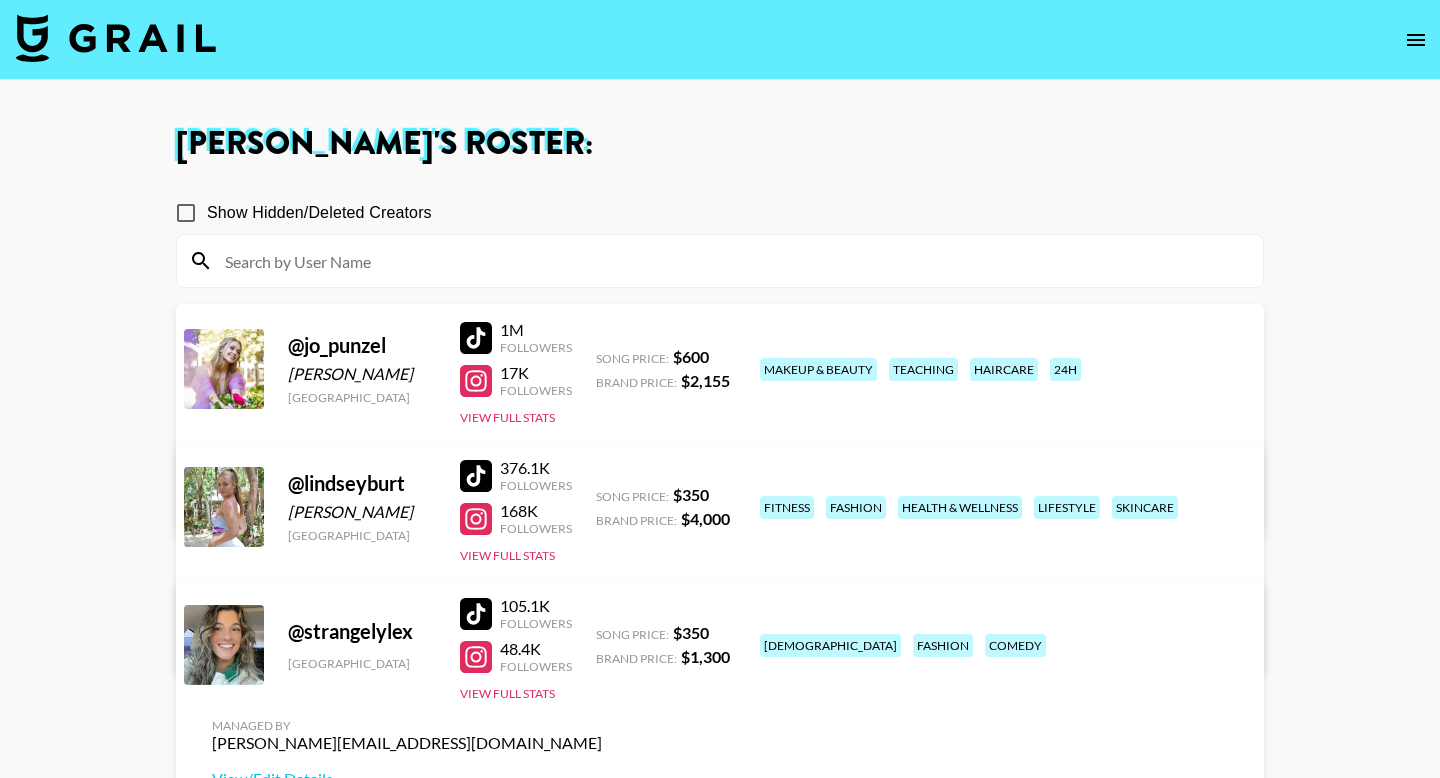 click on "View/Edit Details" at bounding box center [407, 503] 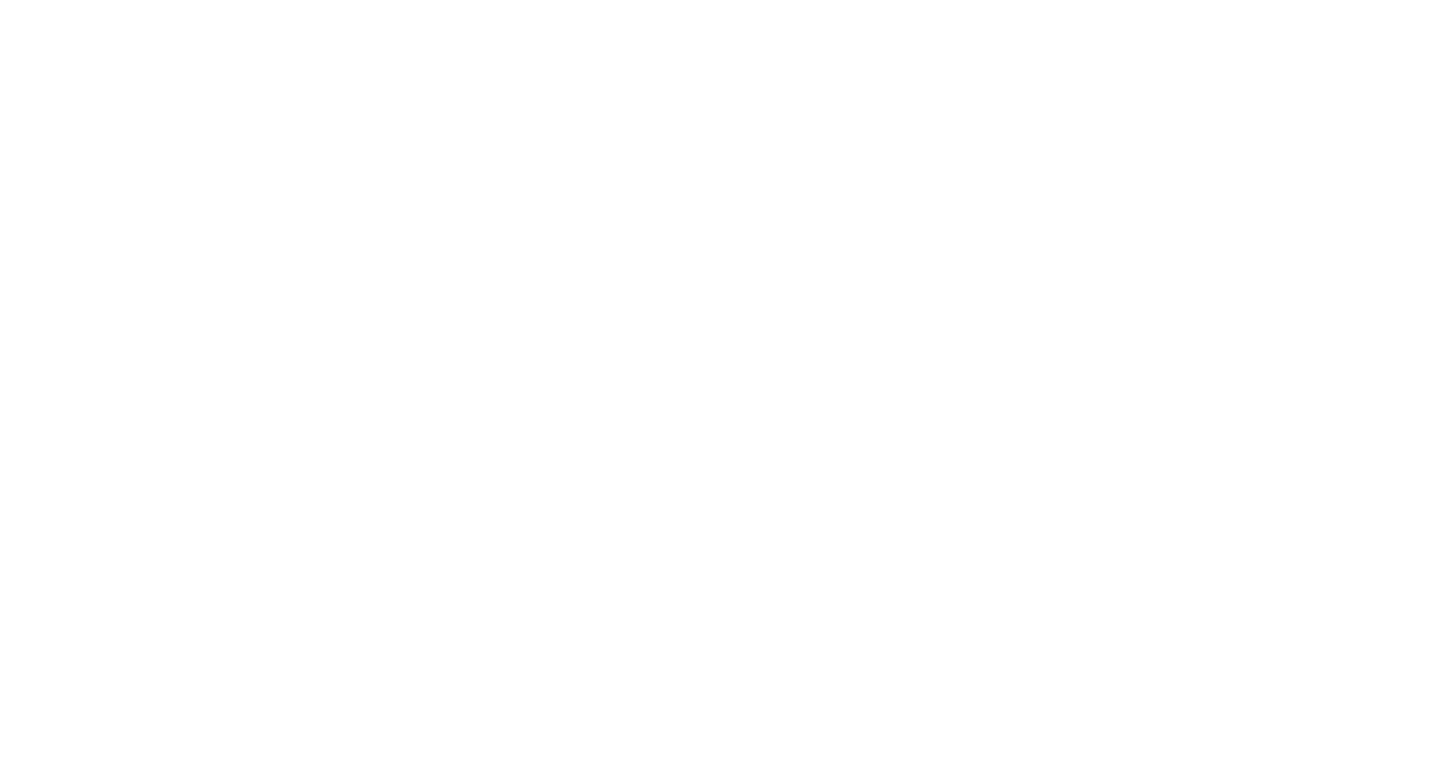 scroll, scrollTop: 0, scrollLeft: 0, axis: both 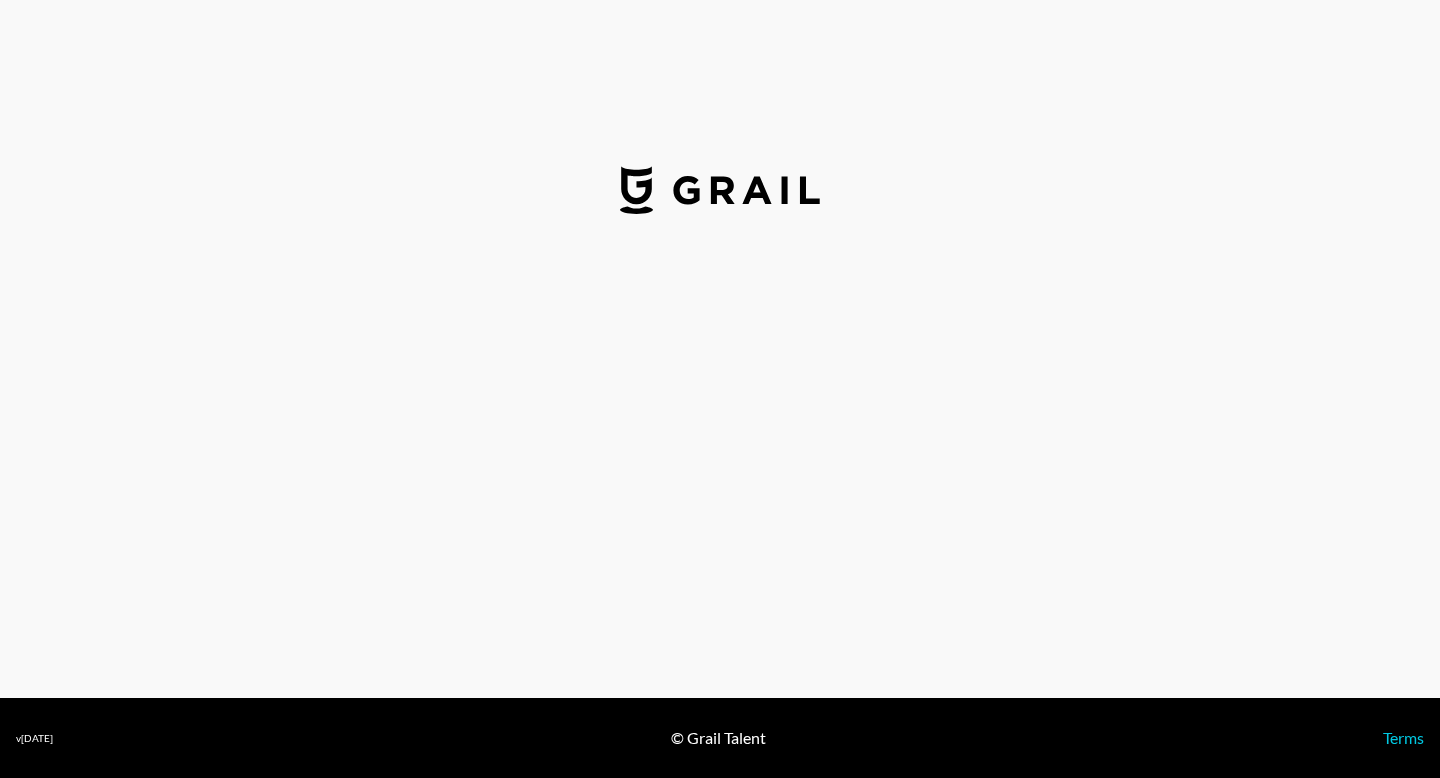 select on "USD" 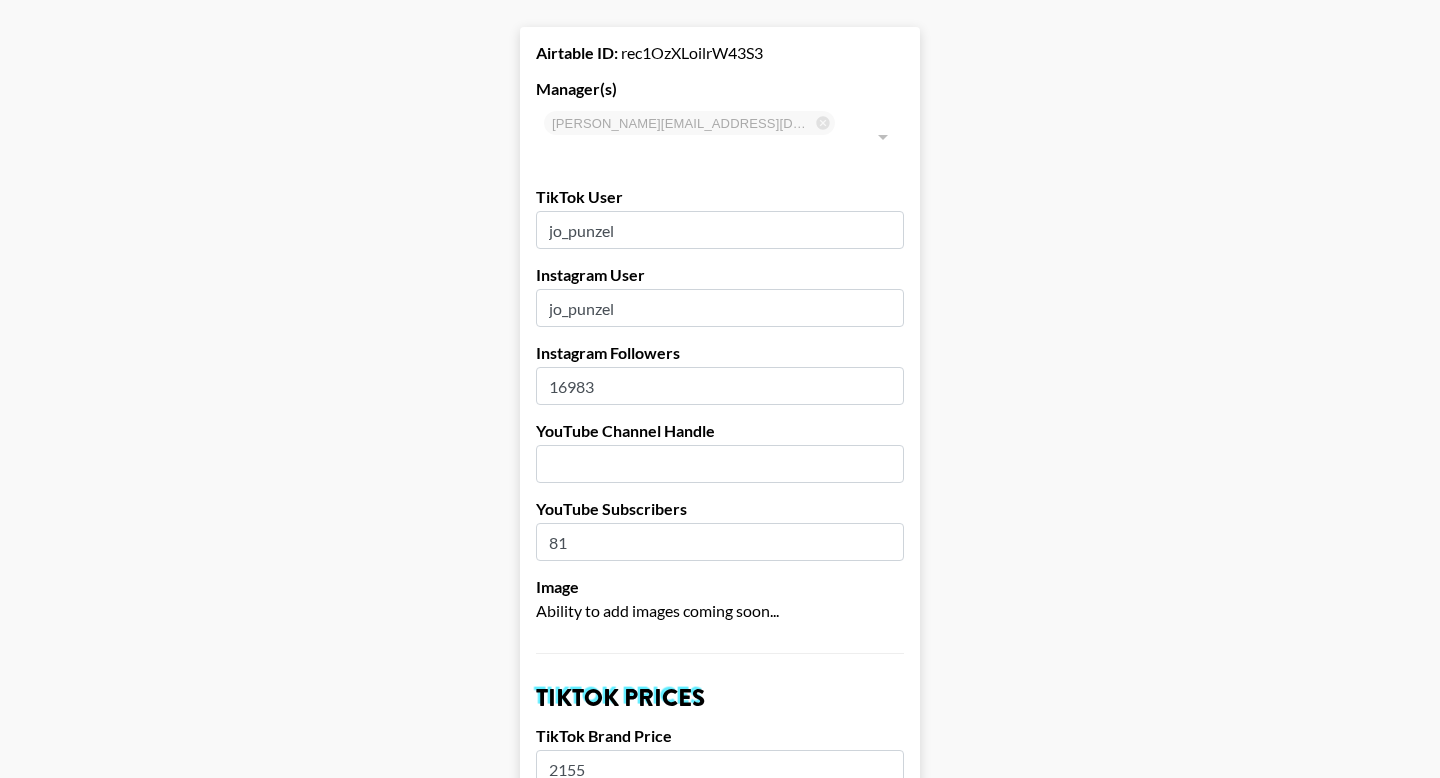 scroll, scrollTop: 91, scrollLeft: 0, axis: vertical 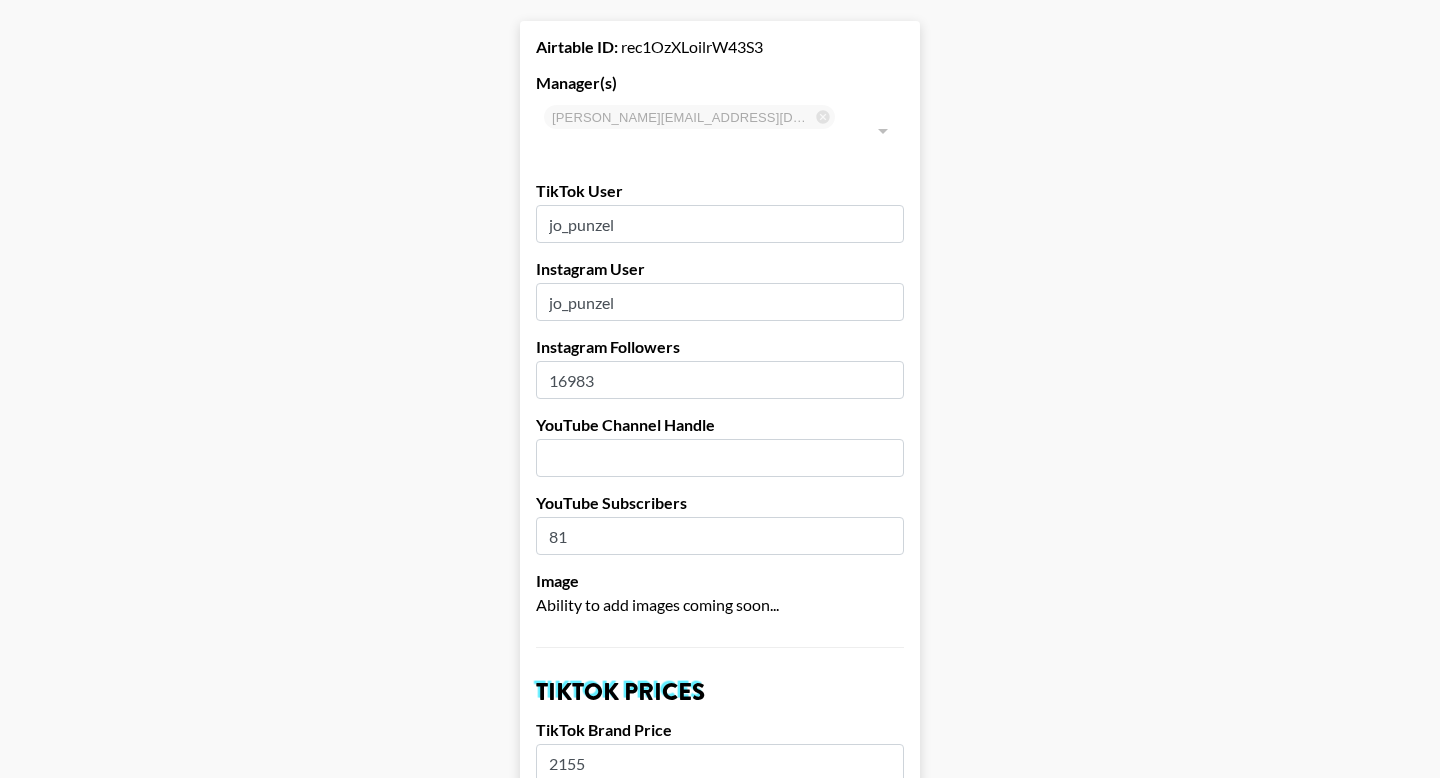 drag, startPoint x: 602, startPoint y: 347, endPoint x: 537, endPoint y: 350, distance: 65.06919 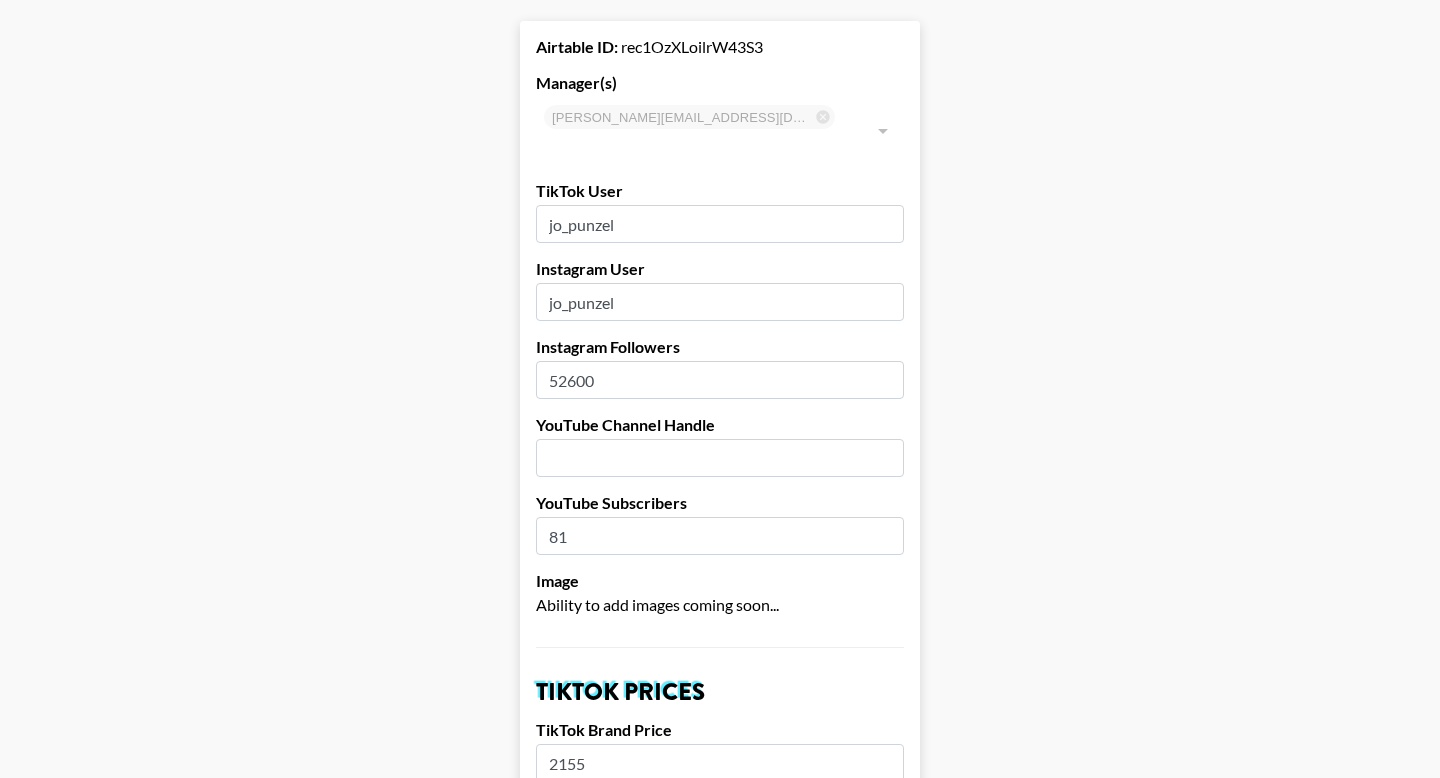 type on "52600" 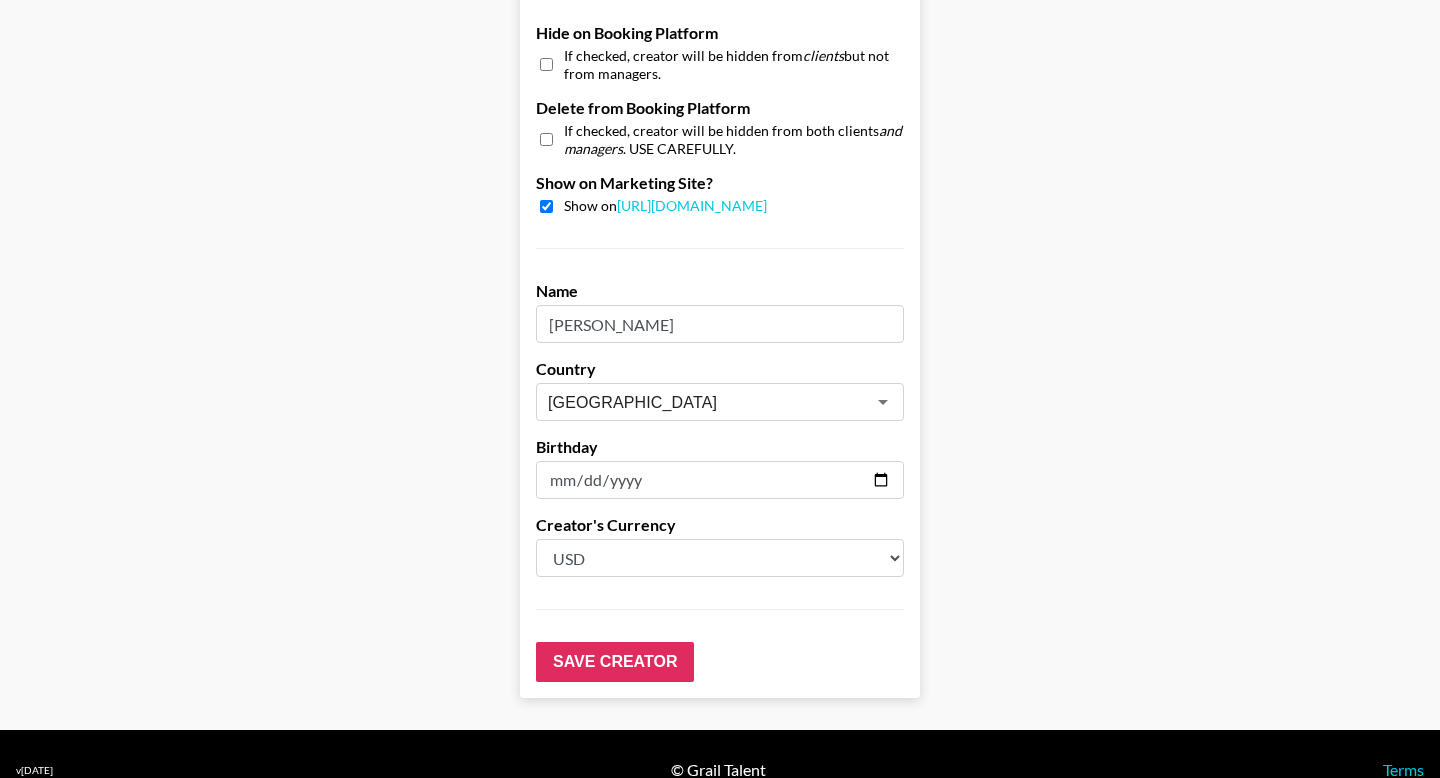scroll, scrollTop: 1935, scrollLeft: 0, axis: vertical 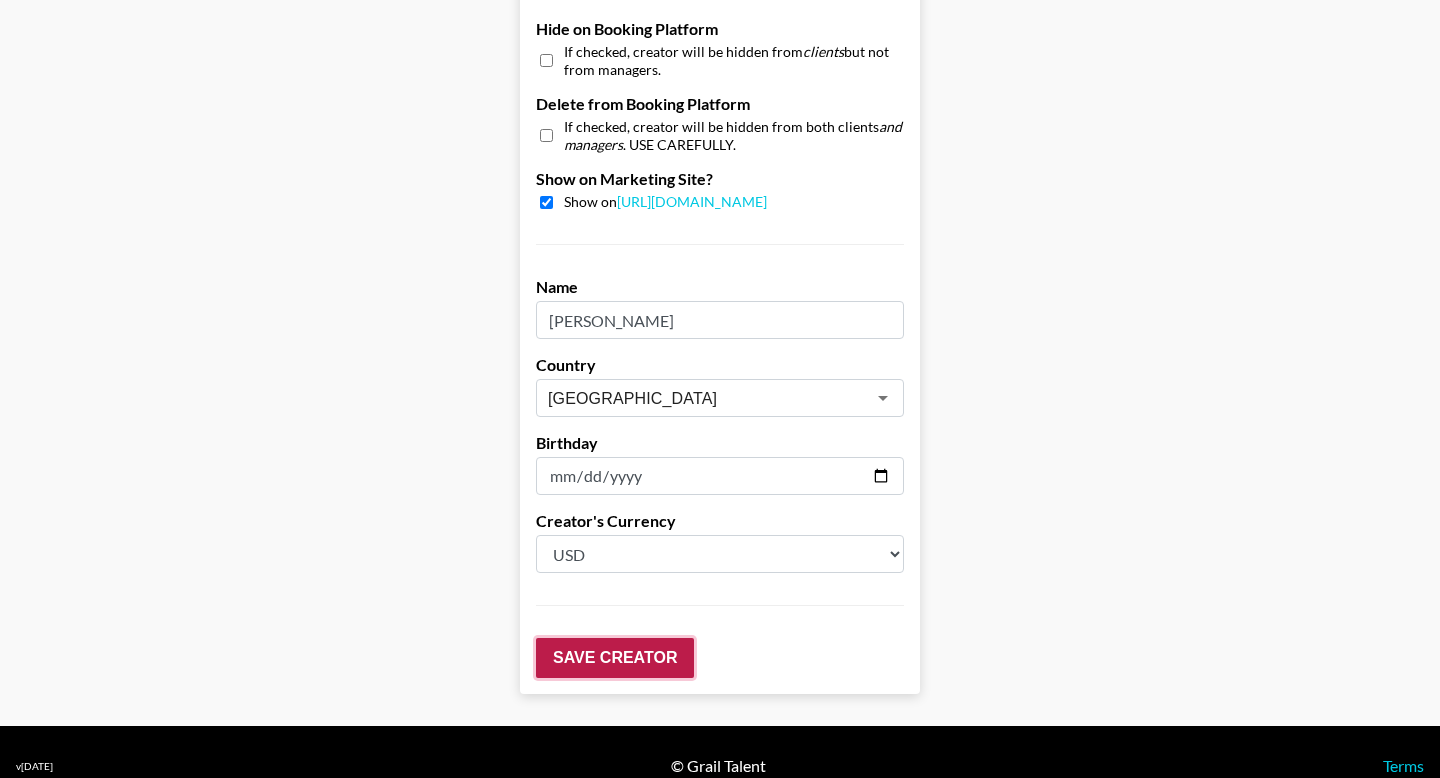 click on "Save Creator" at bounding box center (615, 658) 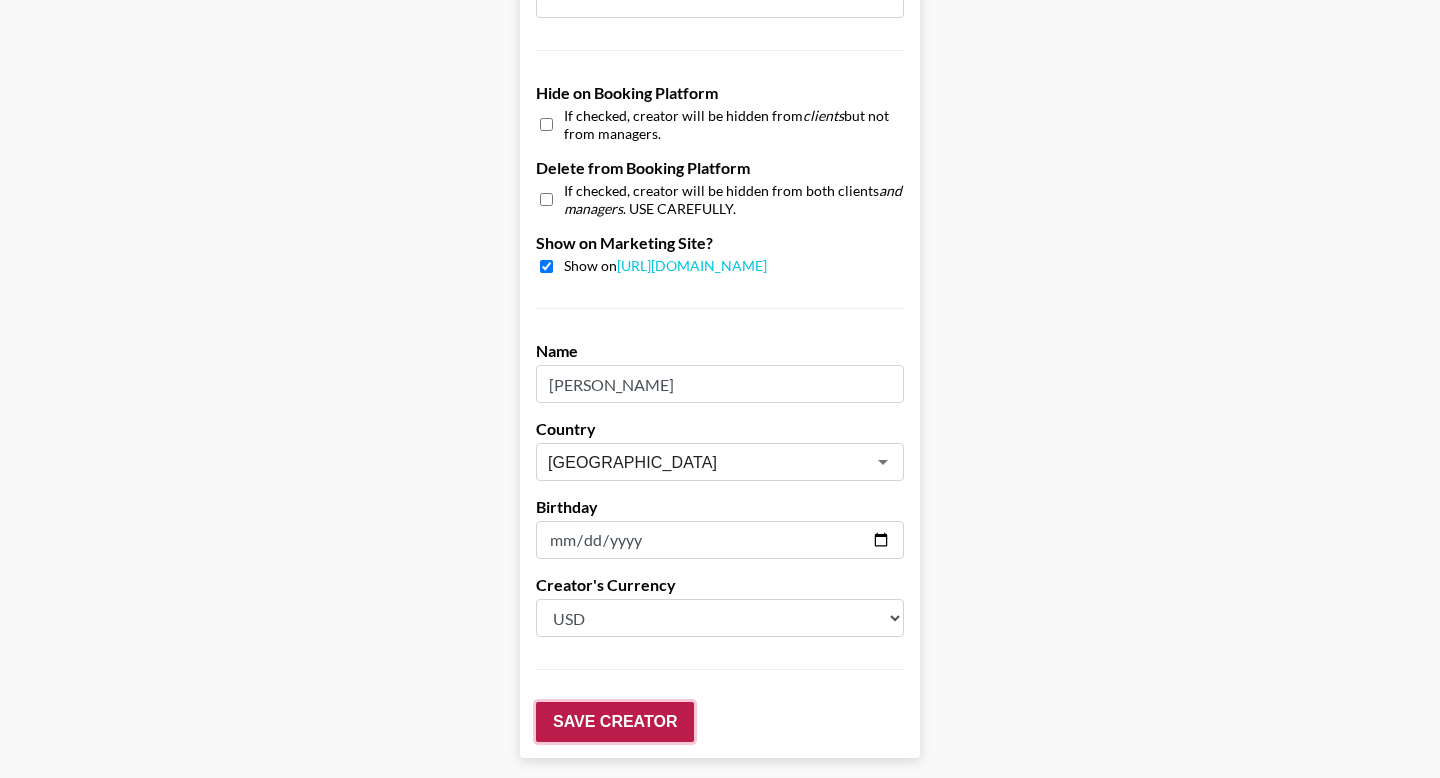 scroll, scrollTop: 1999, scrollLeft: 0, axis: vertical 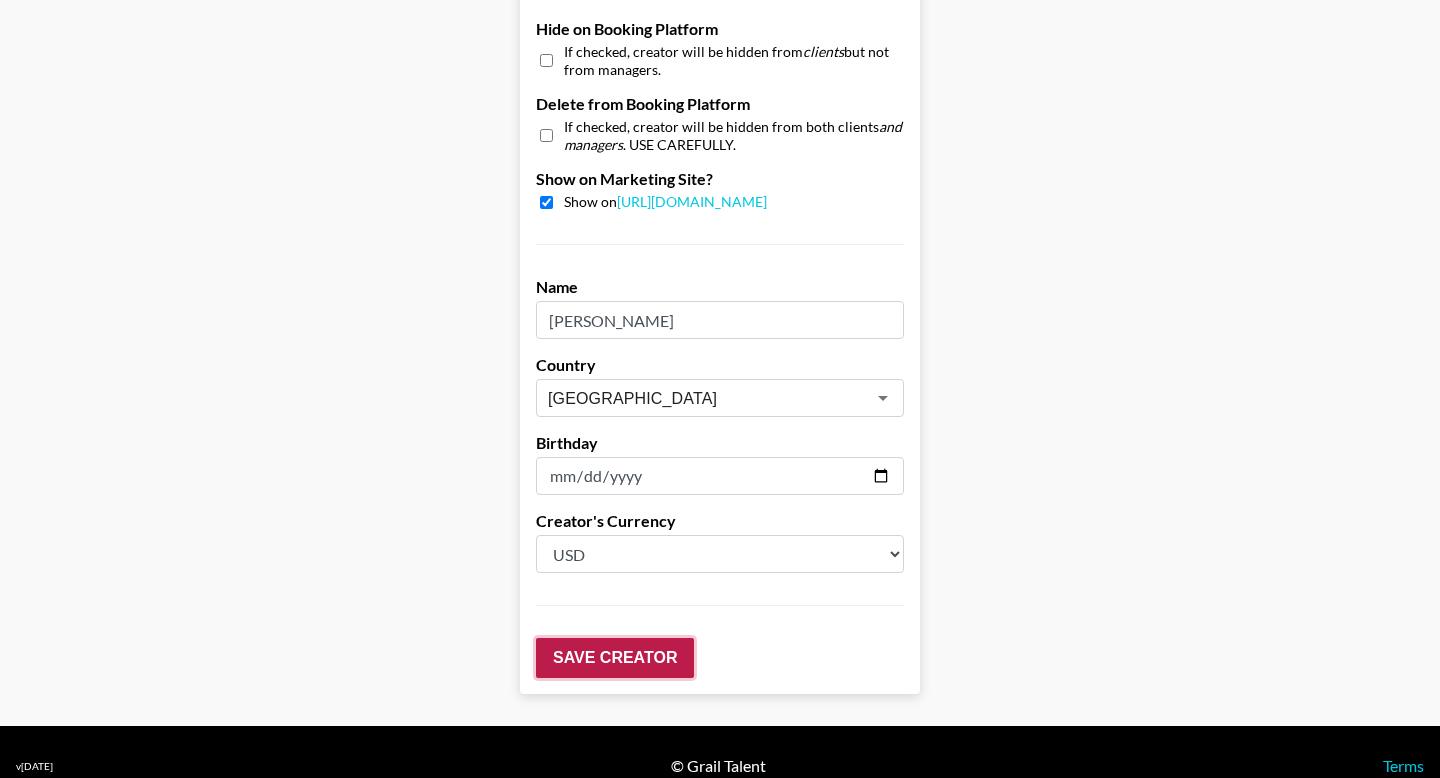 click on "Save Creator" at bounding box center [615, 658] 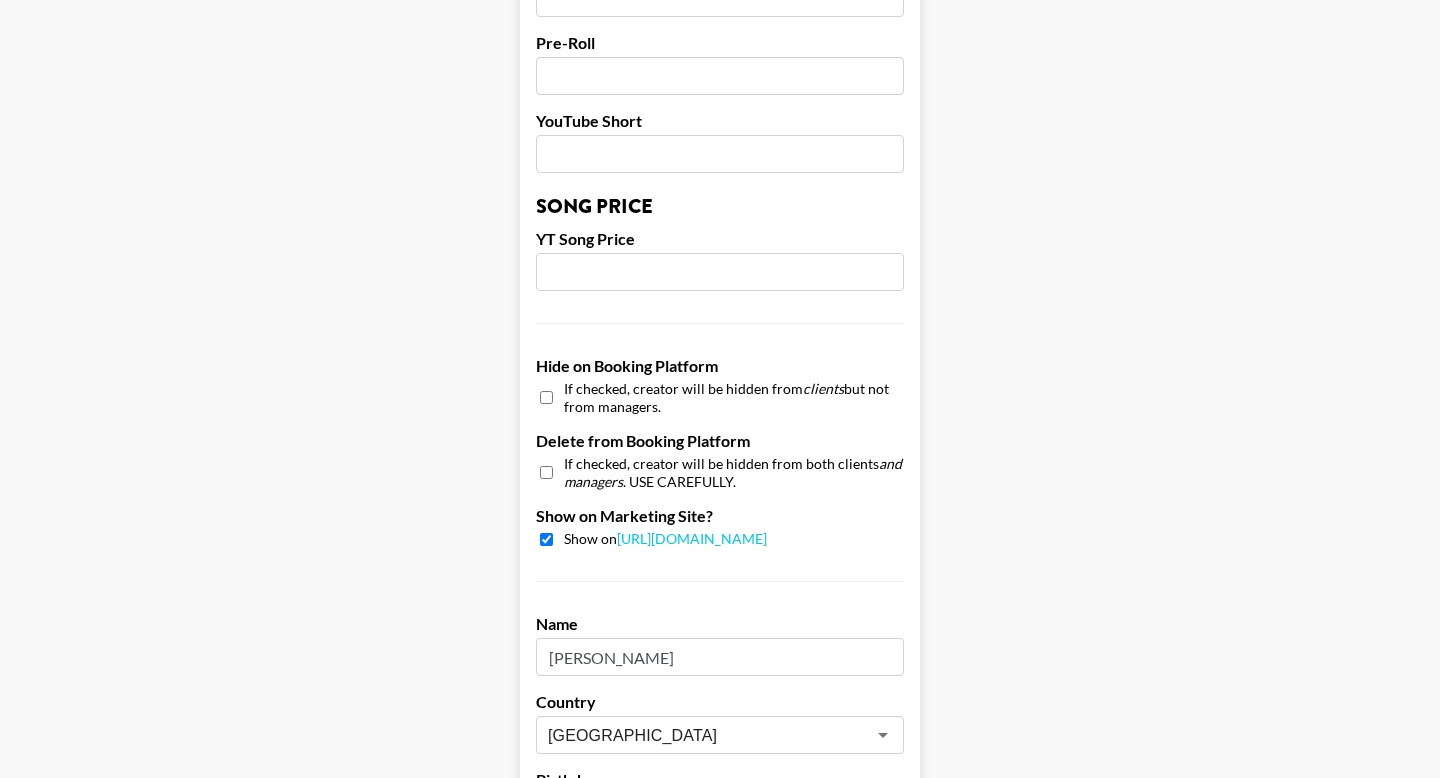 scroll, scrollTop: 1999, scrollLeft: 0, axis: vertical 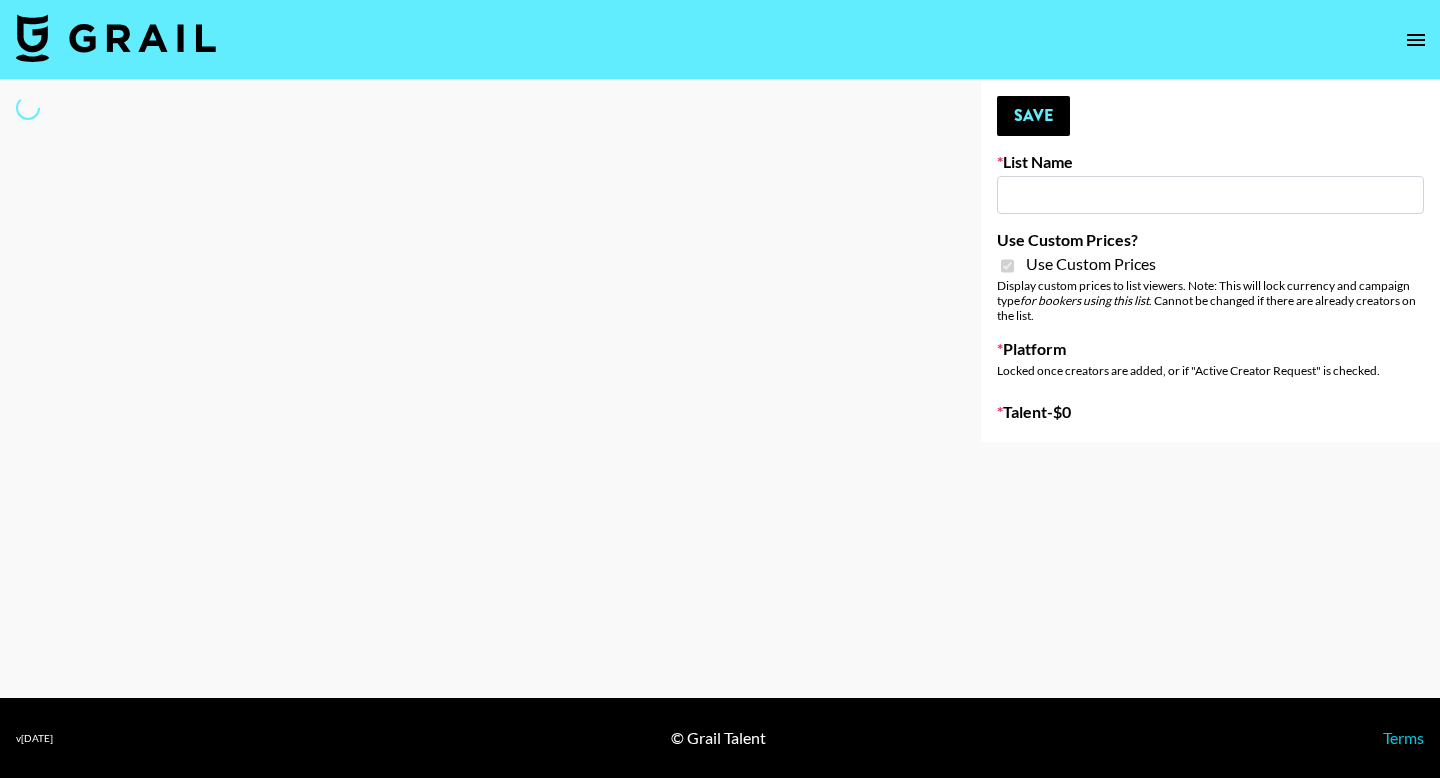 type on "Soapbox ([DATE])" 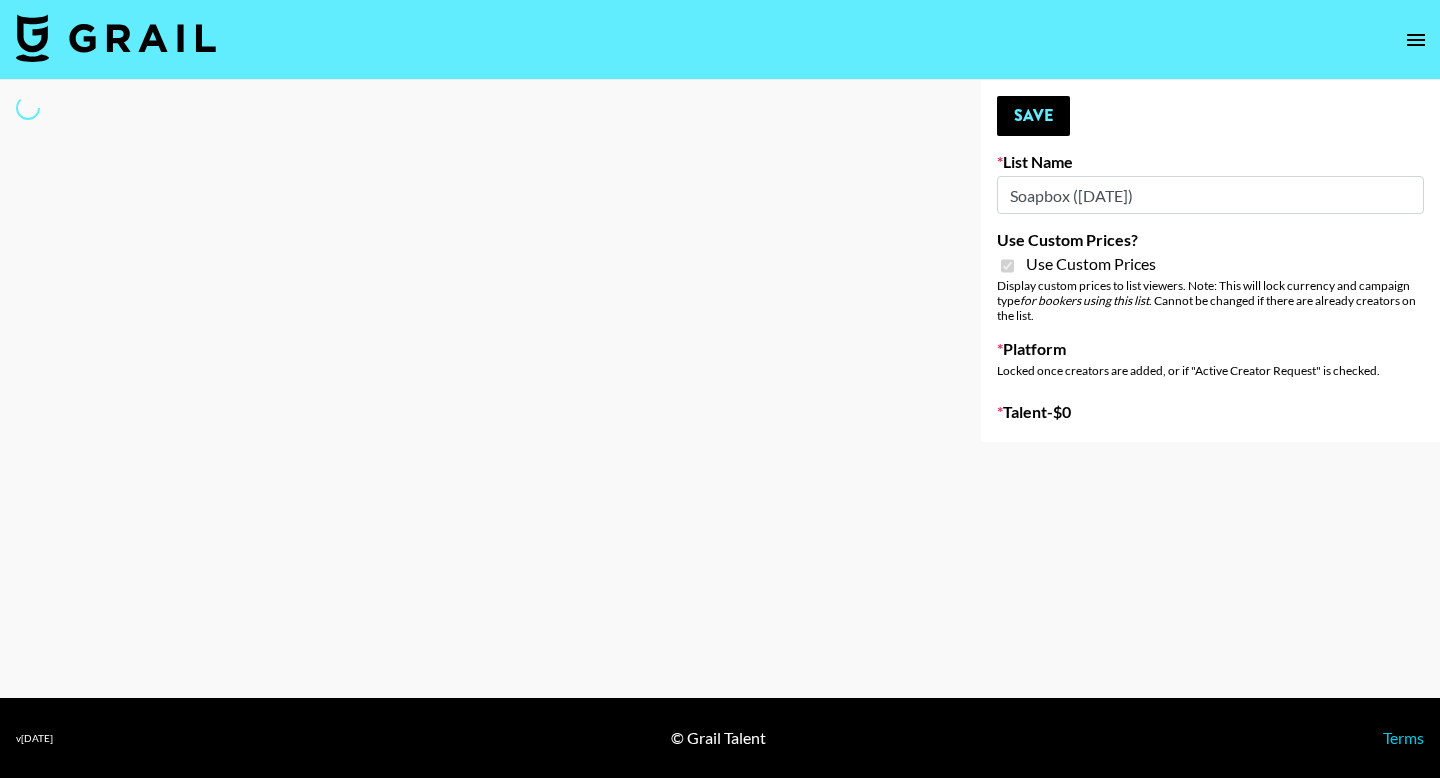 select on "Brand" 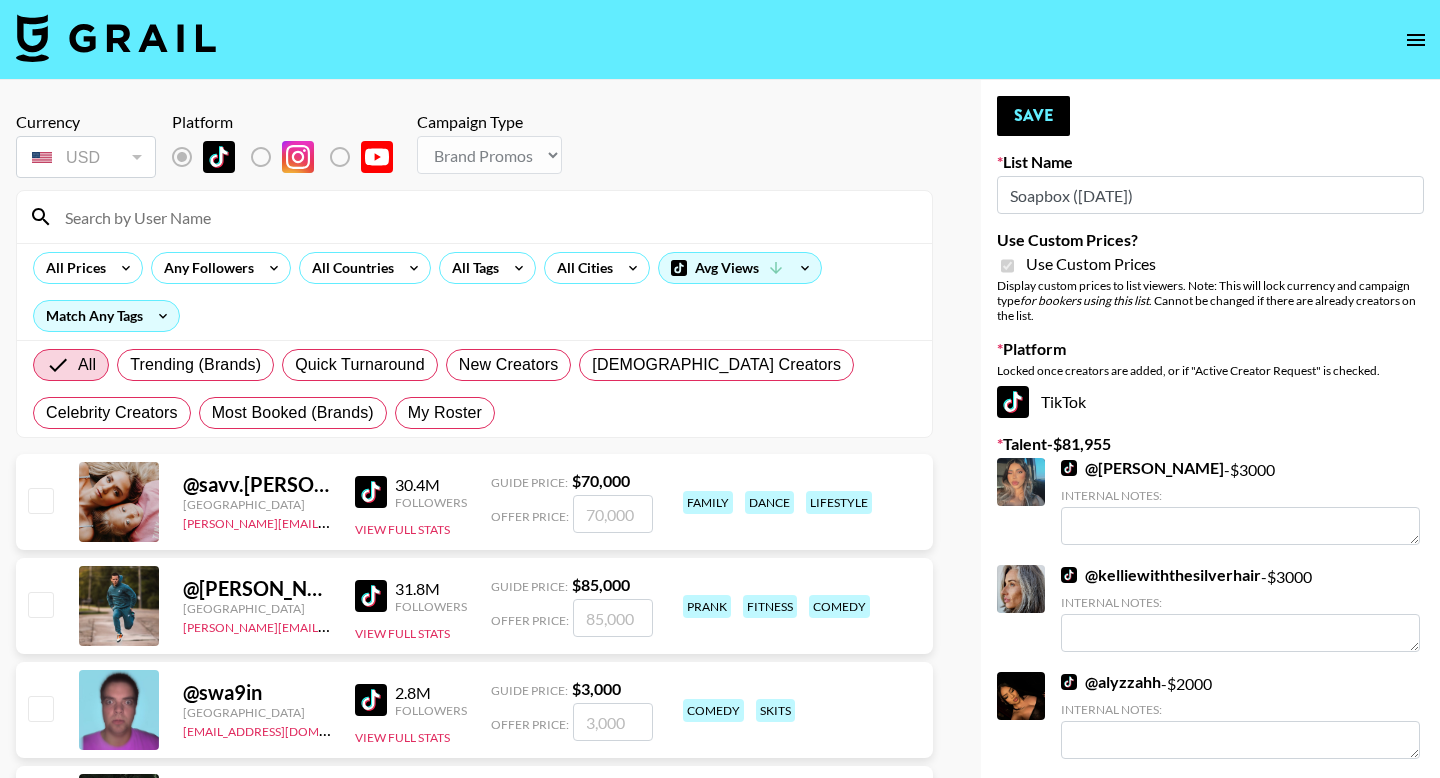 type on "95% [DEMOGRAPHIC_DATA] and only hair focused content" 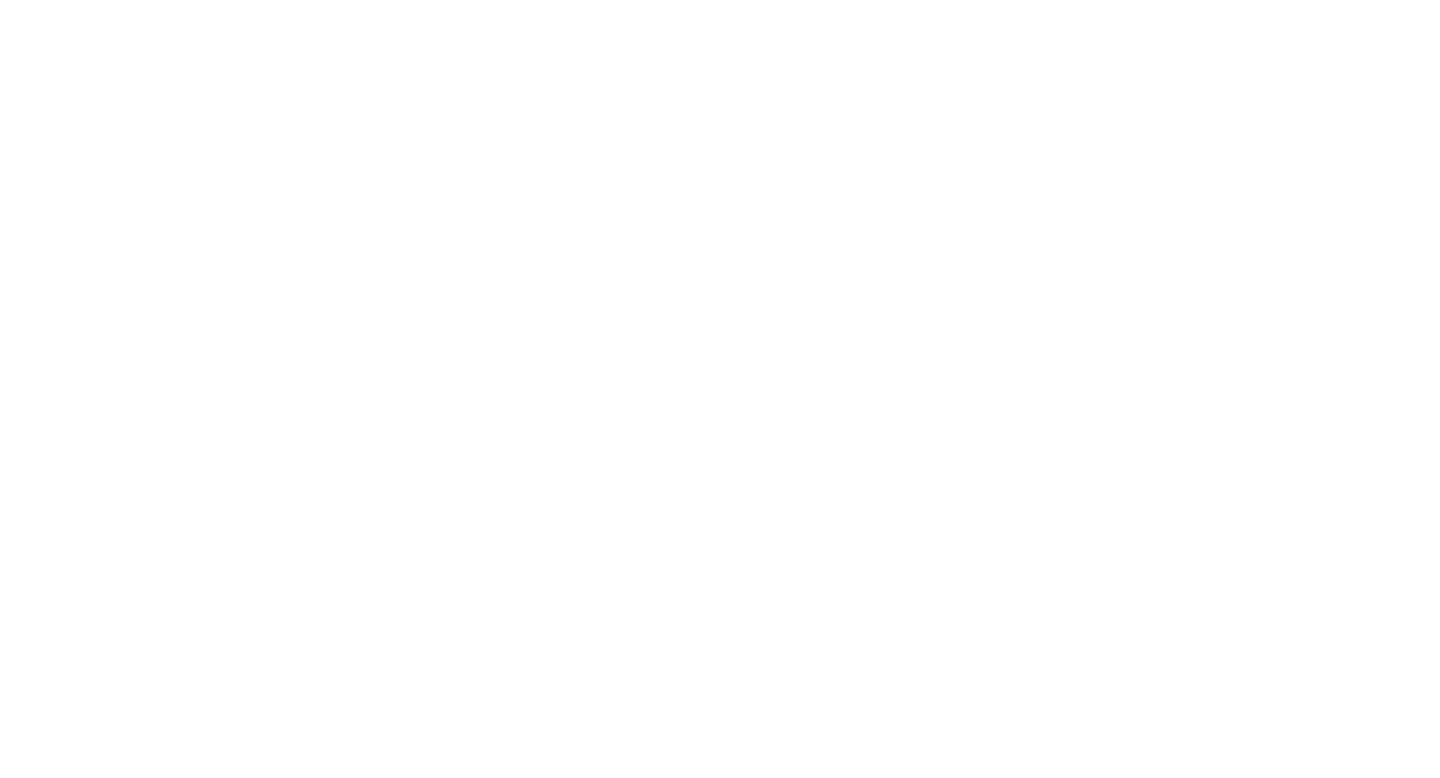 scroll, scrollTop: 0, scrollLeft: 0, axis: both 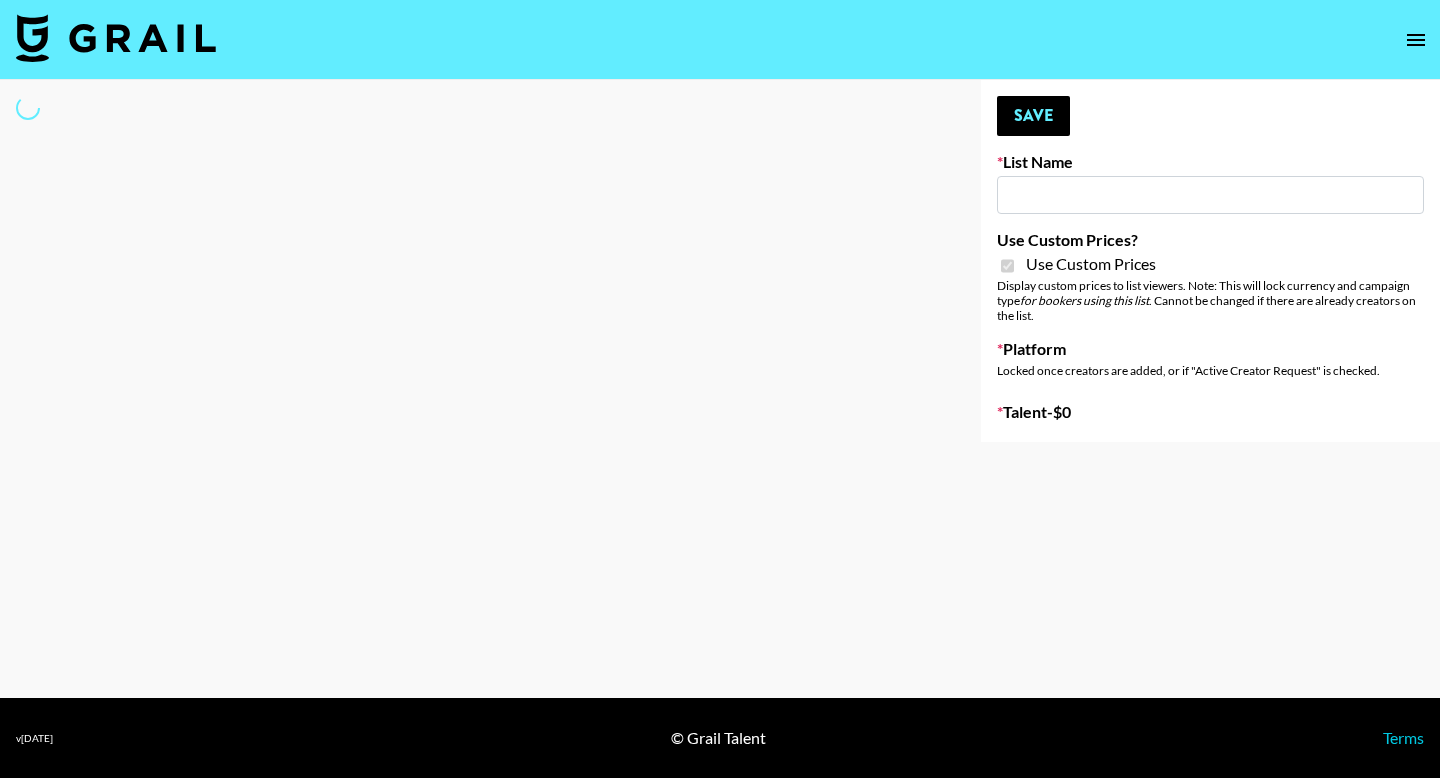 type on "Kinemaster ([DATE])" 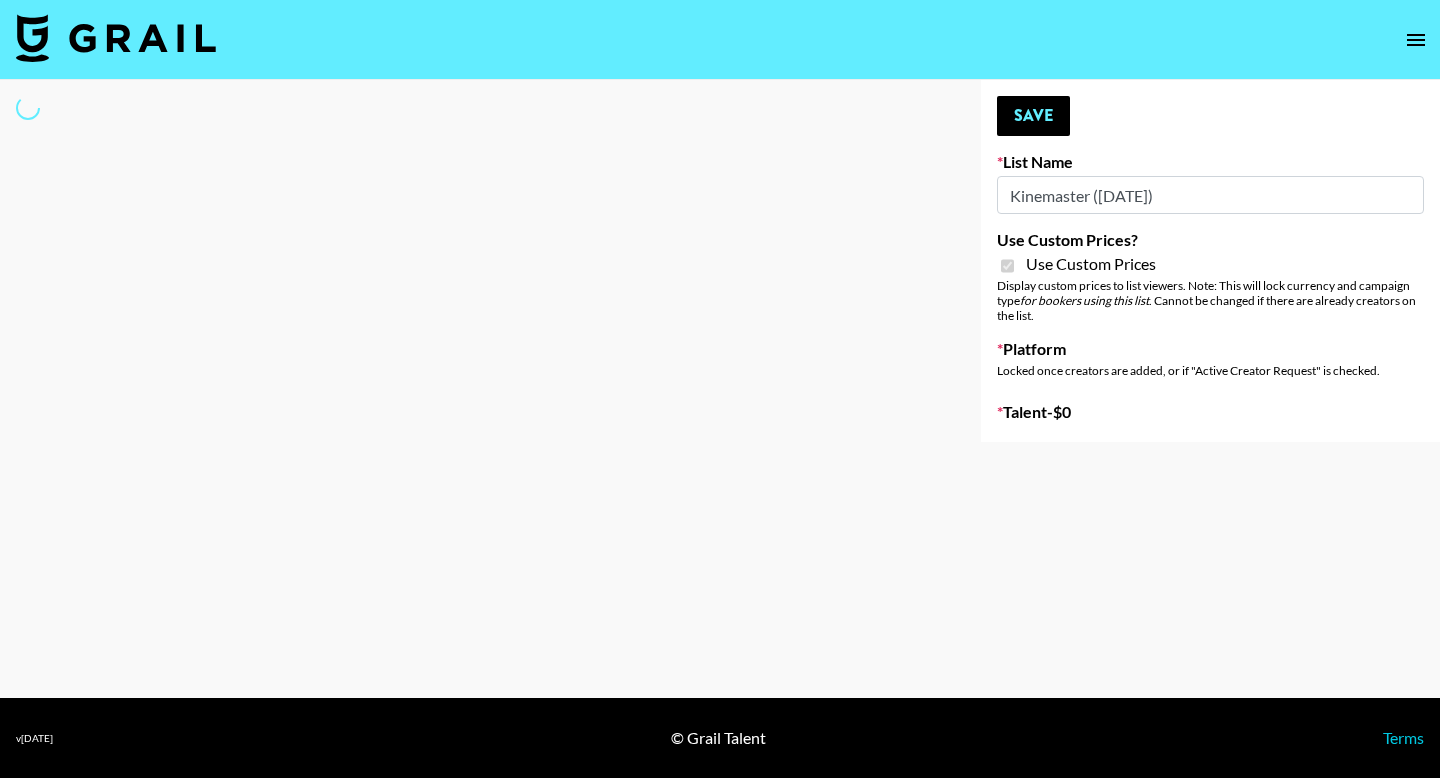 select on "Brand" 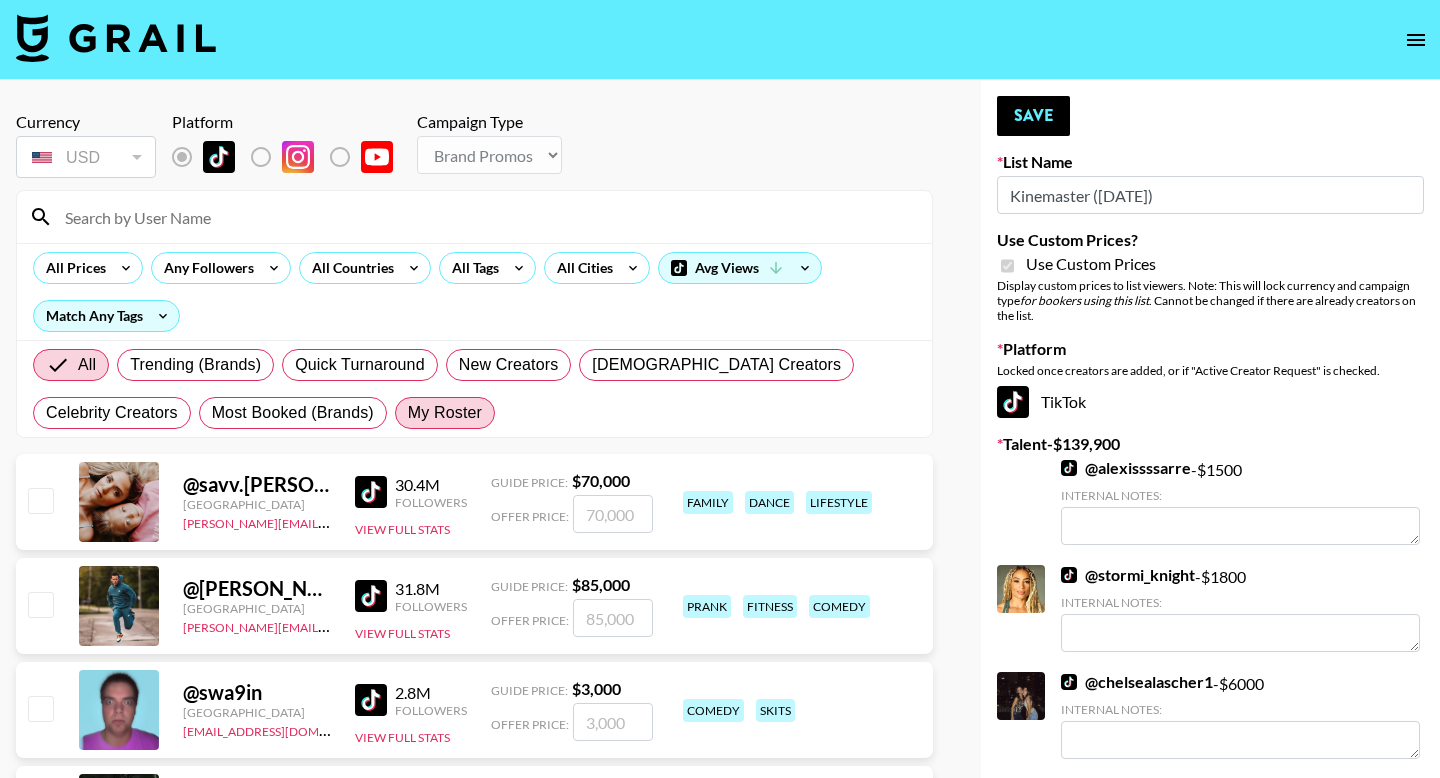 click on "My Roster" at bounding box center [445, 413] 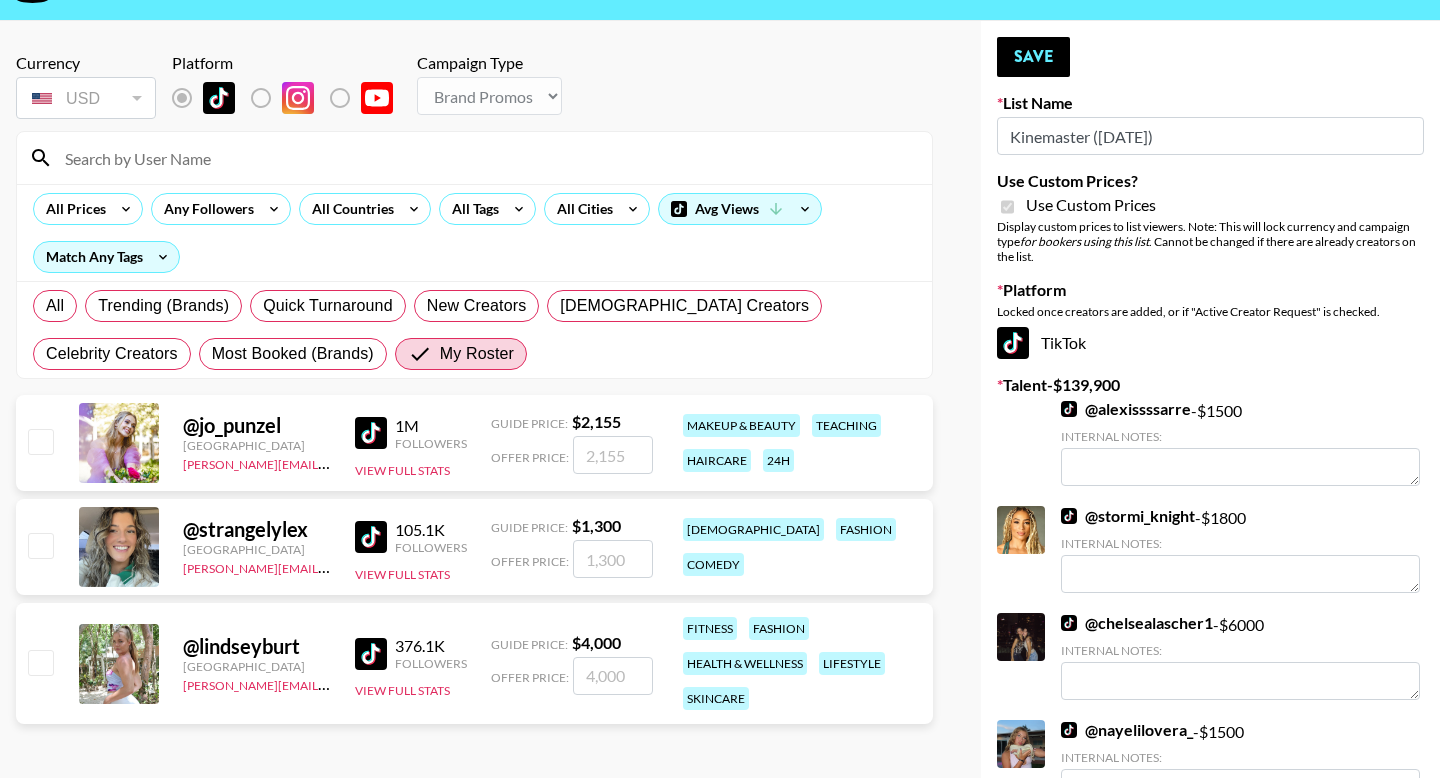 scroll, scrollTop: 64, scrollLeft: 0, axis: vertical 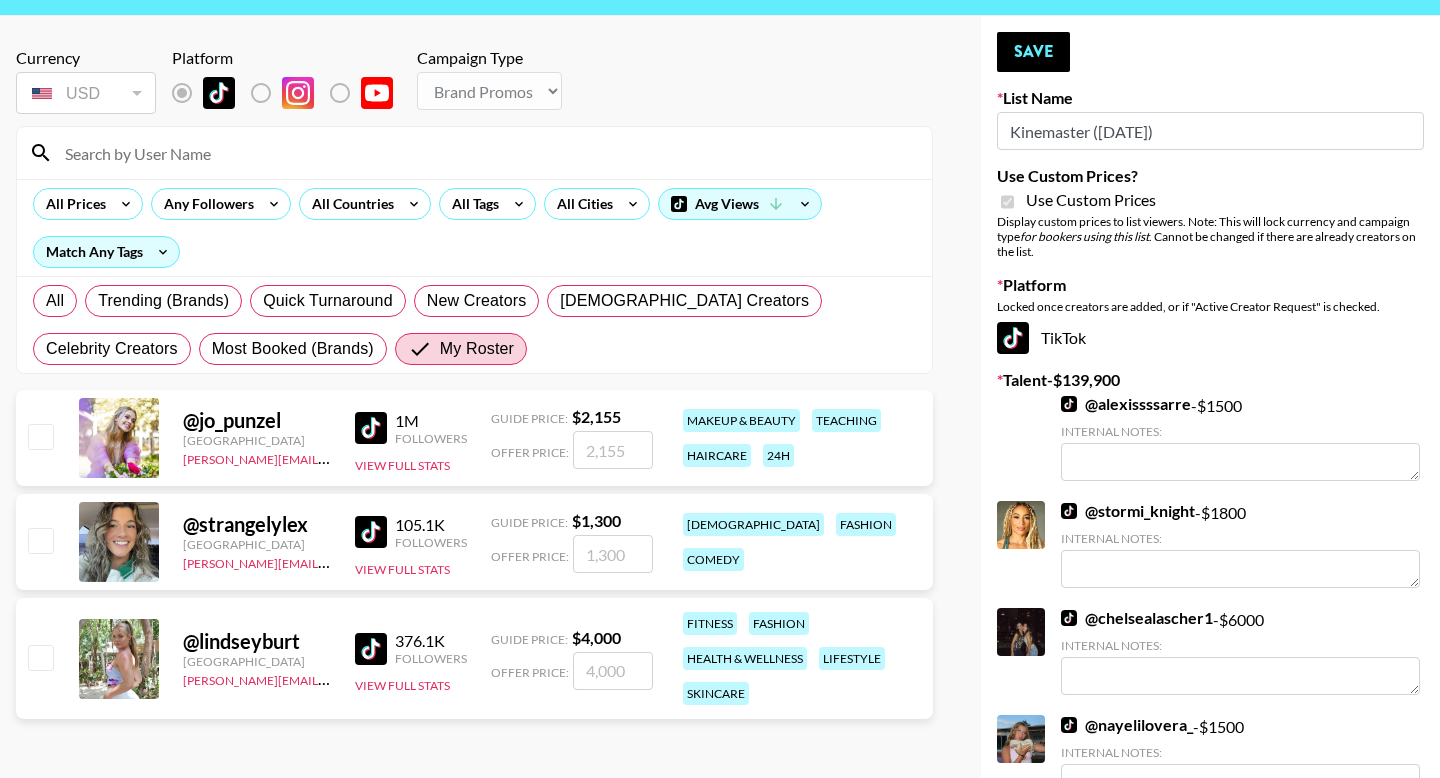 click at bounding box center [40, 540] 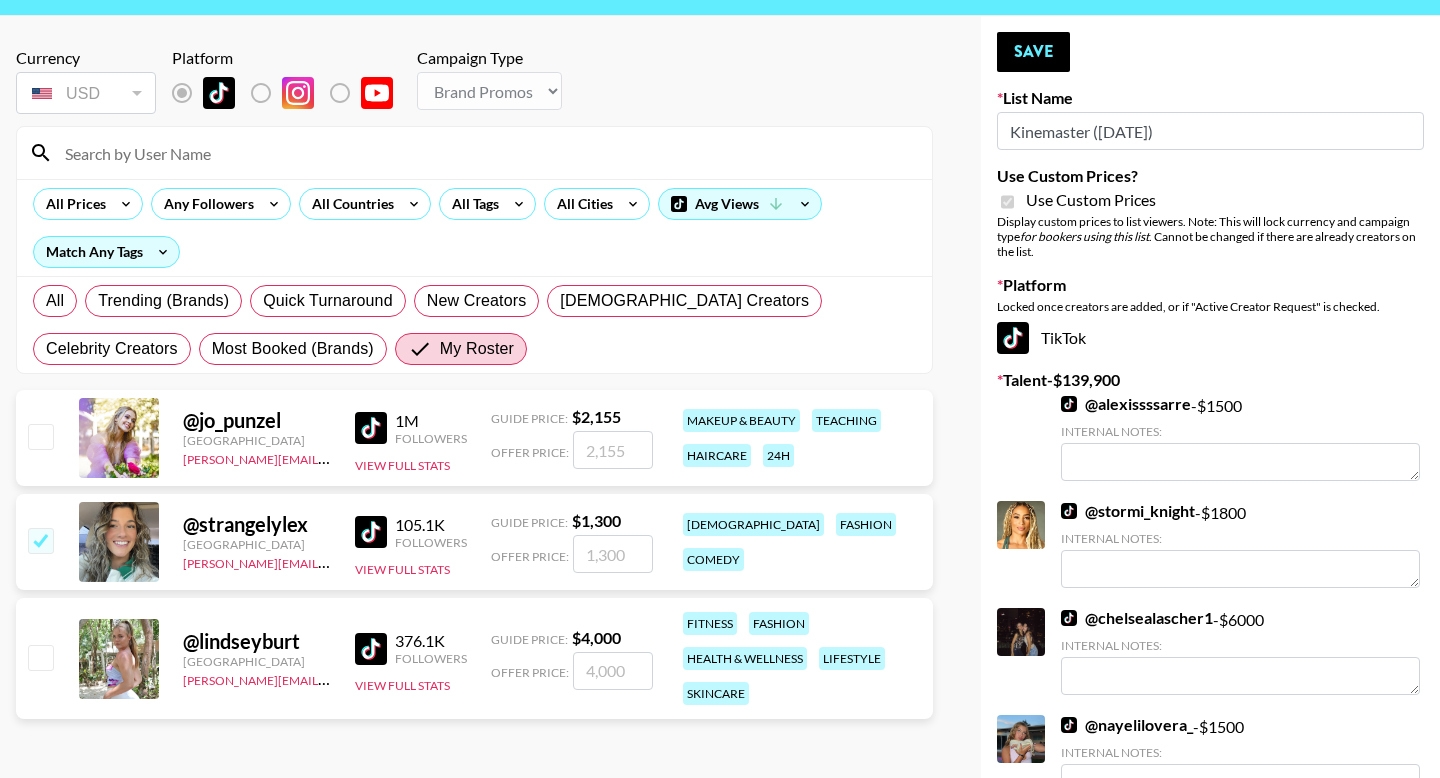 checkbox on "true" 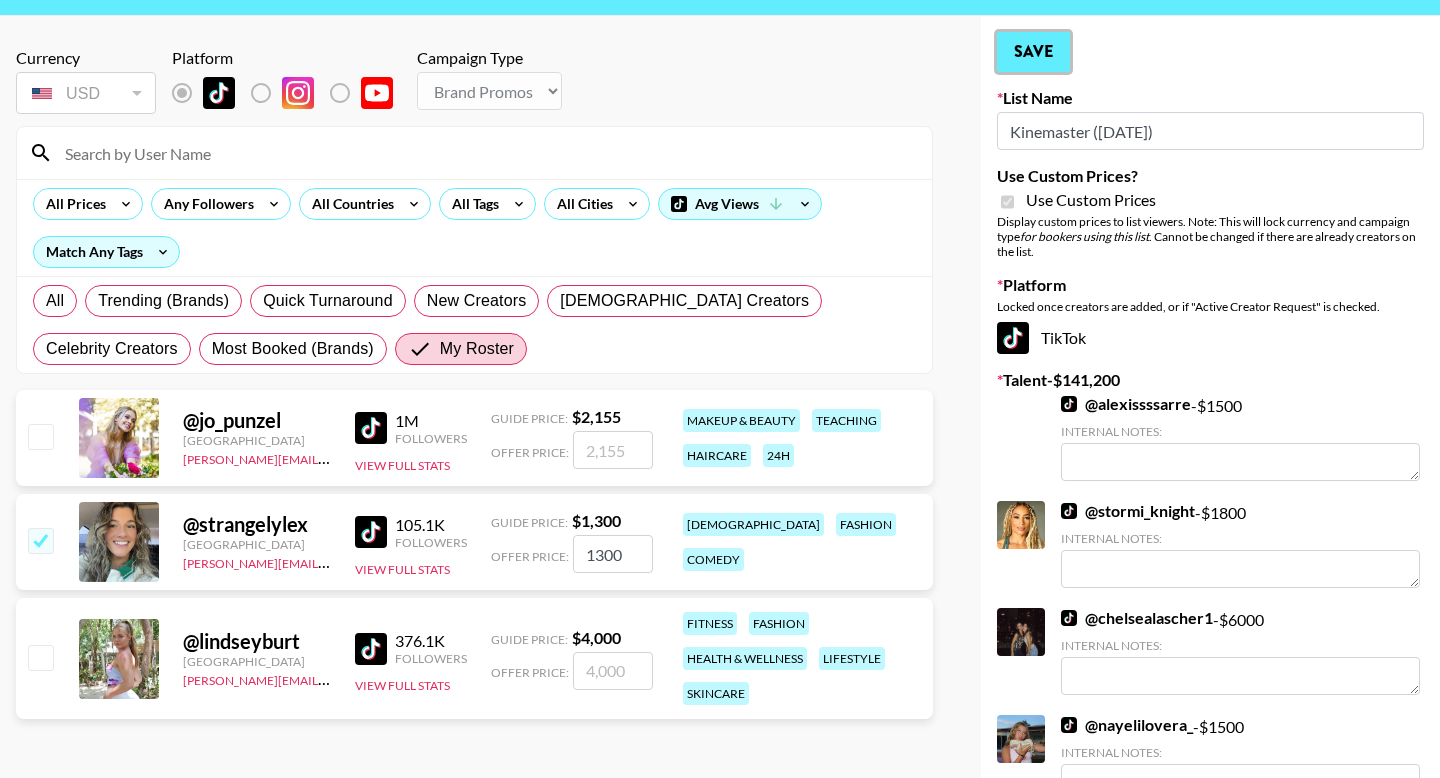 click on "Save" at bounding box center [1033, 52] 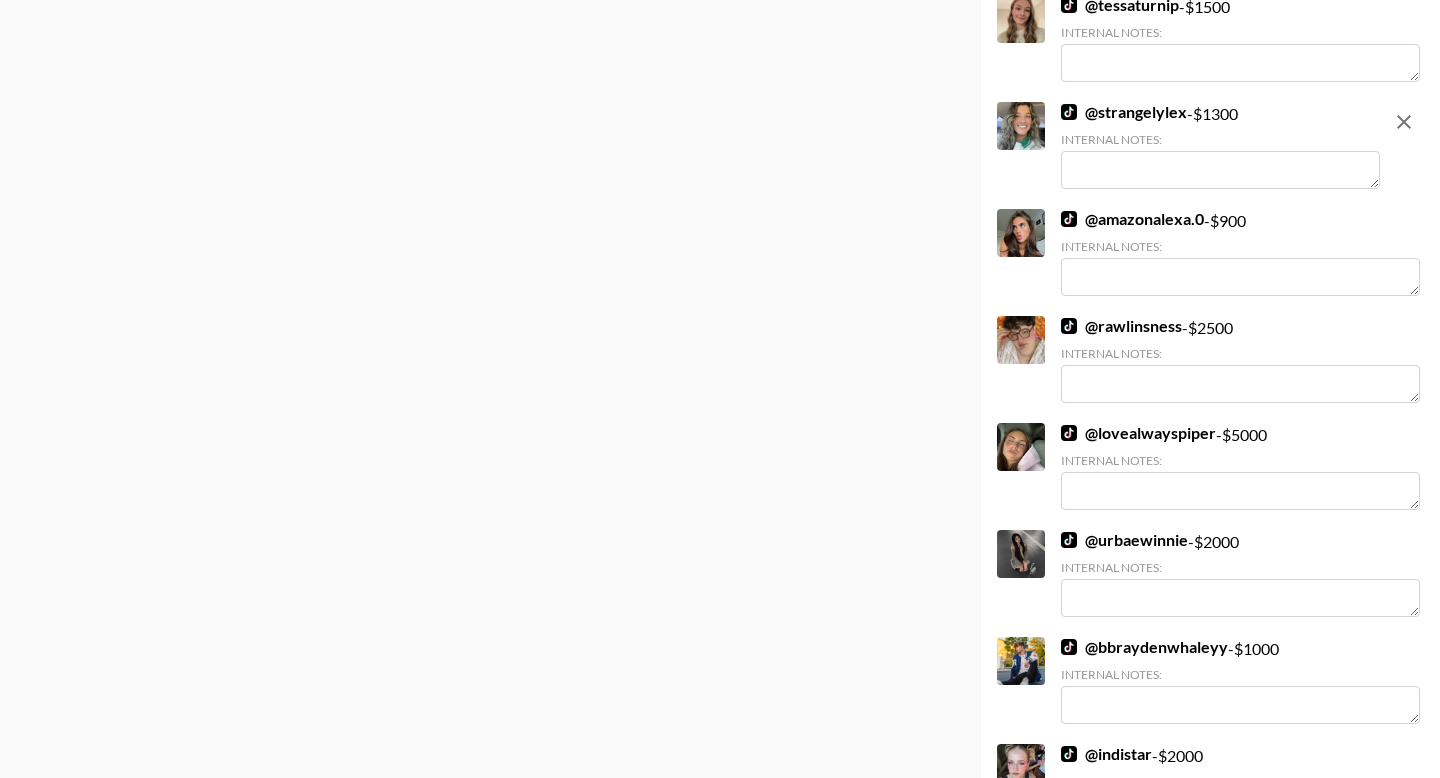 scroll, scrollTop: 2654, scrollLeft: 0, axis: vertical 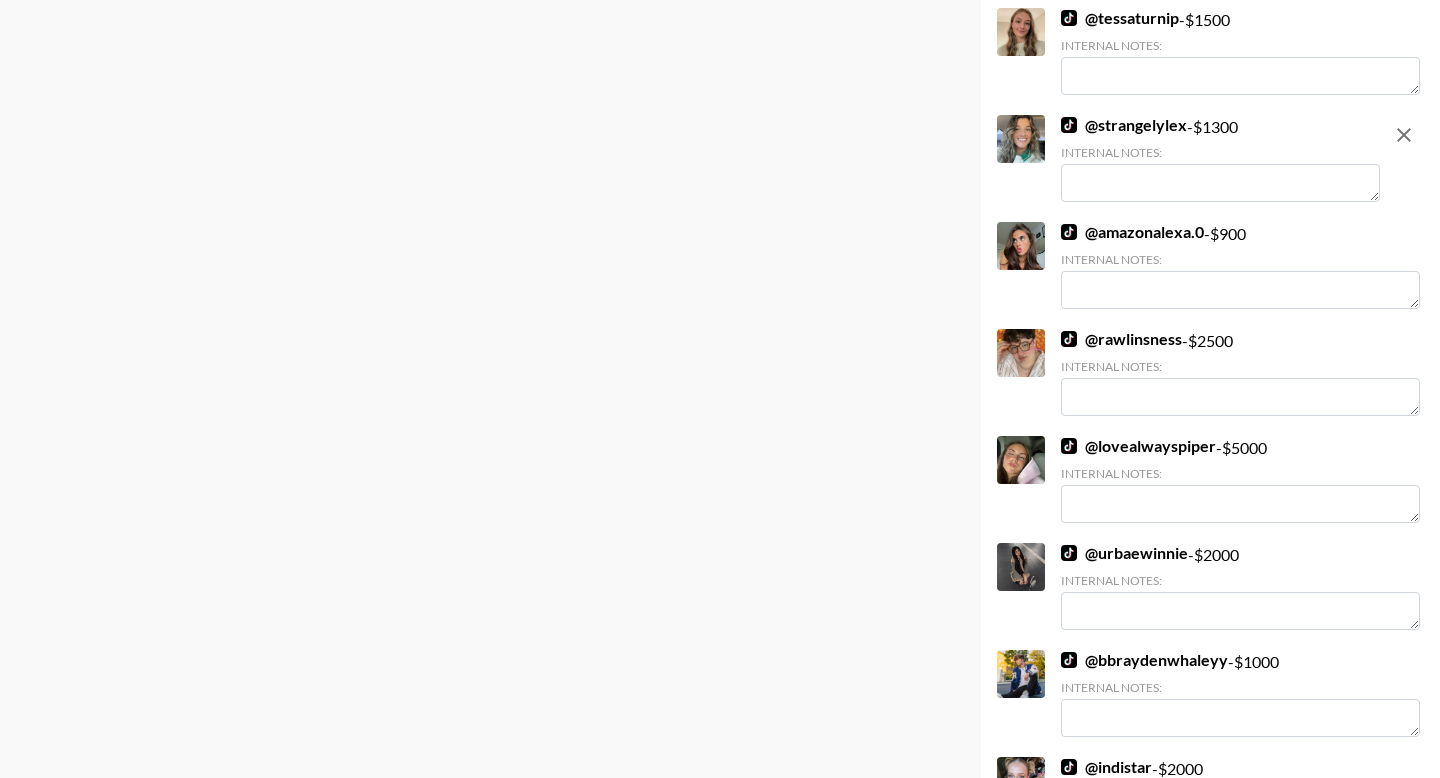 click at bounding box center (1220, 183) 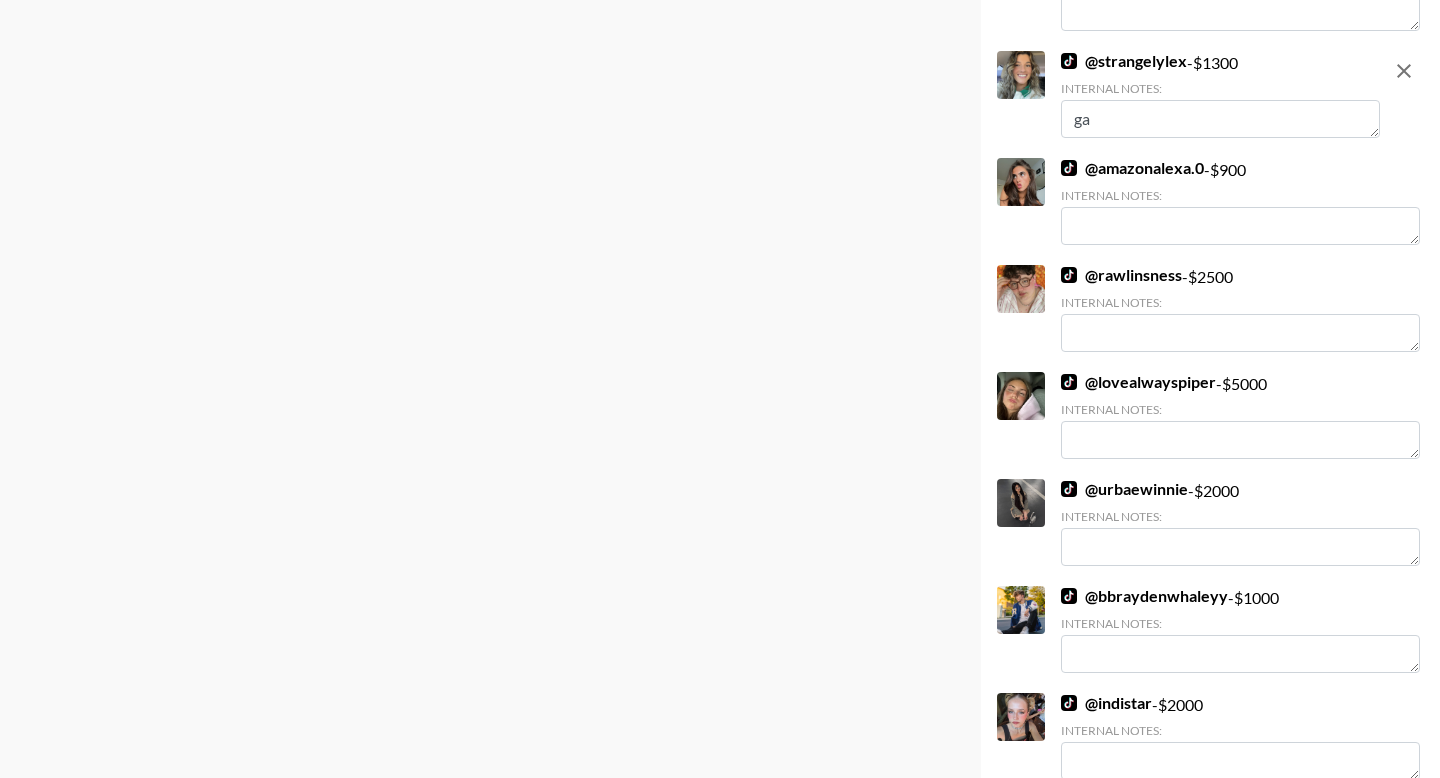 type on "g" 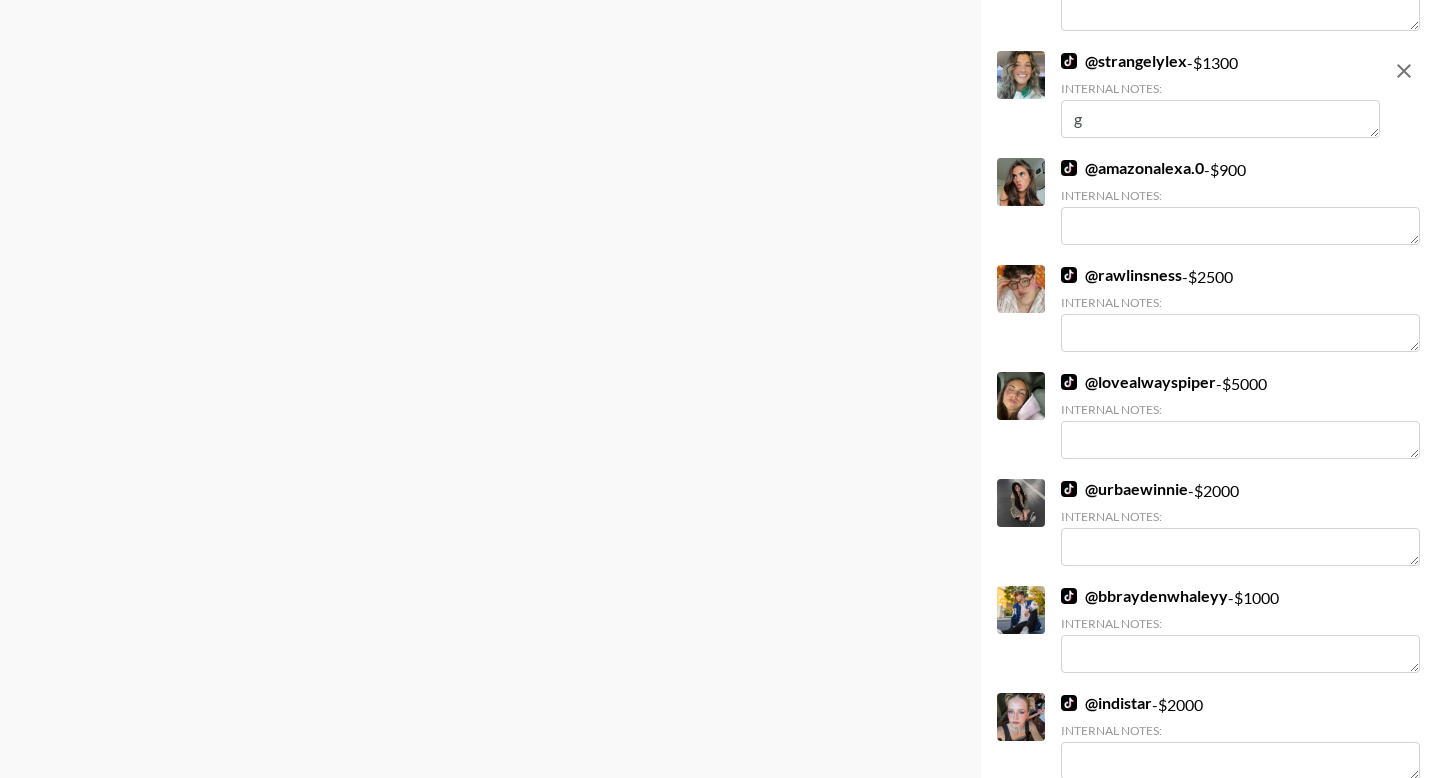 type 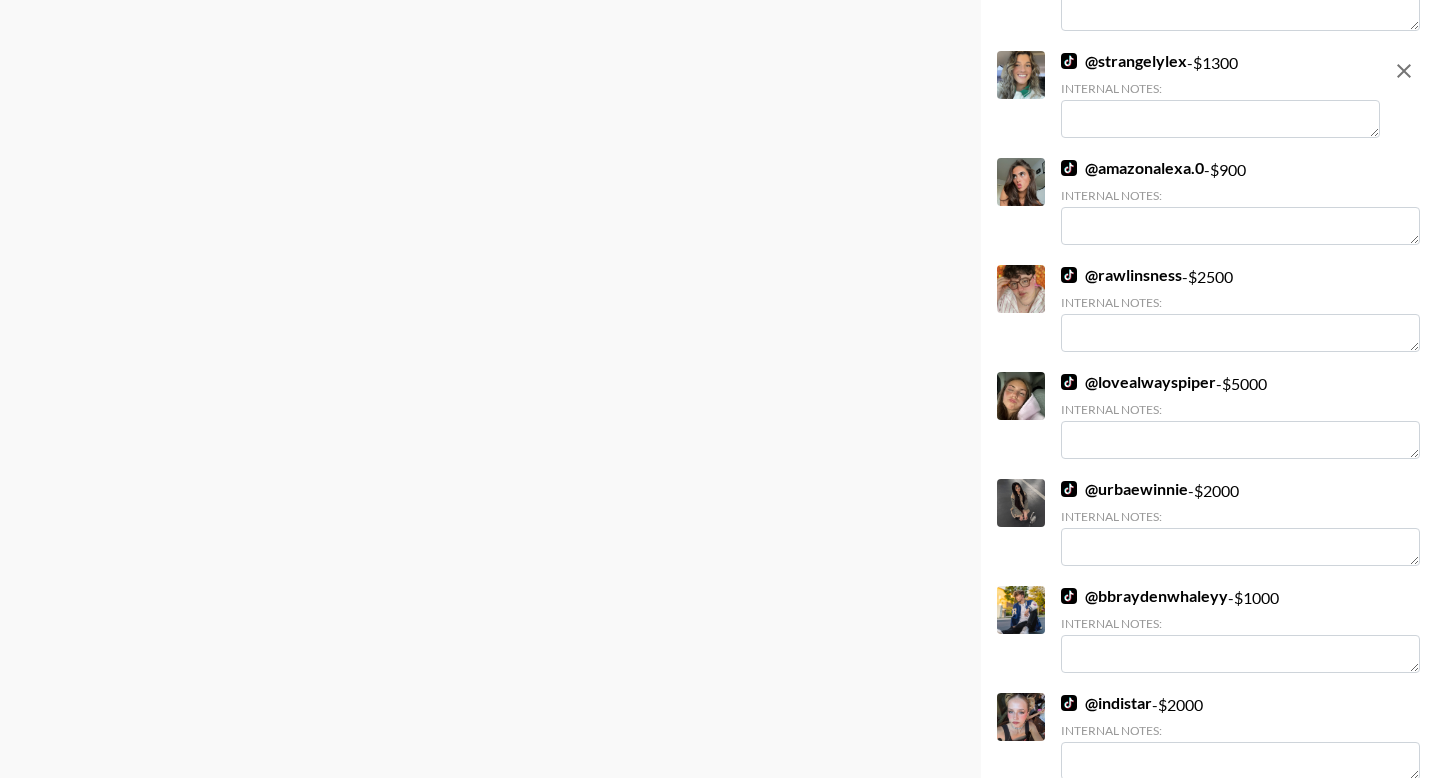 click on "@ amazonalexa.0" at bounding box center (1132, 168) 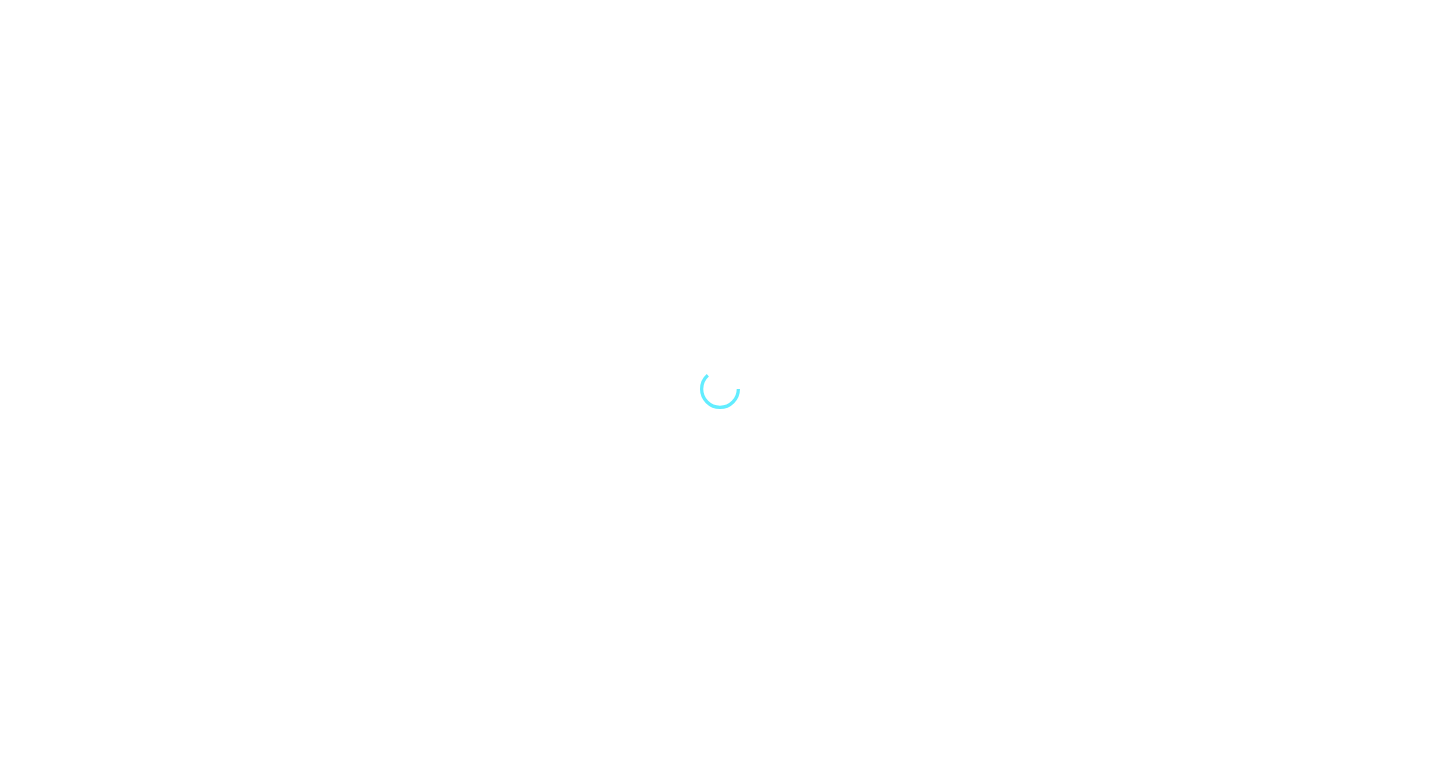 scroll, scrollTop: 0, scrollLeft: 0, axis: both 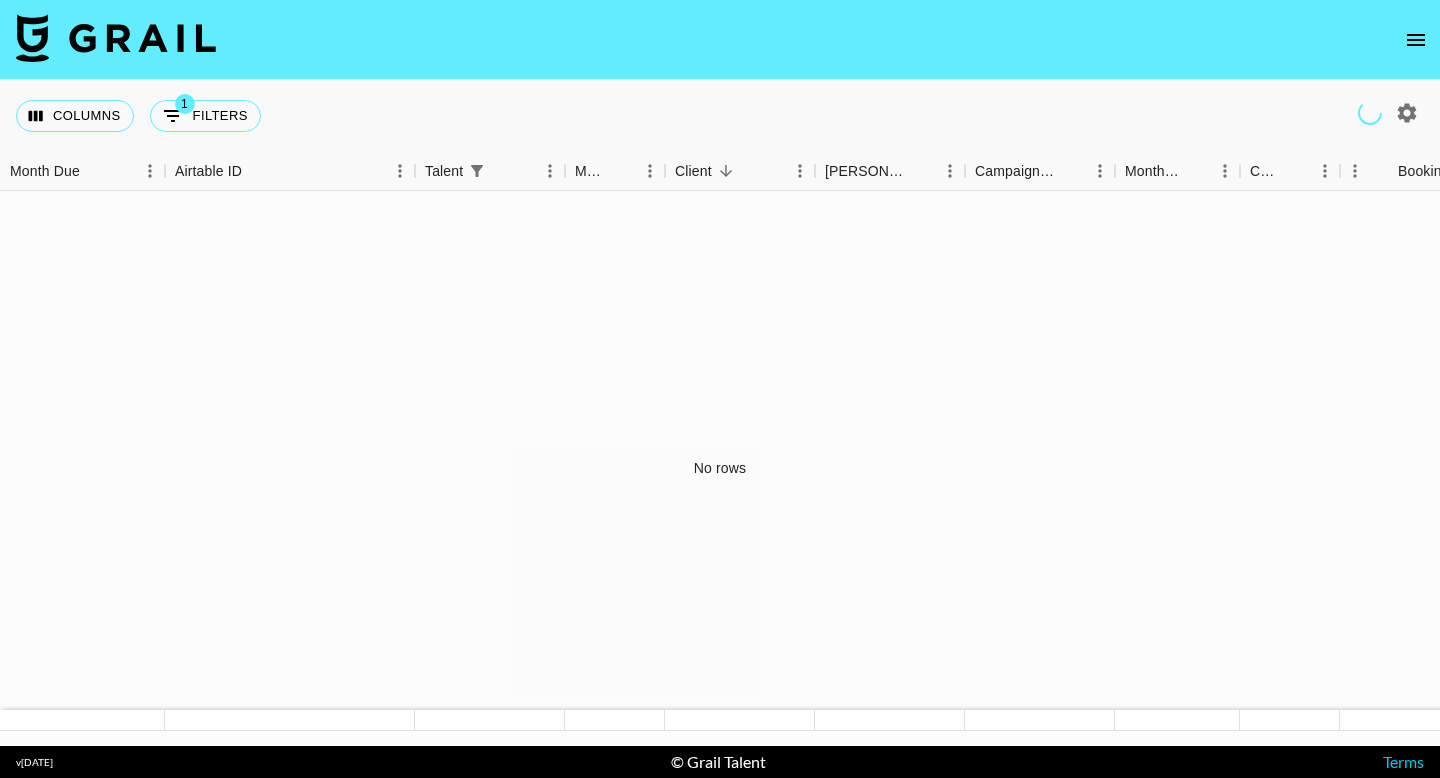 click 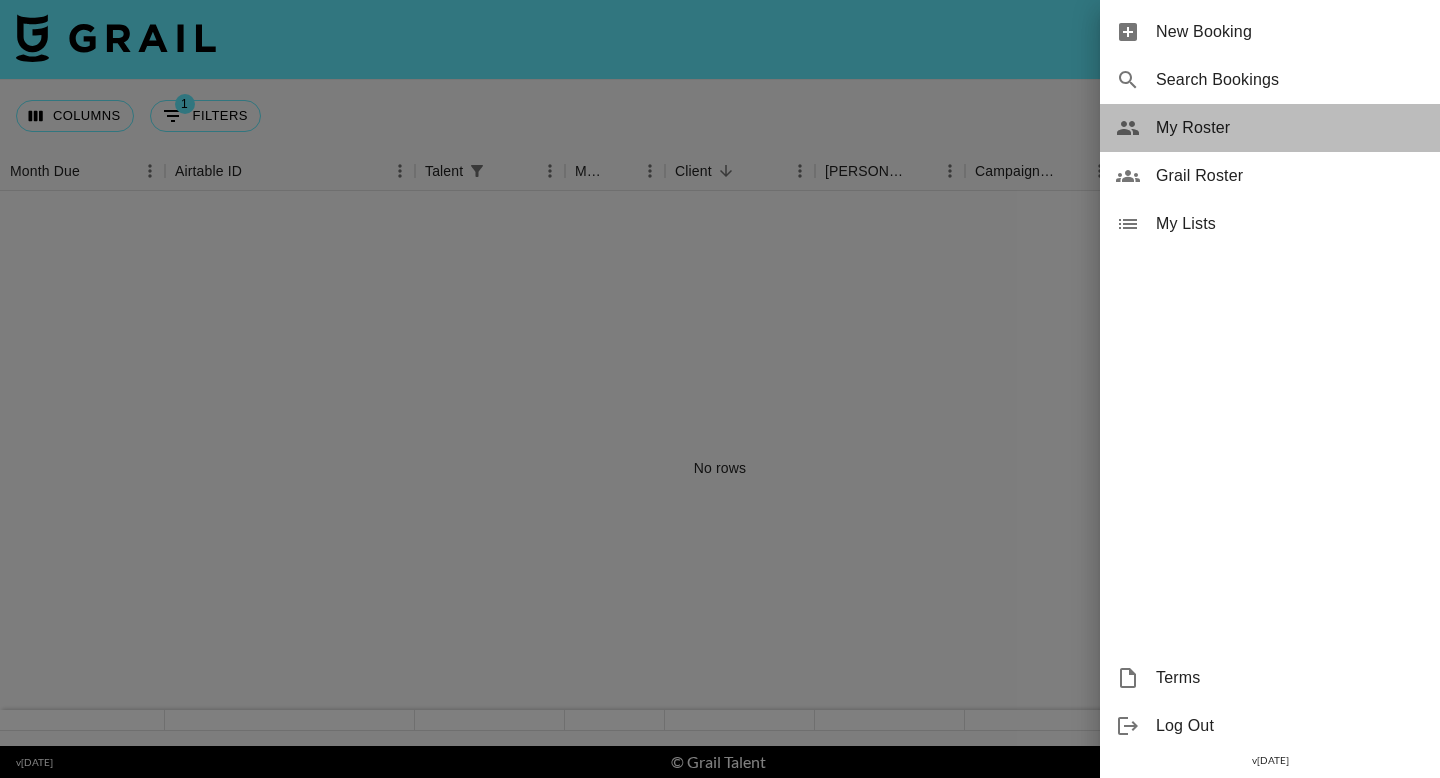 click on "My Roster" at bounding box center [1290, 128] 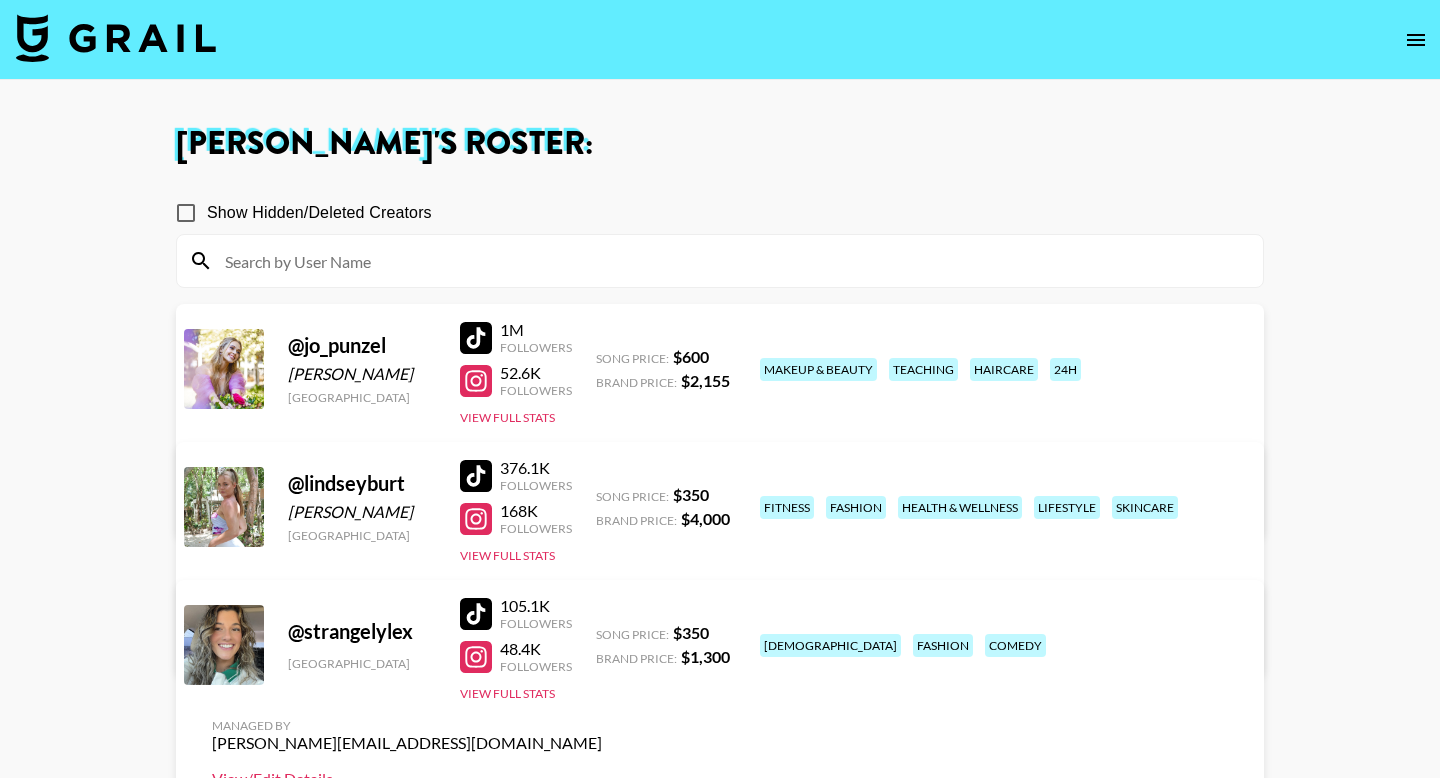click on "View/Edit Details" at bounding box center [407, 779] 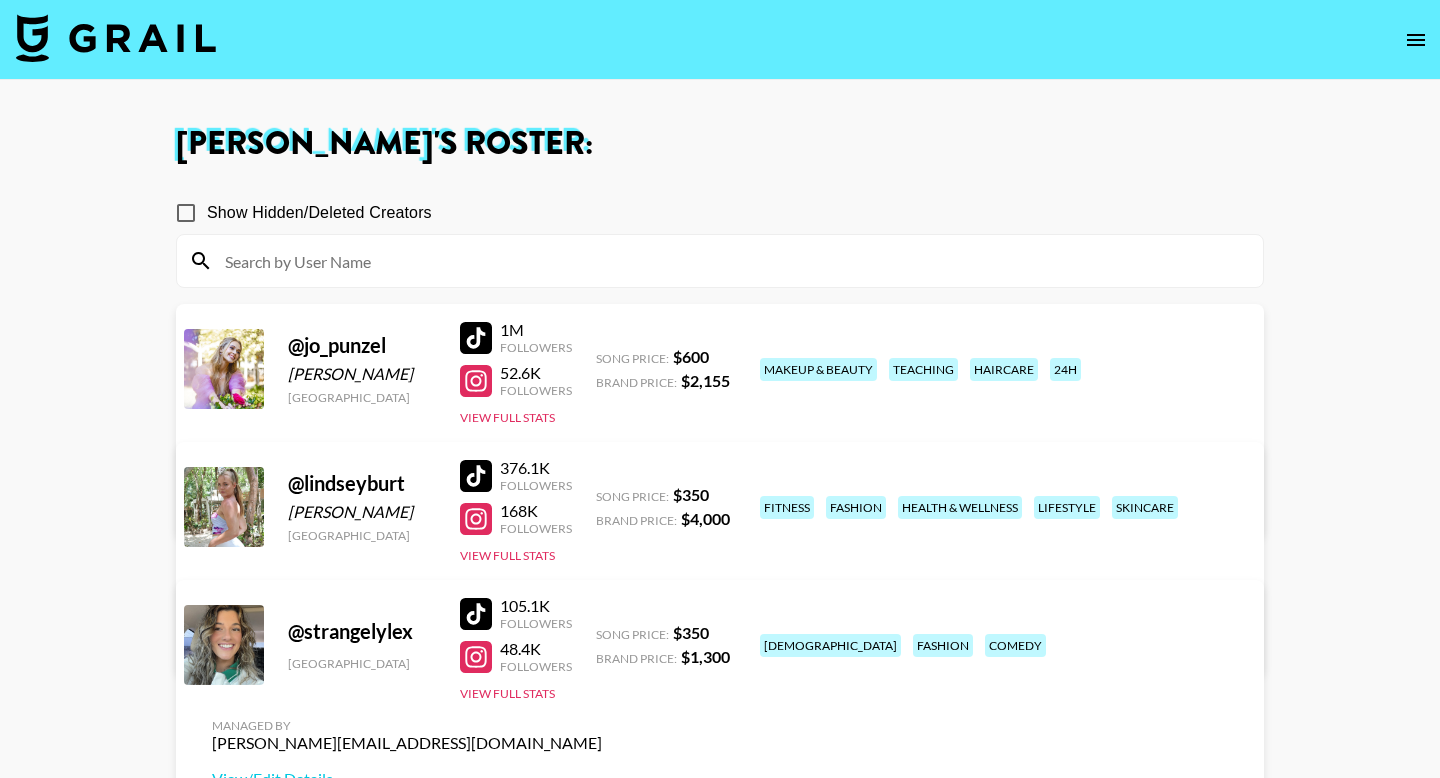 click at bounding box center (476, 338) 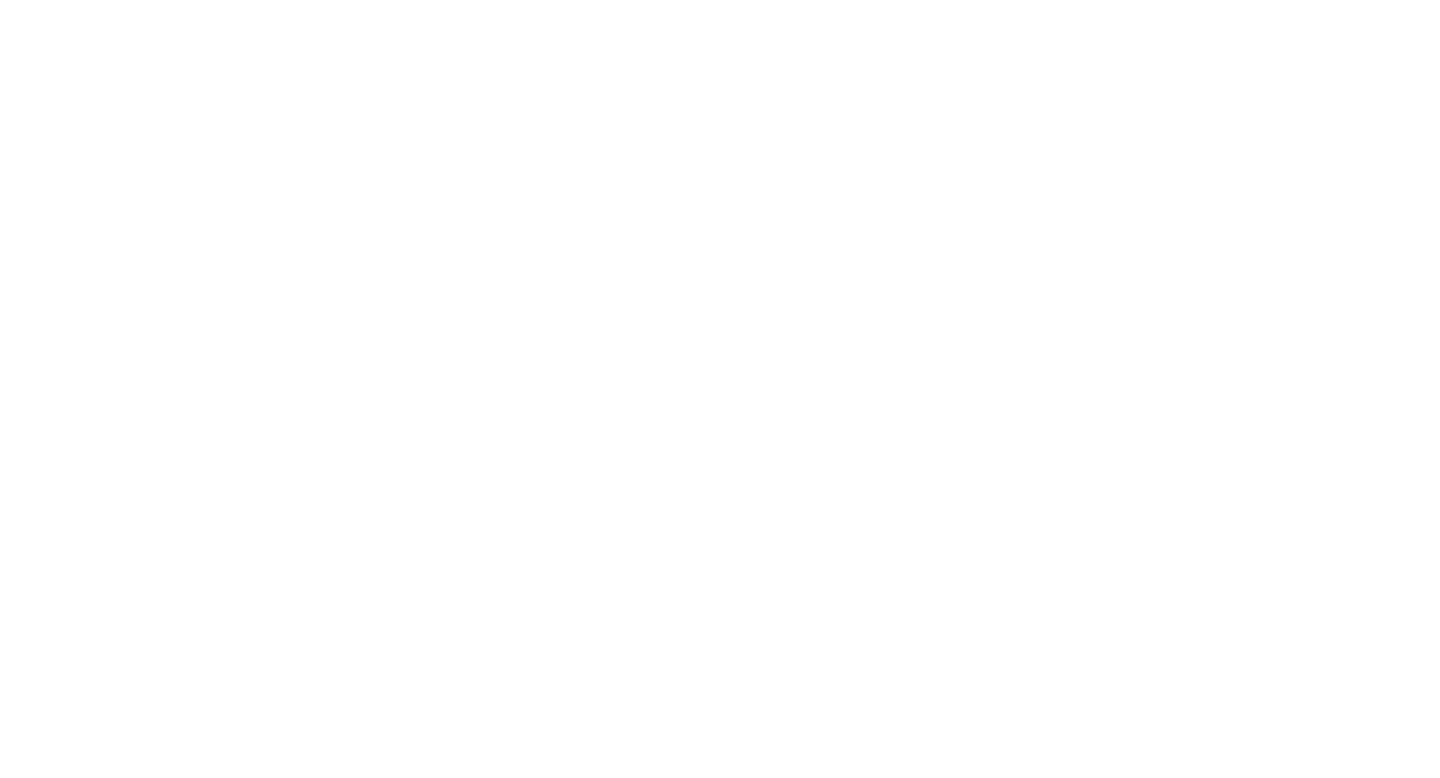 scroll, scrollTop: 0, scrollLeft: 0, axis: both 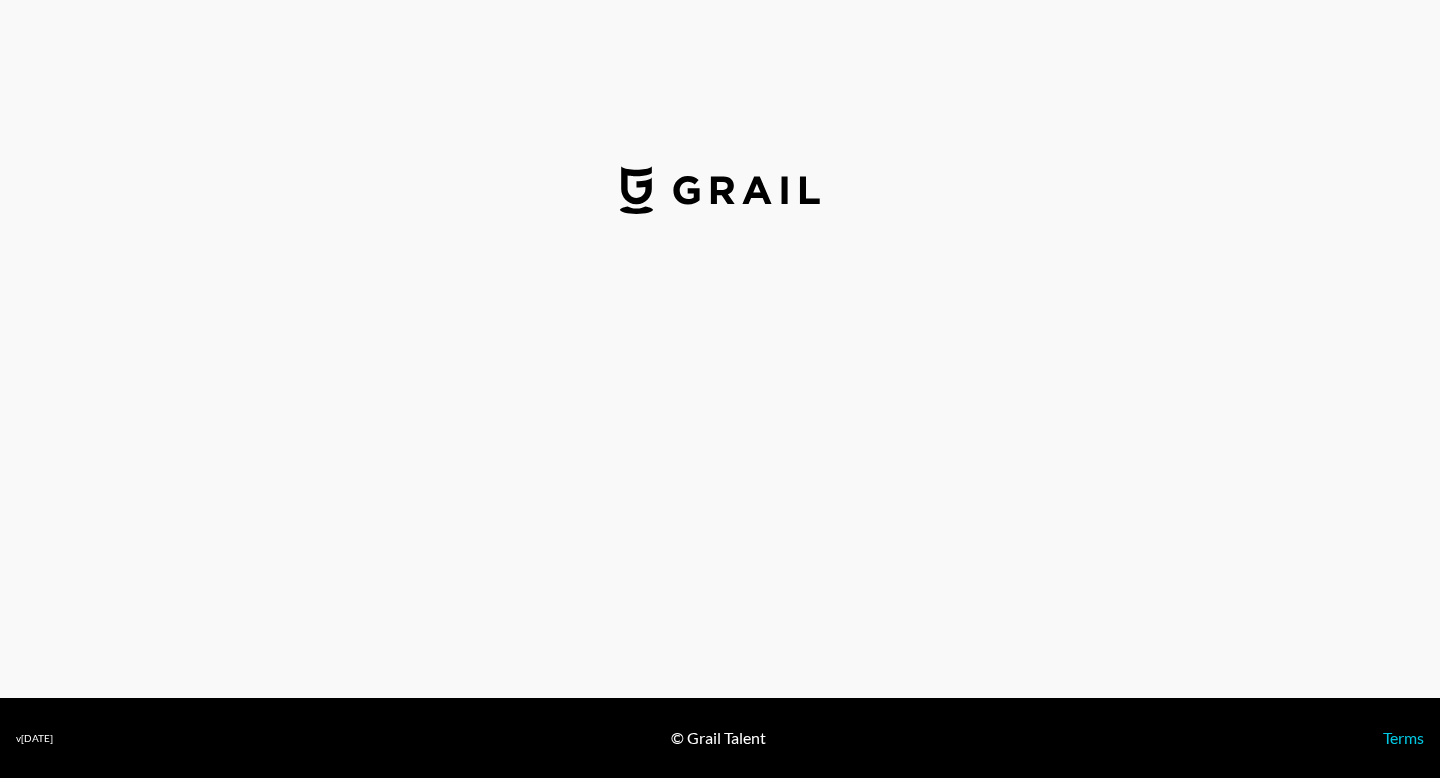 select on "USD" 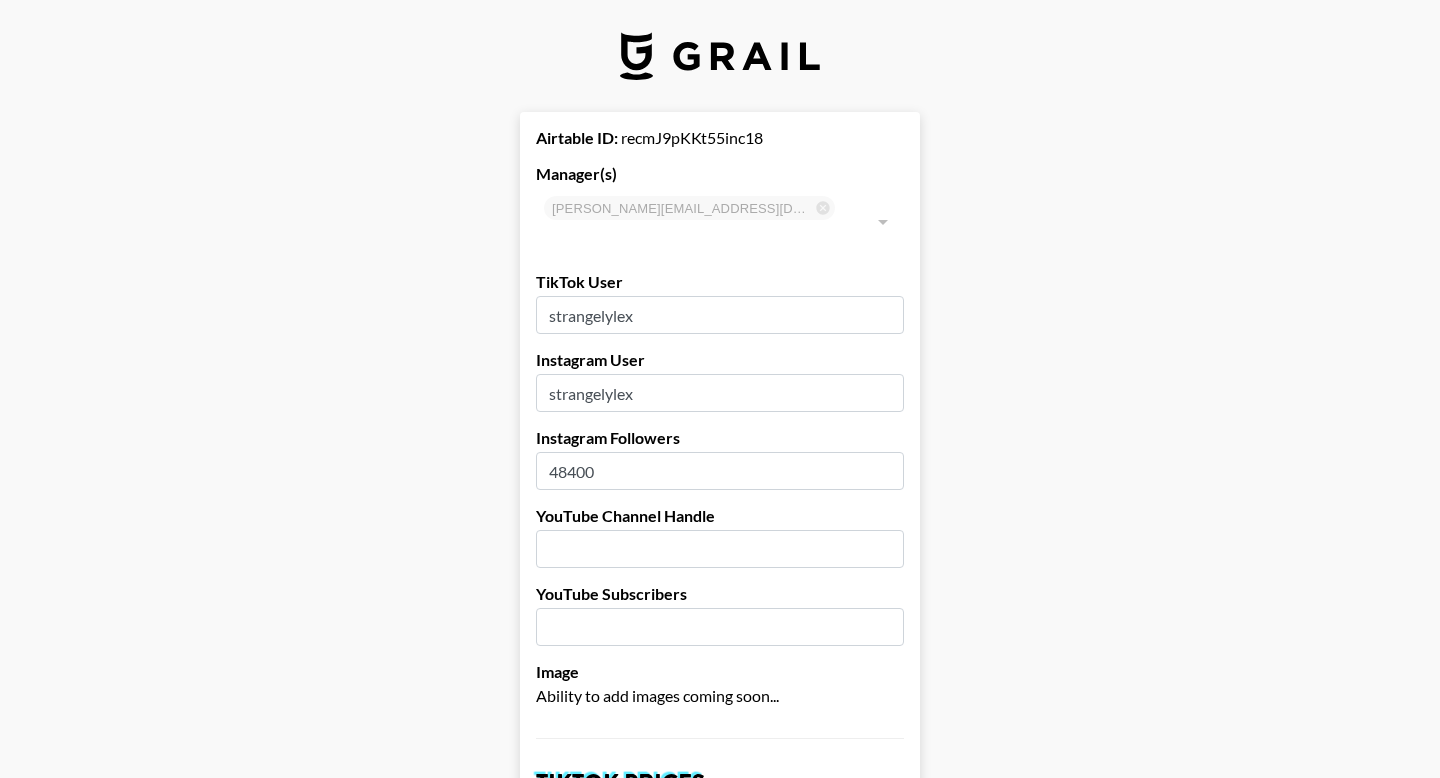 type on "[GEOGRAPHIC_DATA]" 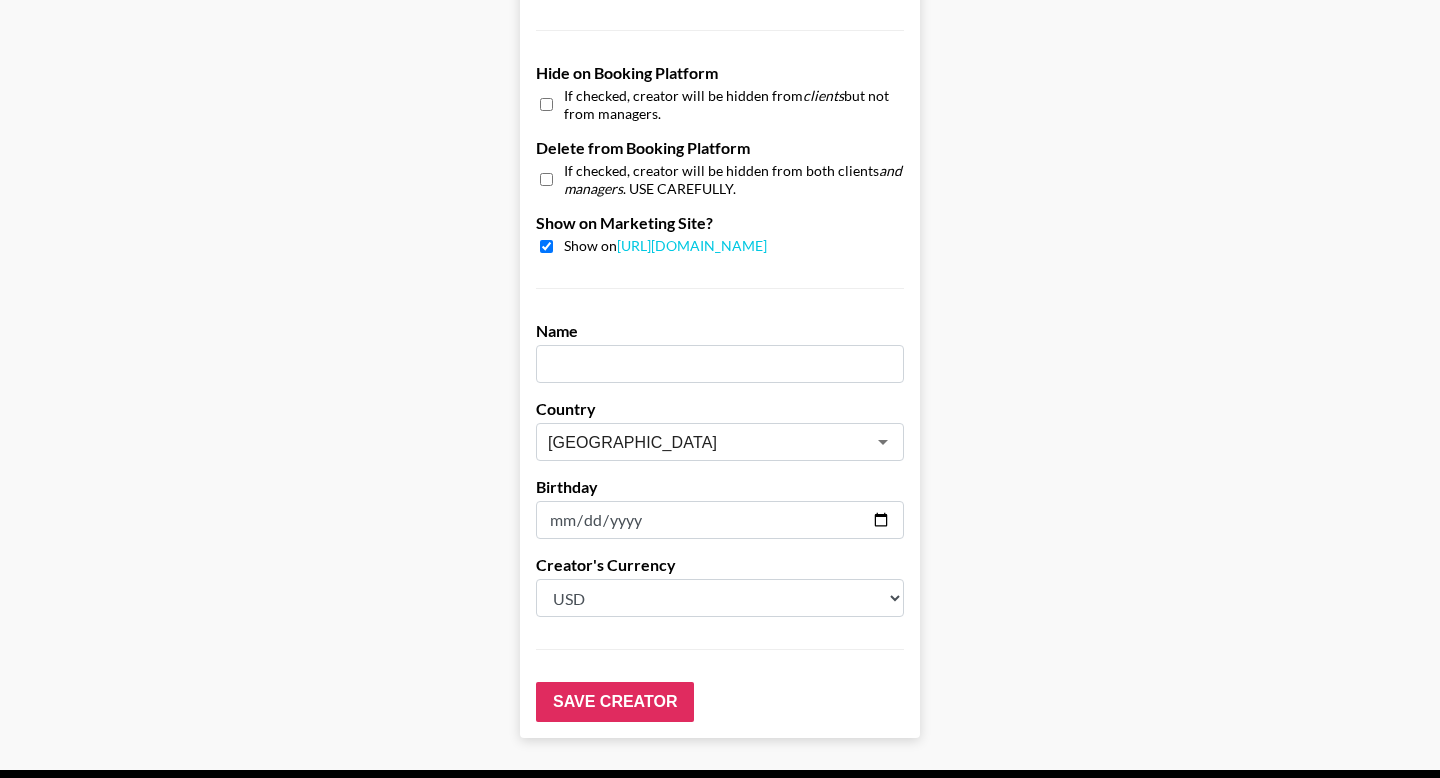 scroll, scrollTop: 1935, scrollLeft: 0, axis: vertical 